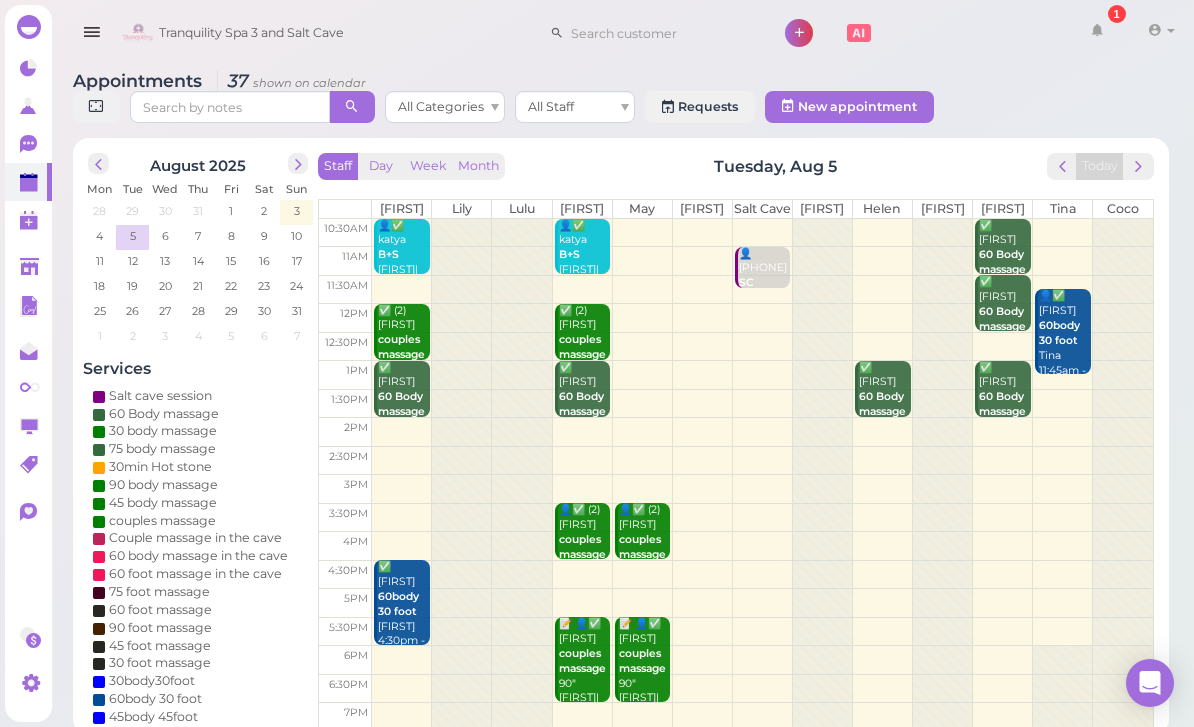 scroll, scrollTop: 1, scrollLeft: 0, axis: vertical 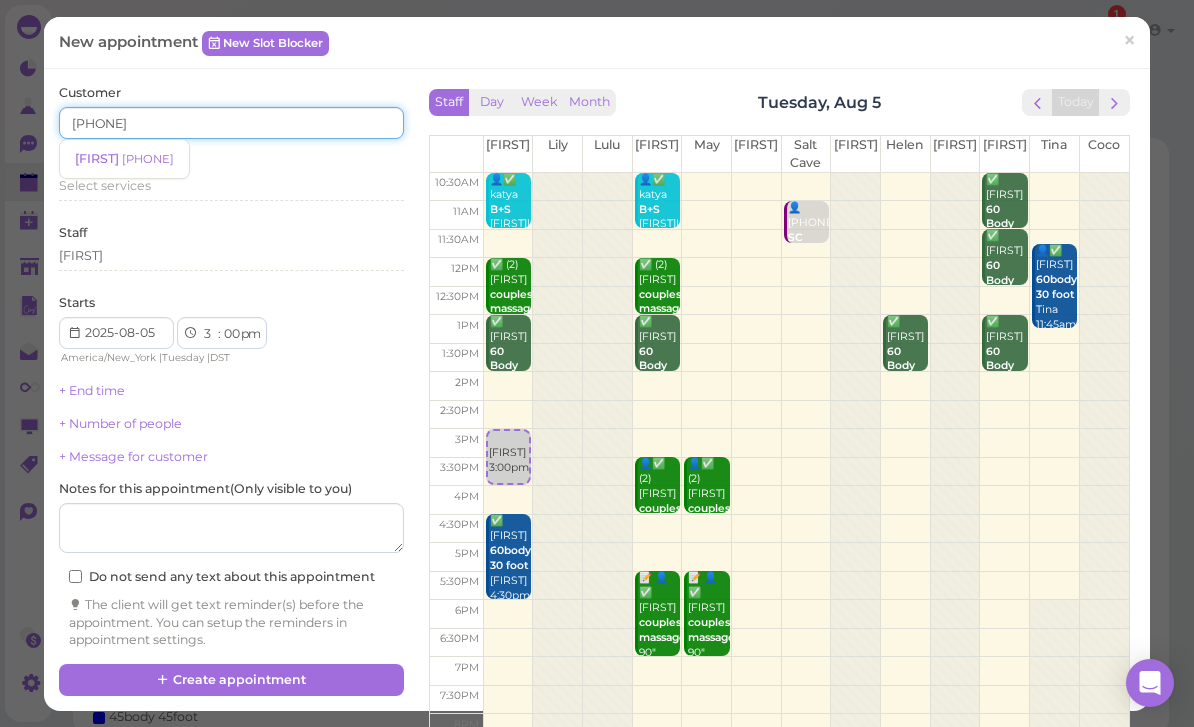 type on "[PHONE]" 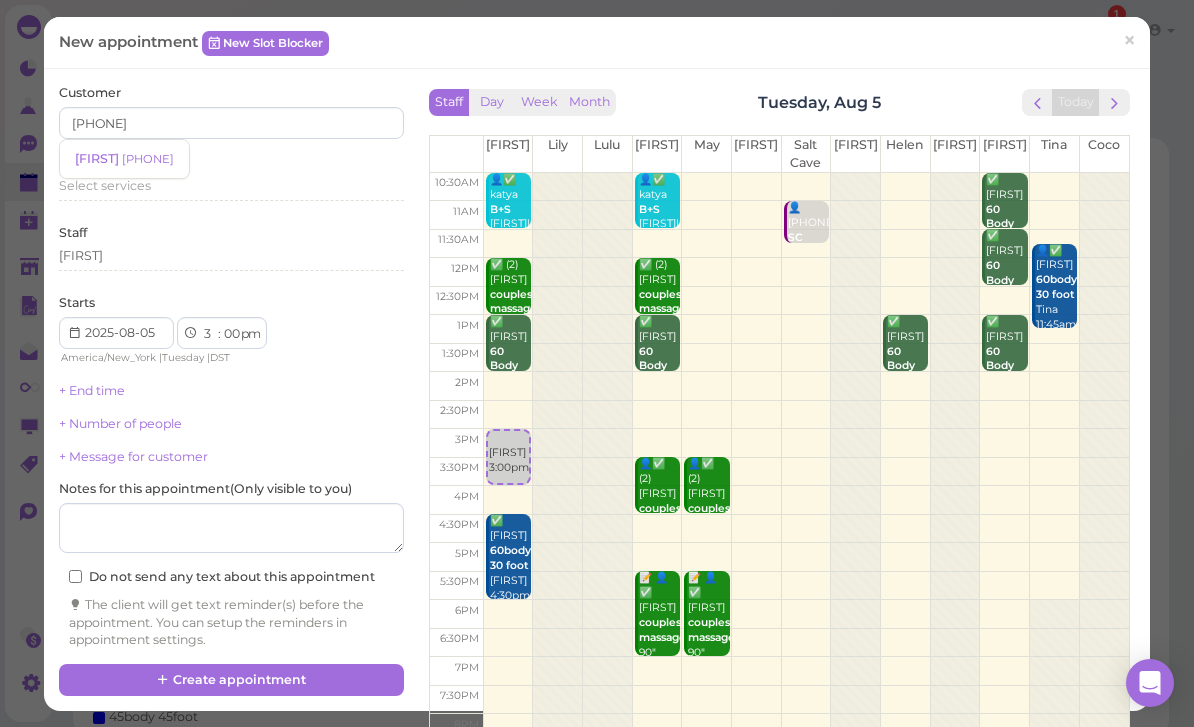 click on "[PHONE]" at bounding box center [148, 159] 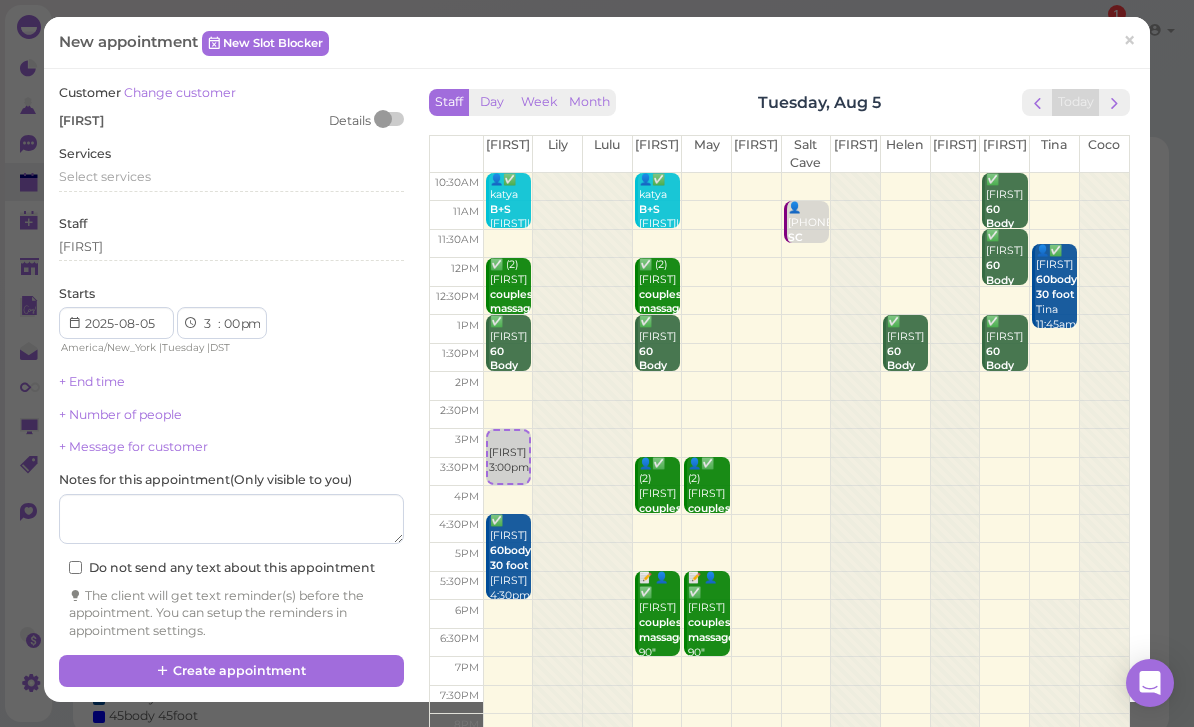 click on "Select services" at bounding box center [231, 177] 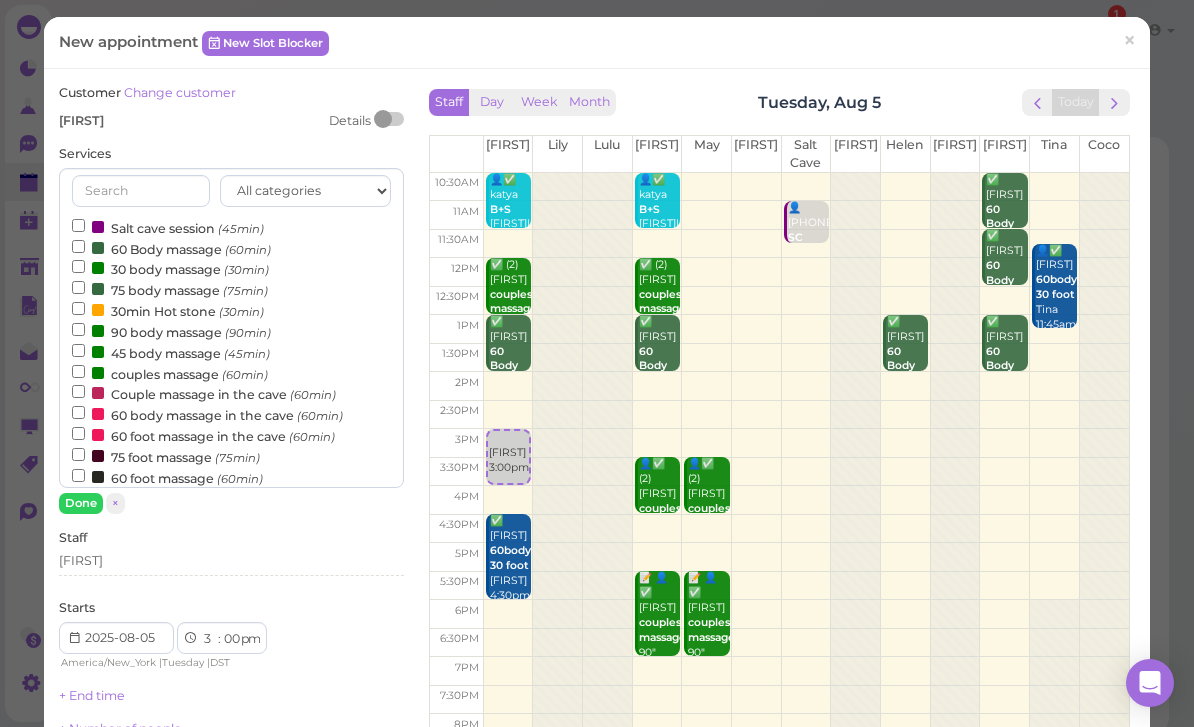 click on "couples massage
(60min)" at bounding box center [170, 373] 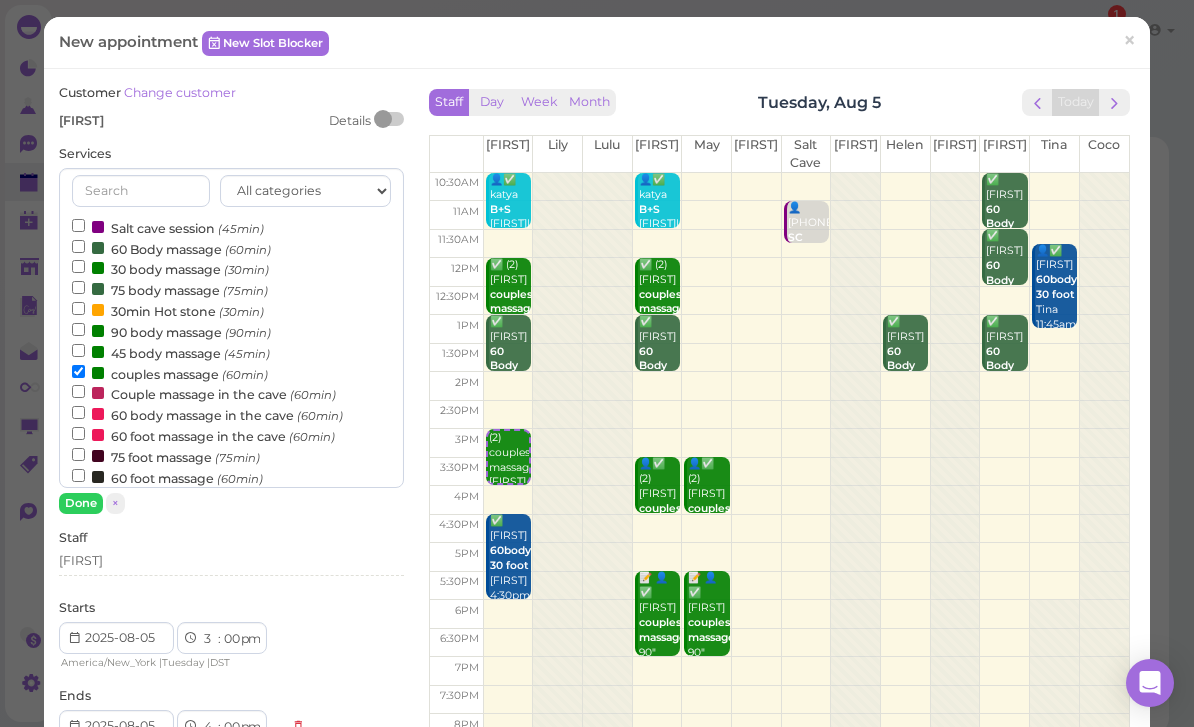 click on "[FIRST]" at bounding box center (231, 561) 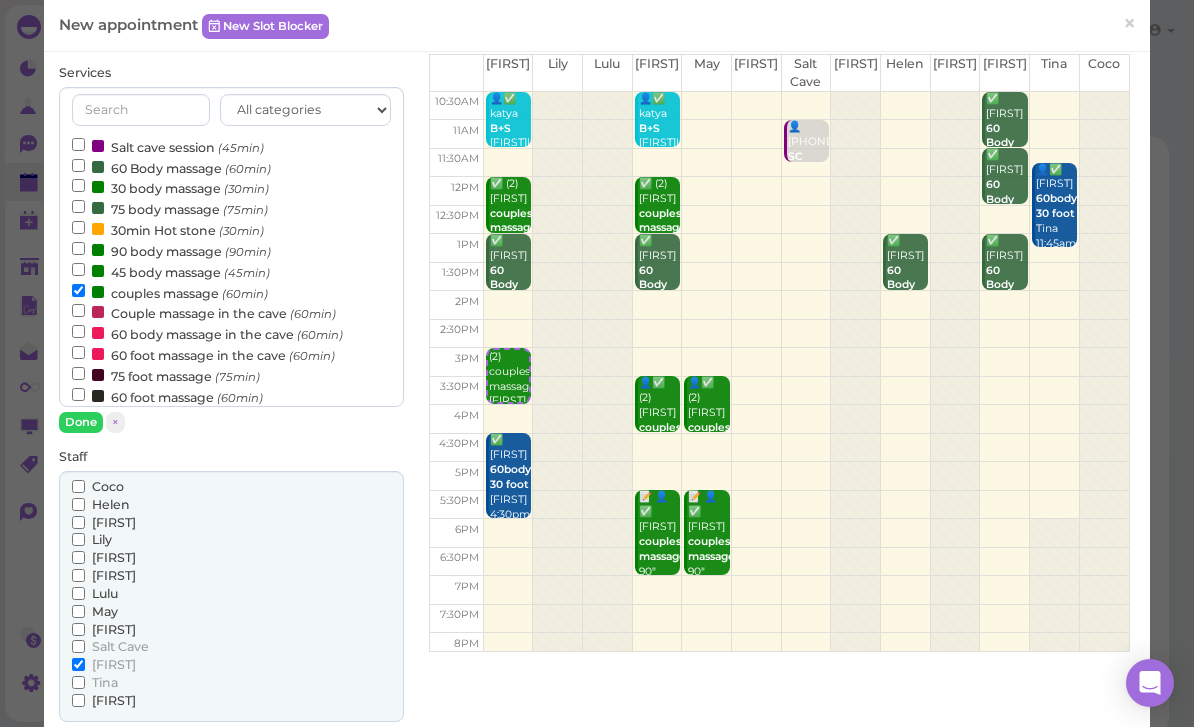 scroll, scrollTop: 87, scrollLeft: 0, axis: vertical 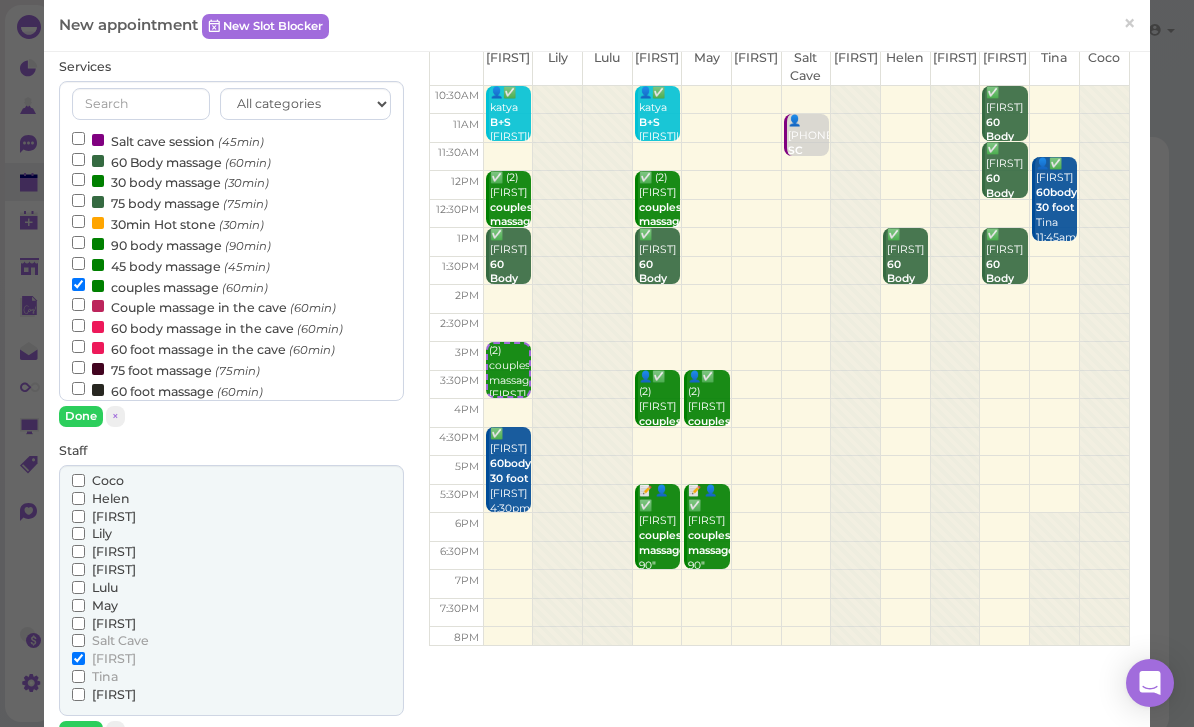 click on "Helen" at bounding box center (111, 498) 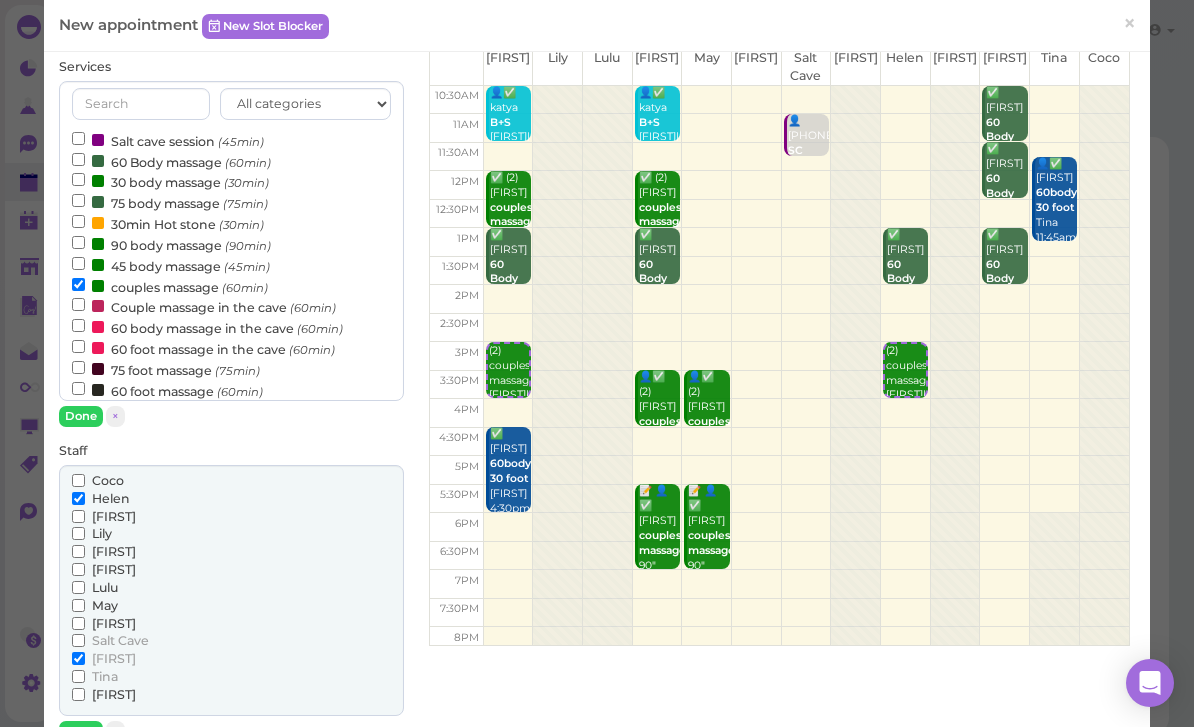 click on "[FIRST]" at bounding box center (78, 694) 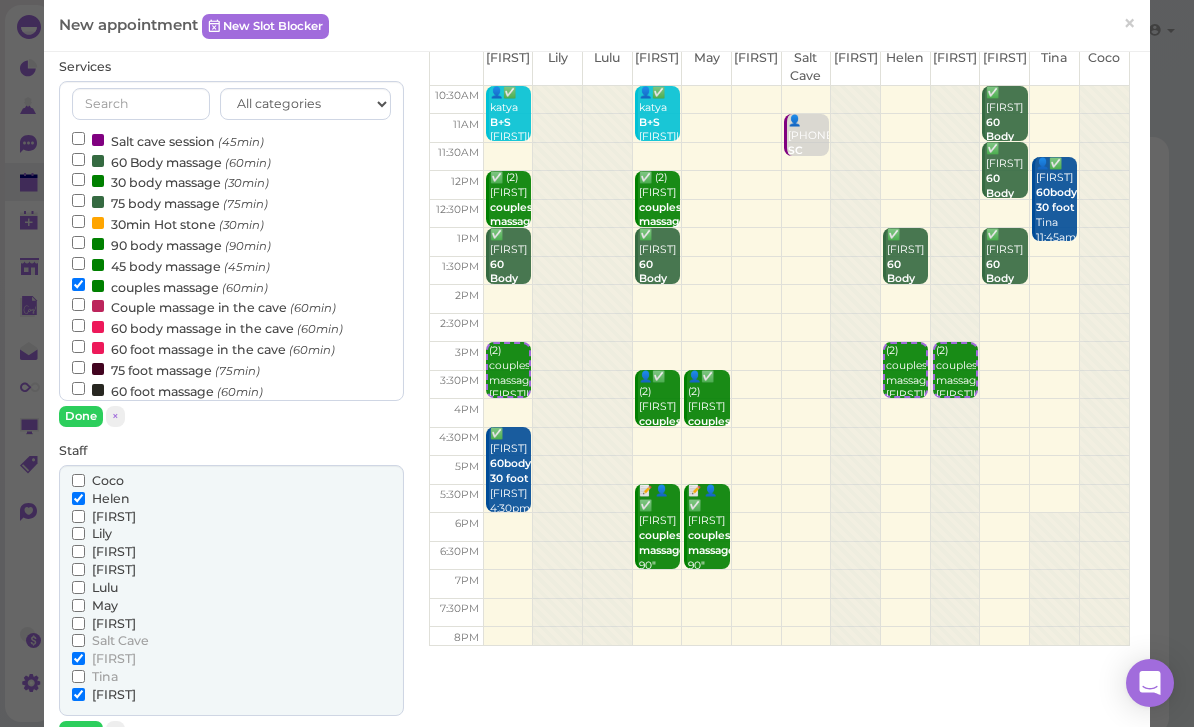 click on "[FIRST]" at bounding box center (114, 694) 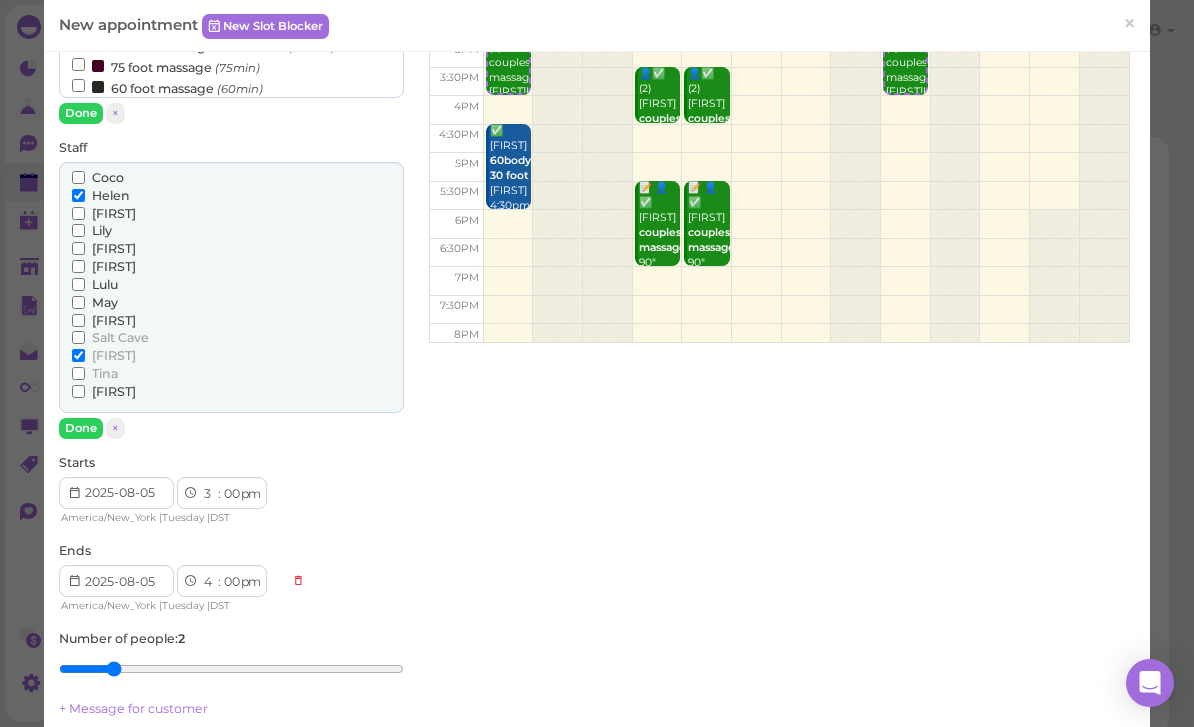 scroll, scrollTop: 396, scrollLeft: 0, axis: vertical 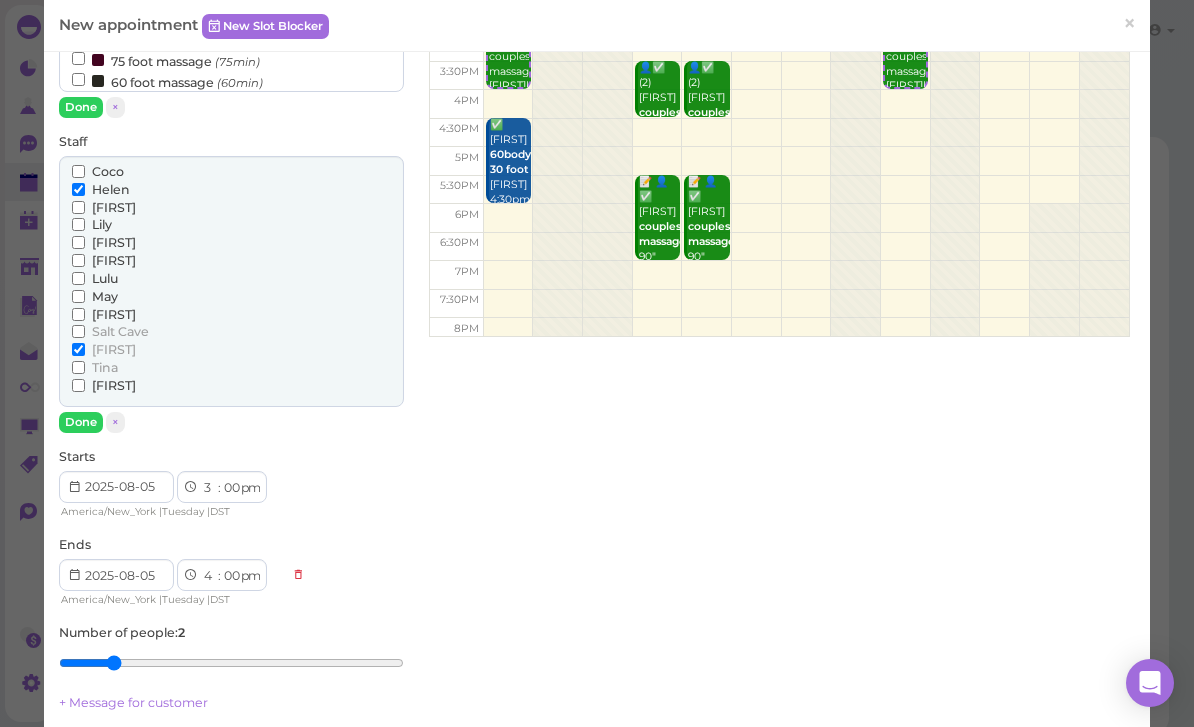 click on "[FIRST]" at bounding box center [114, 349] 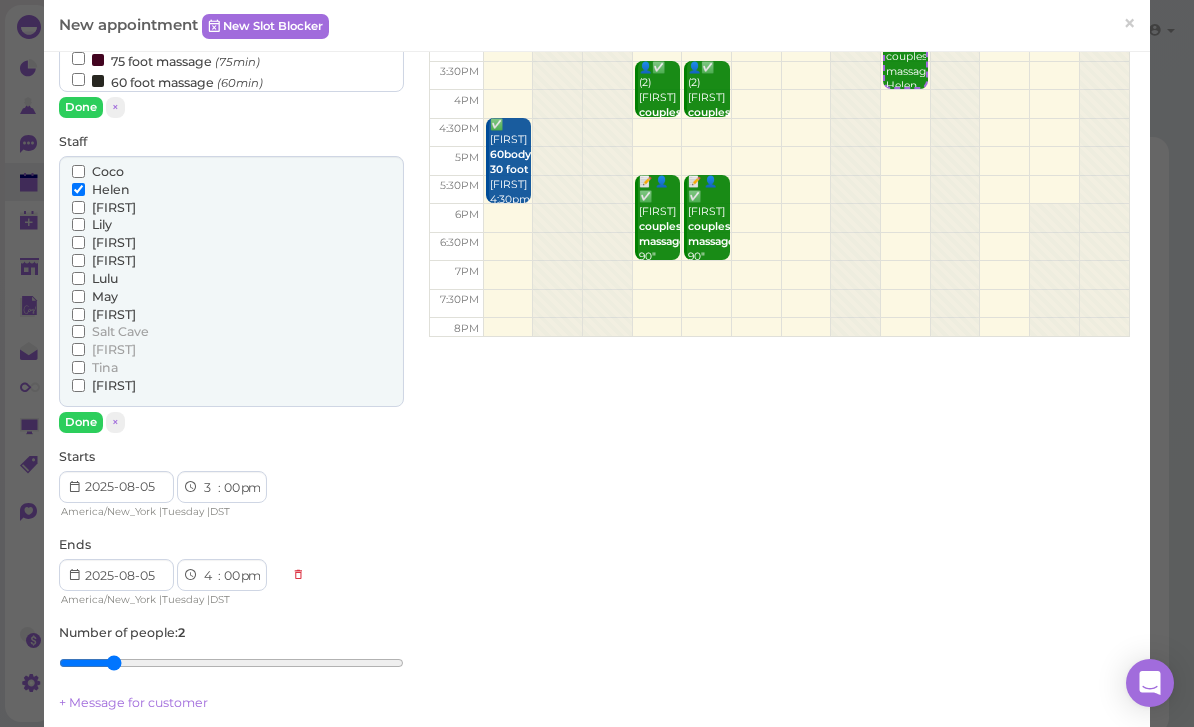 click on "Done" at bounding box center (81, 422) 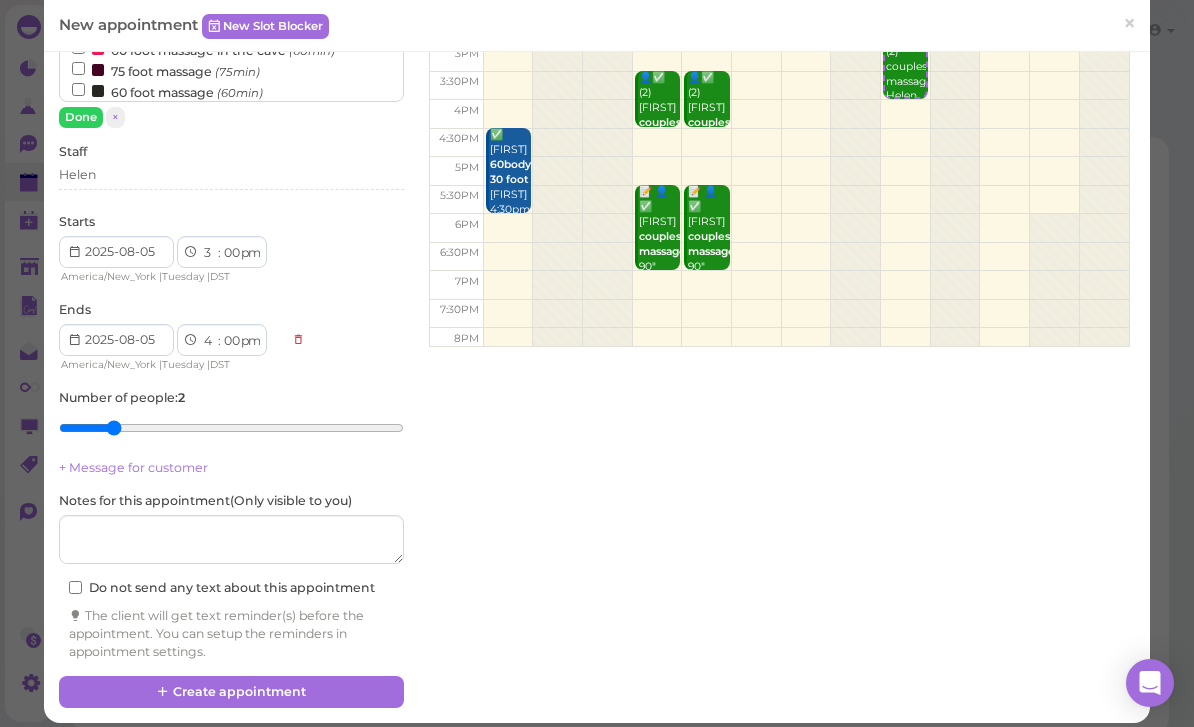 click on "Create appointment" at bounding box center [231, 692] 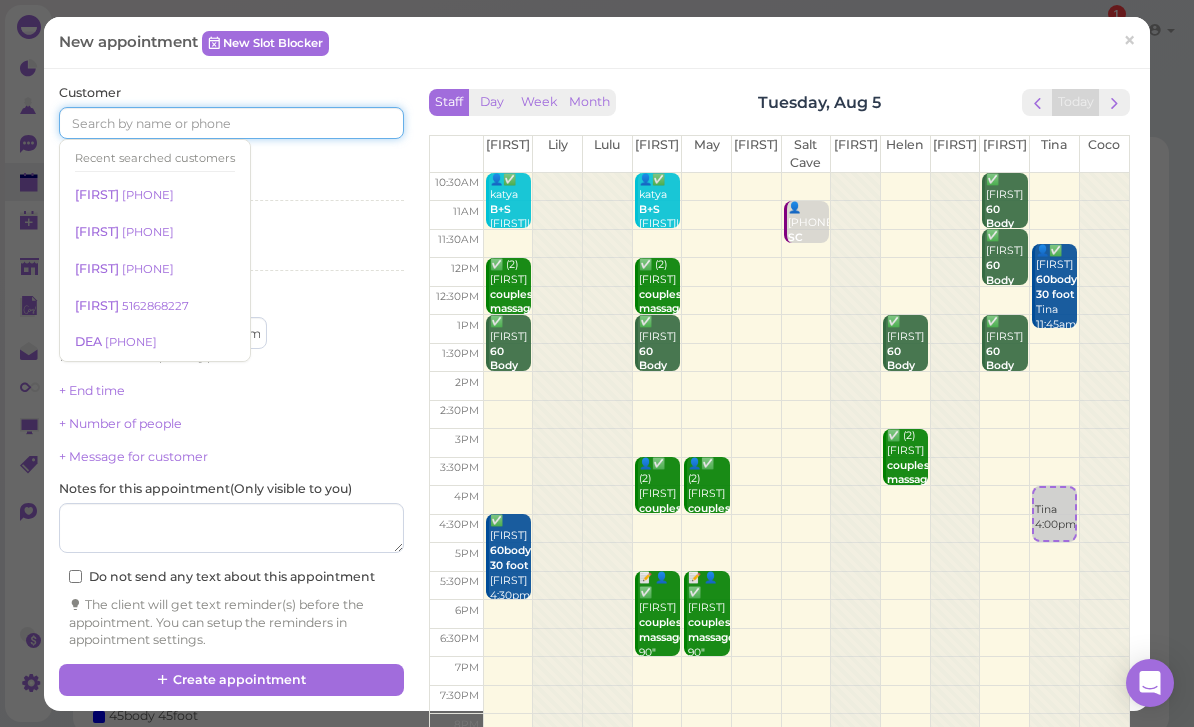 scroll, scrollTop: 0, scrollLeft: 0, axis: both 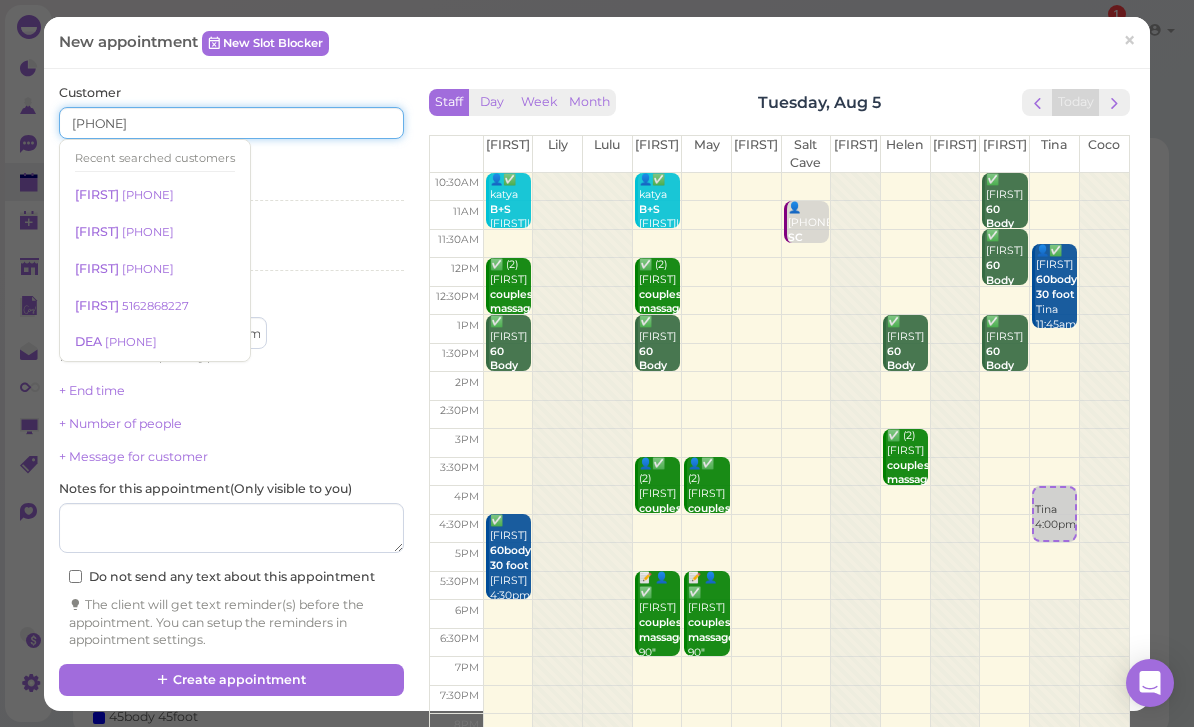 type on "5167320214" 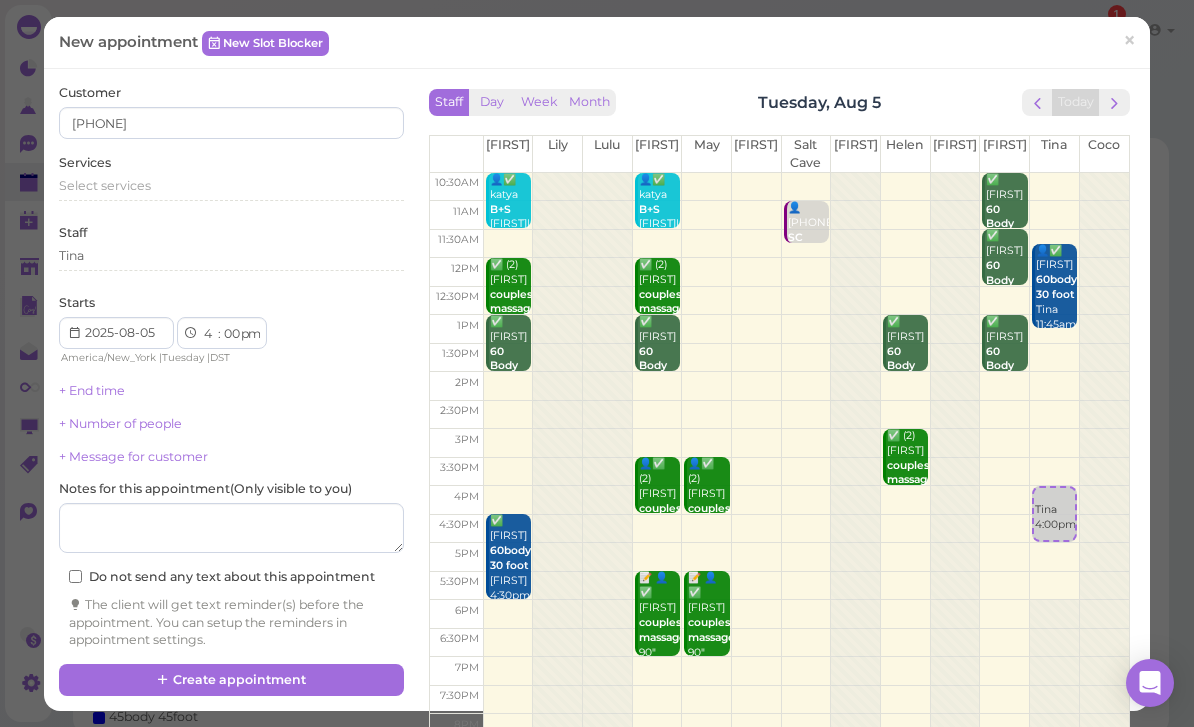click on "Select services" at bounding box center [231, 186] 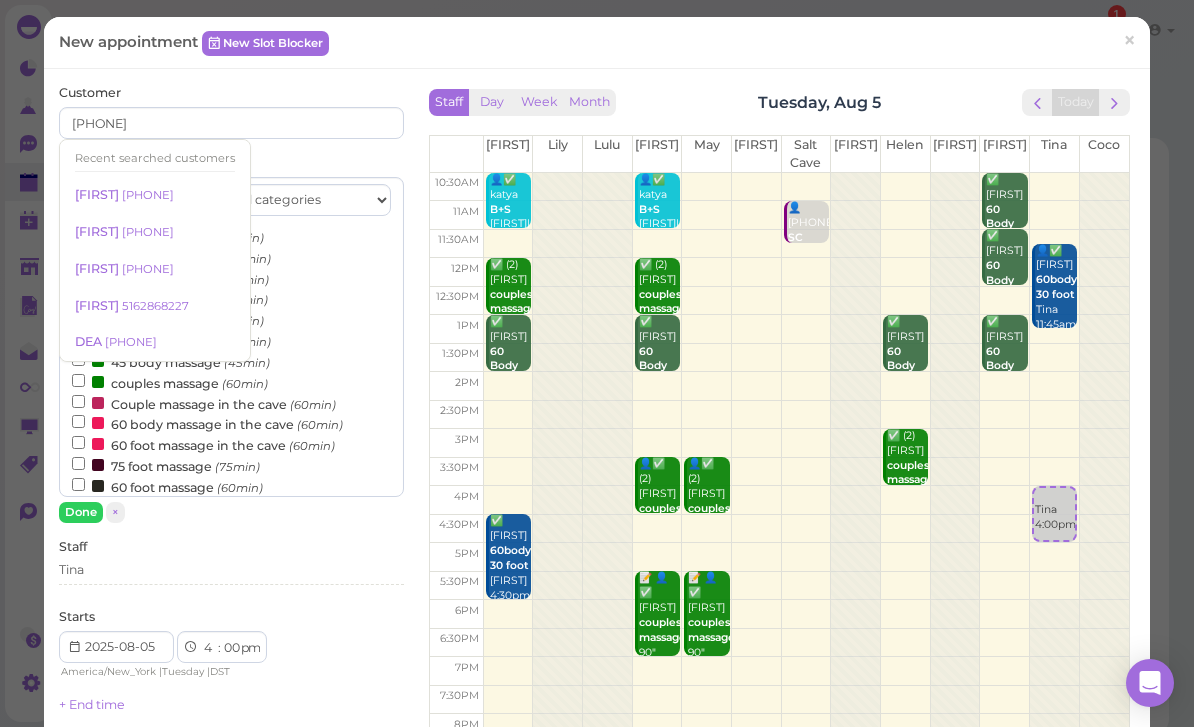 scroll, scrollTop: 1, scrollLeft: 0, axis: vertical 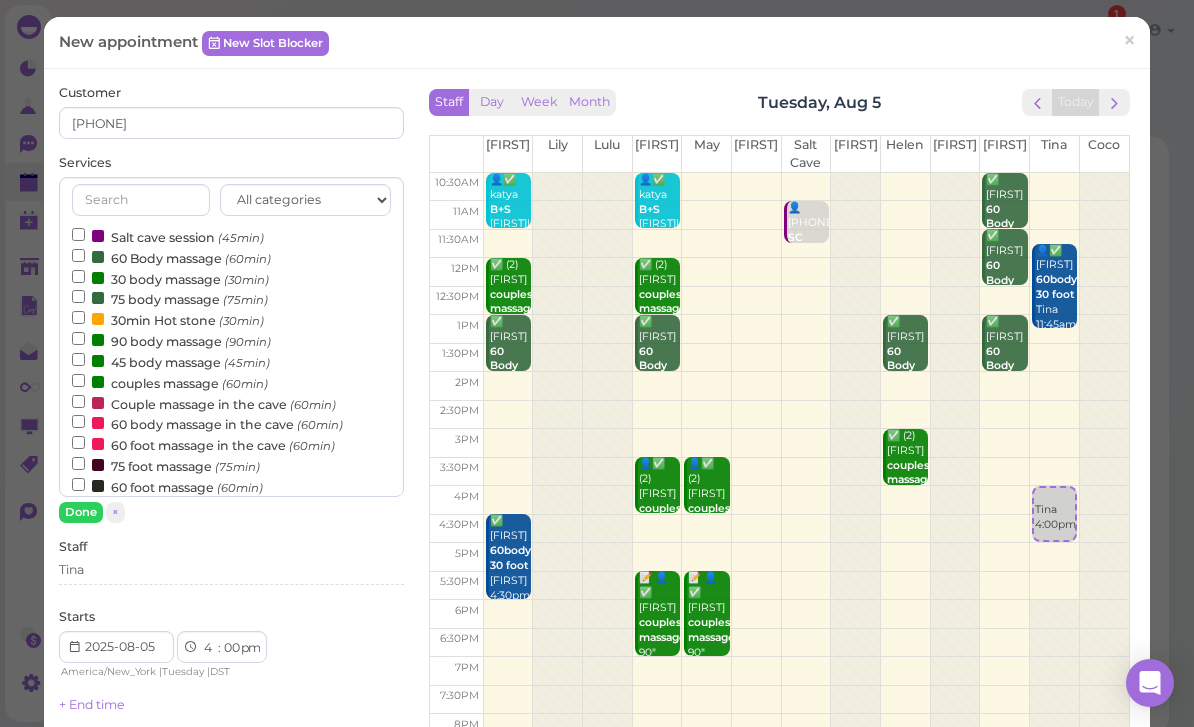 click on "Done" at bounding box center [81, 512] 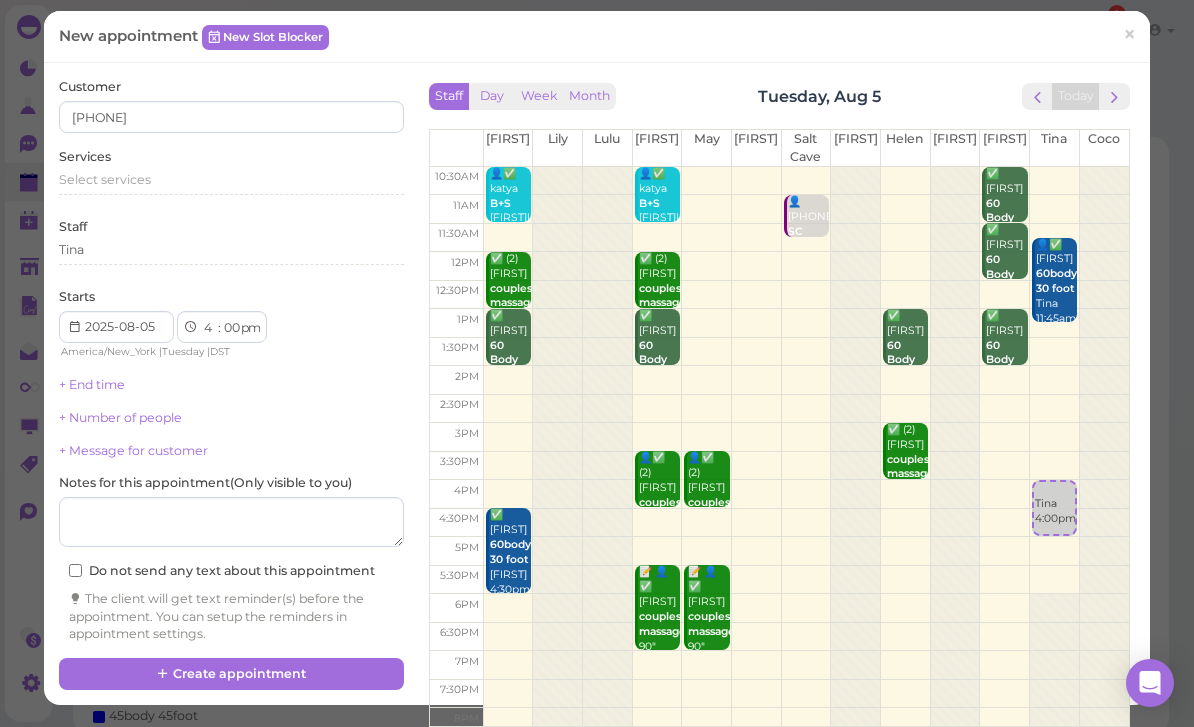 scroll, scrollTop: 21, scrollLeft: 0, axis: vertical 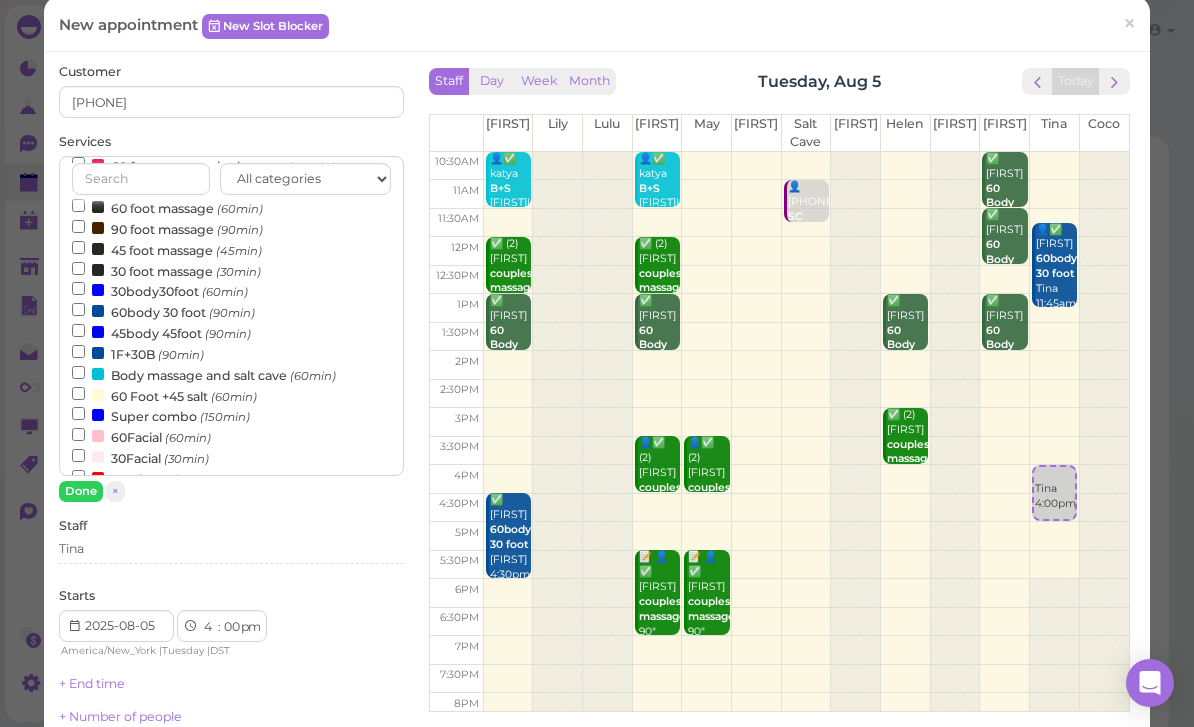 click on "(60min)" at bounding box center (225, 292) 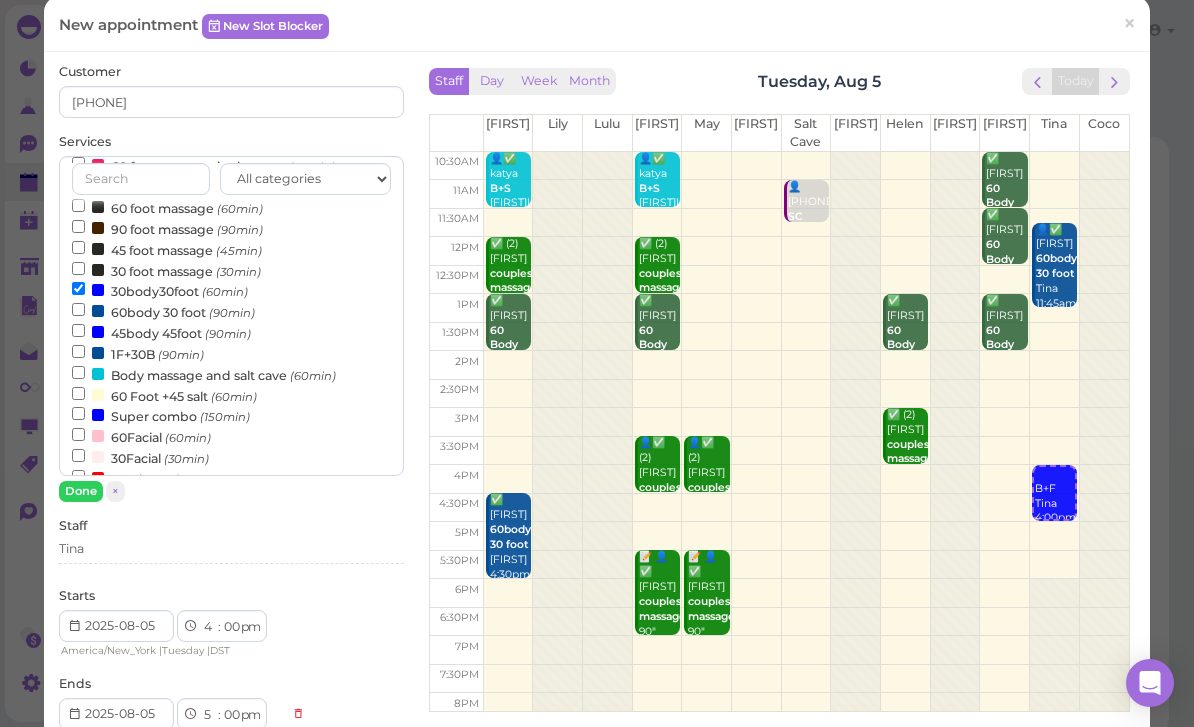 click on "Done" at bounding box center (81, 491) 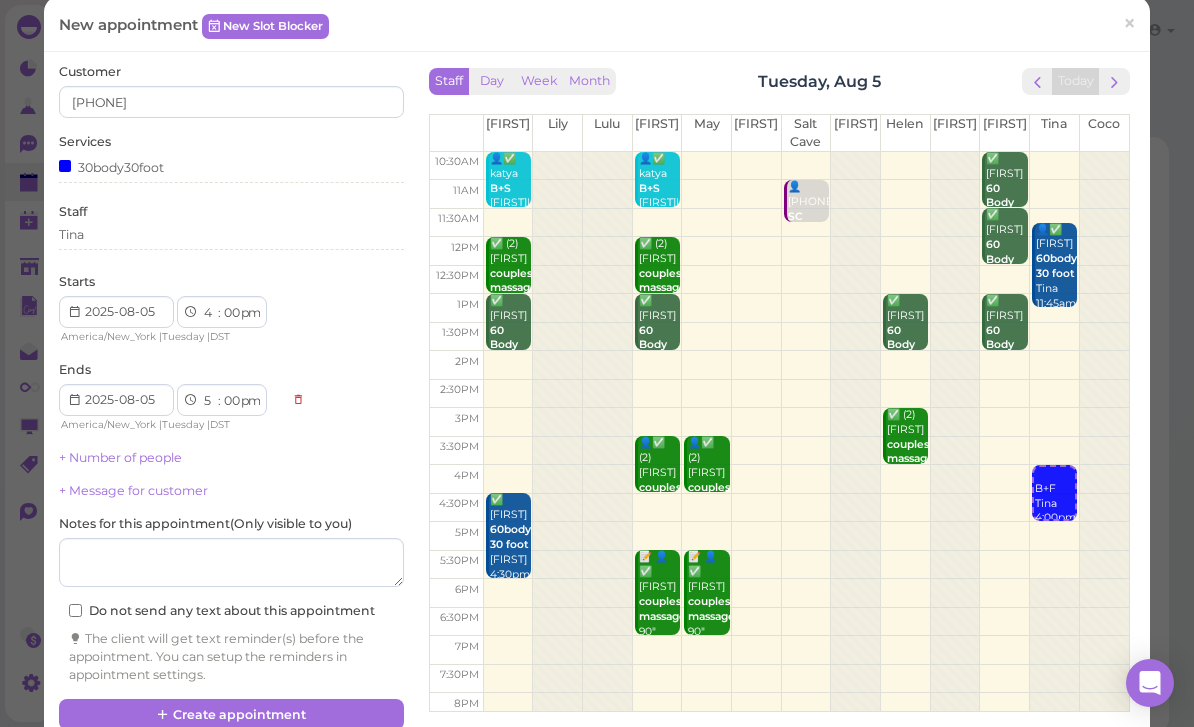 click on "Create appointment" at bounding box center [231, 715] 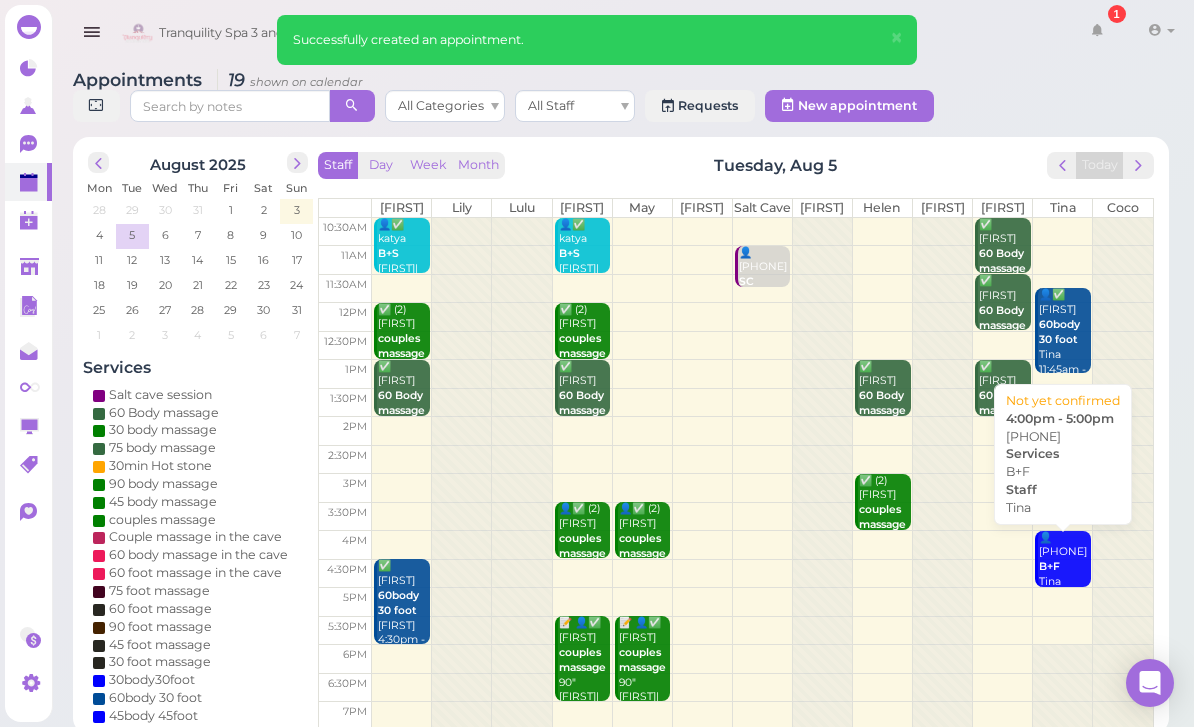 click on "👤5167320214 B+F Tina  4:00pm - 5:00pm" at bounding box center [1064, 575] 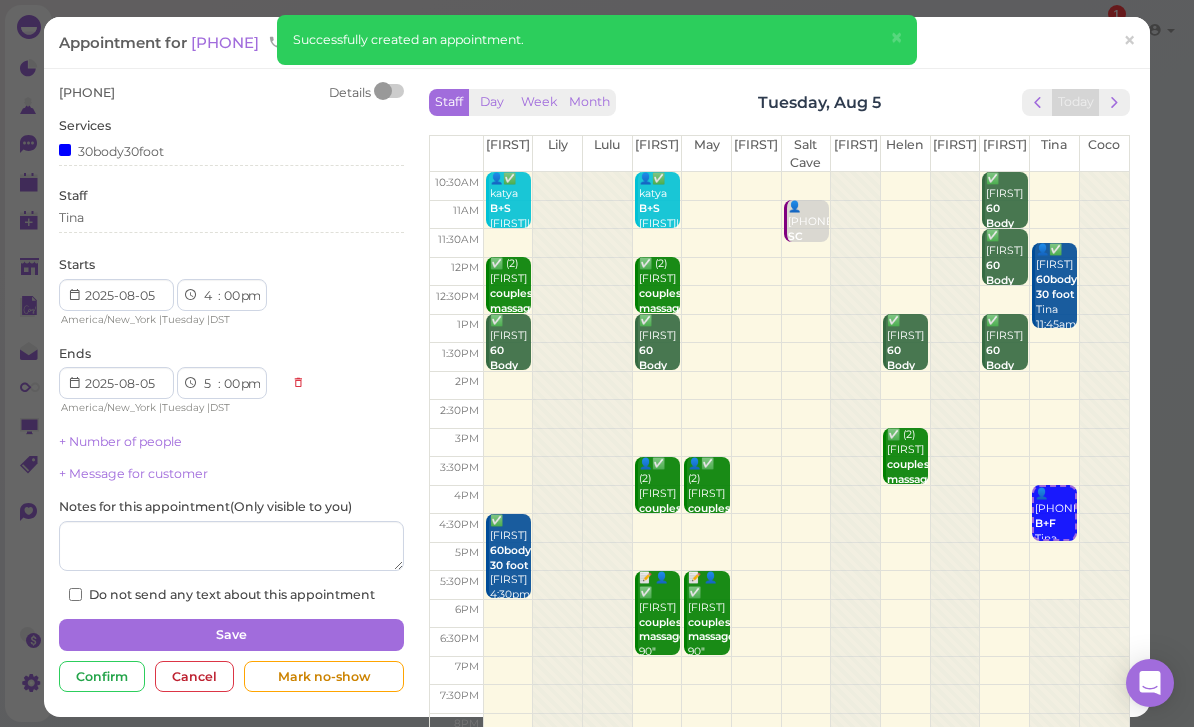 click on "×" at bounding box center (896, 38) 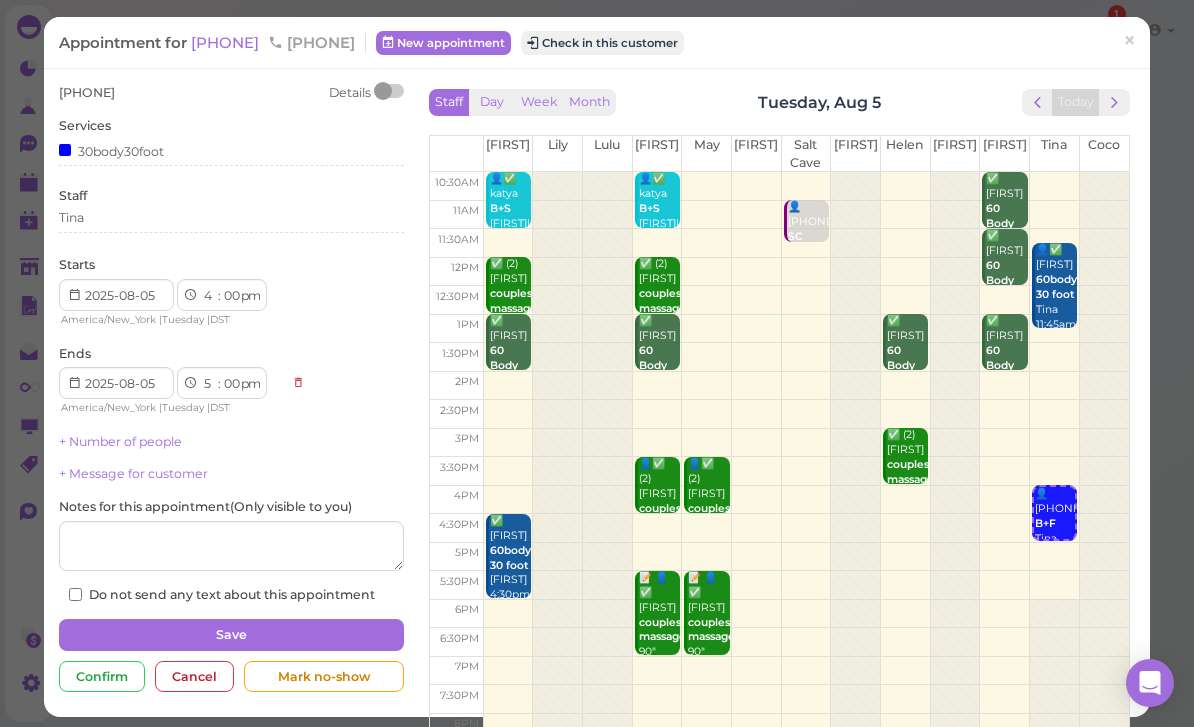 click on "5167320214" at bounding box center (227, 42) 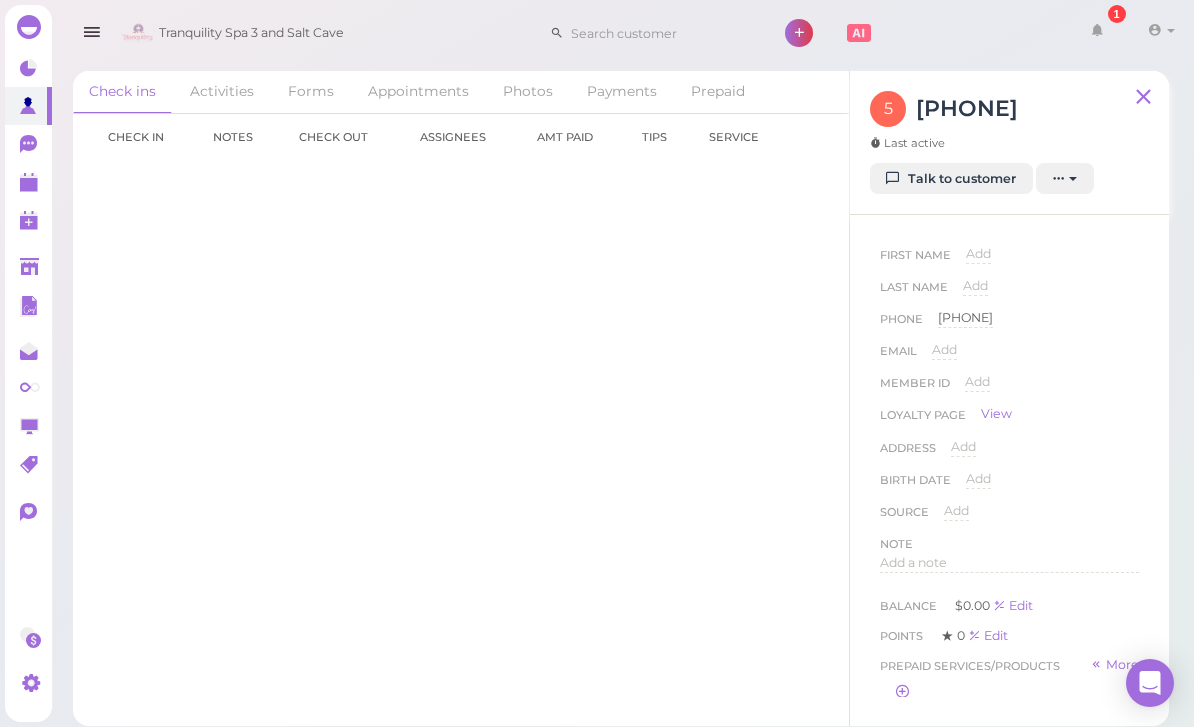 click on "Add" at bounding box center [978, 253] 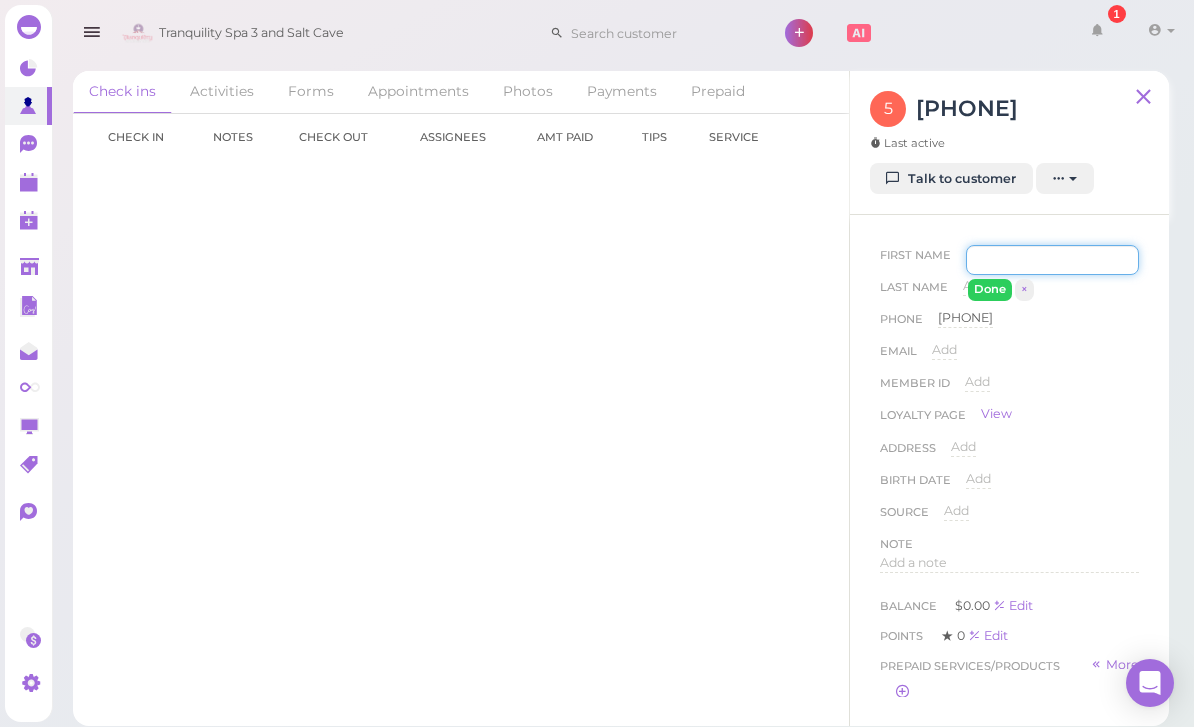 click at bounding box center (1052, 260) 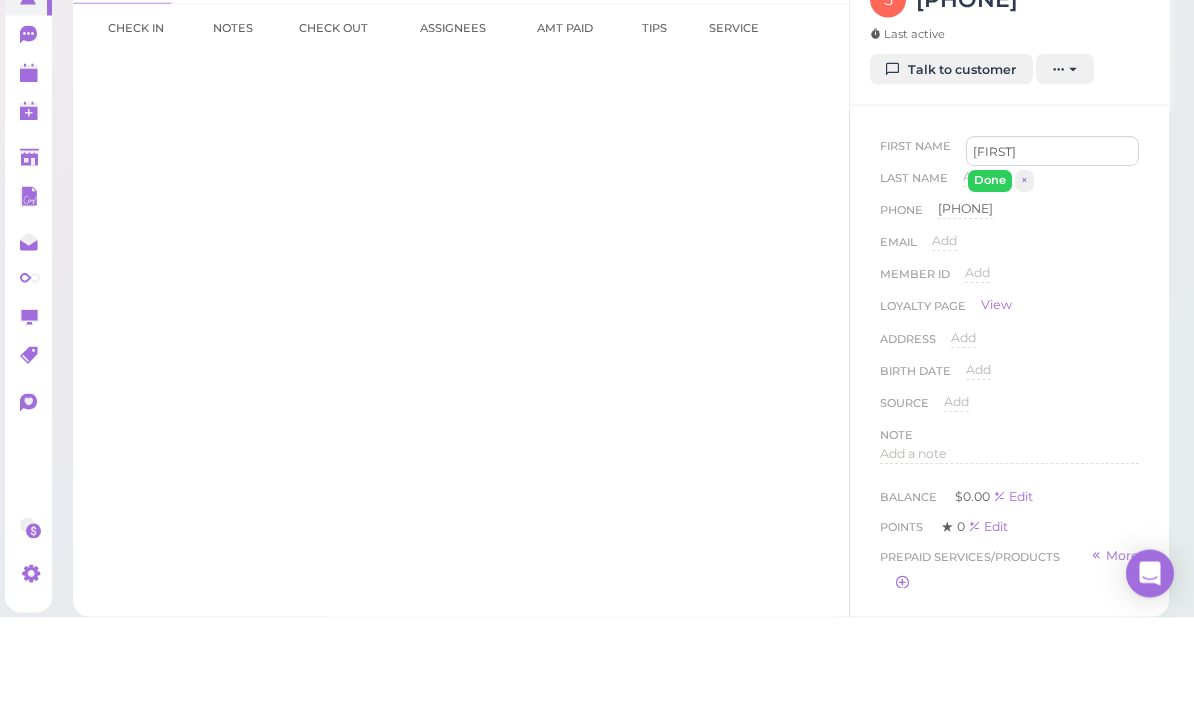 scroll, scrollTop: 64, scrollLeft: 0, axis: vertical 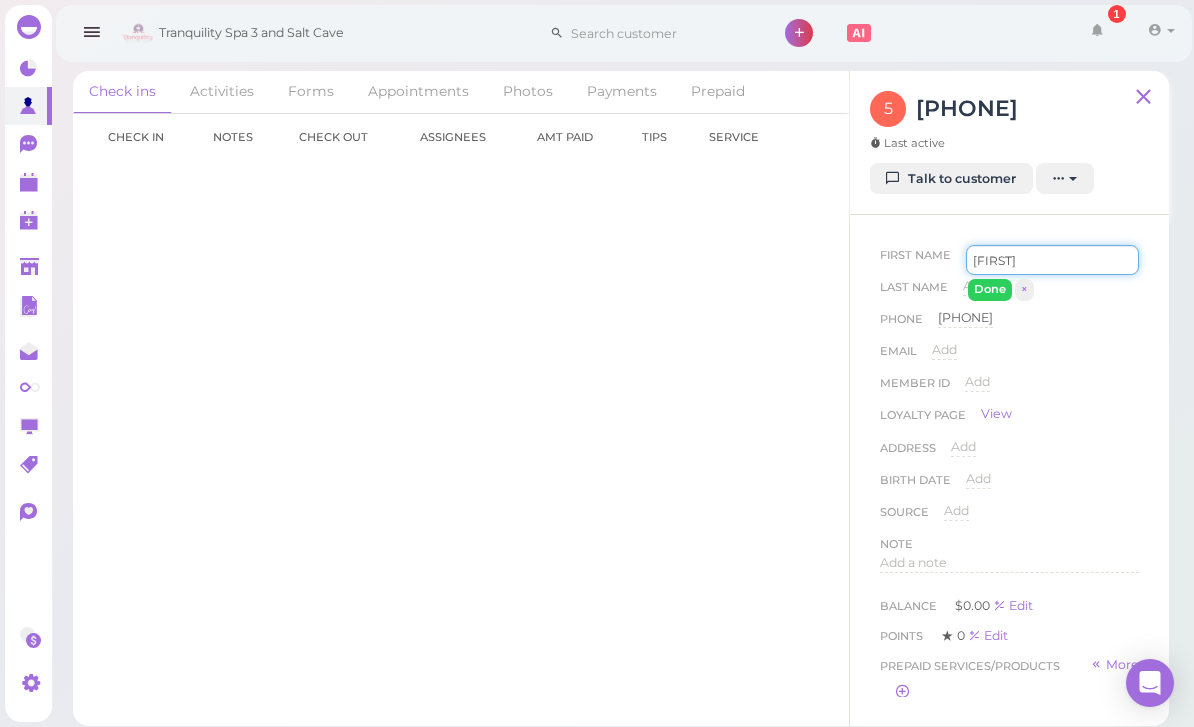 type on "[FIRST]" 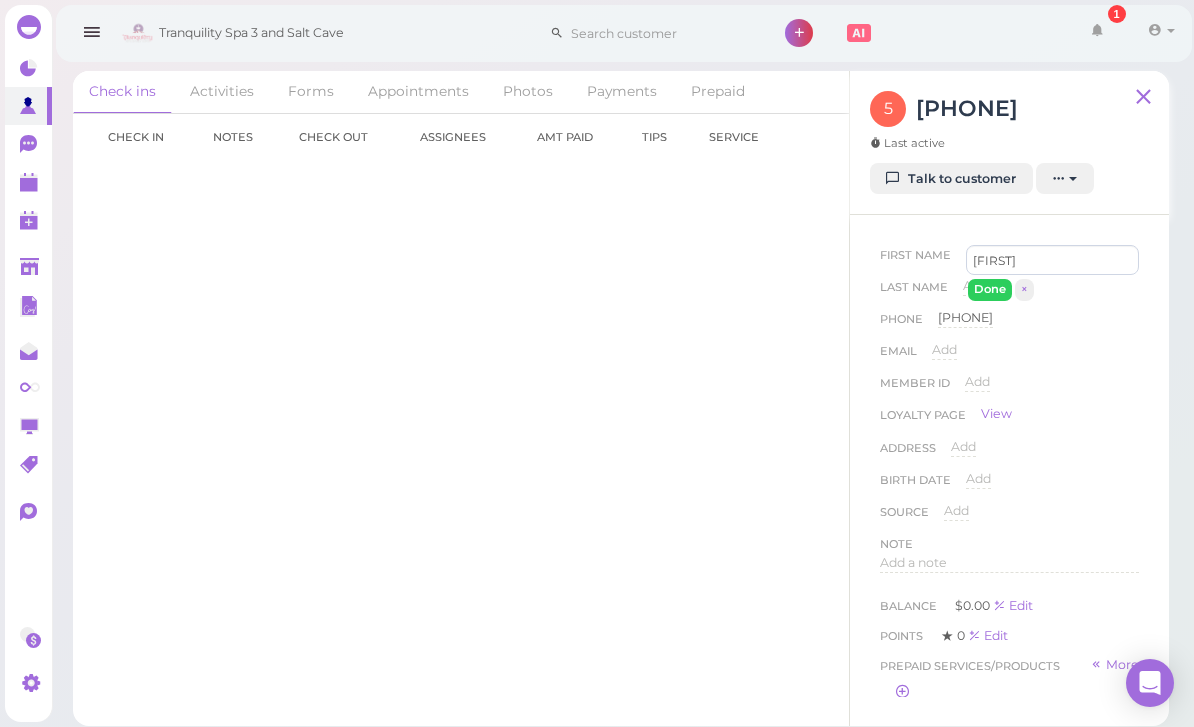 click on "Done" at bounding box center [990, 289] 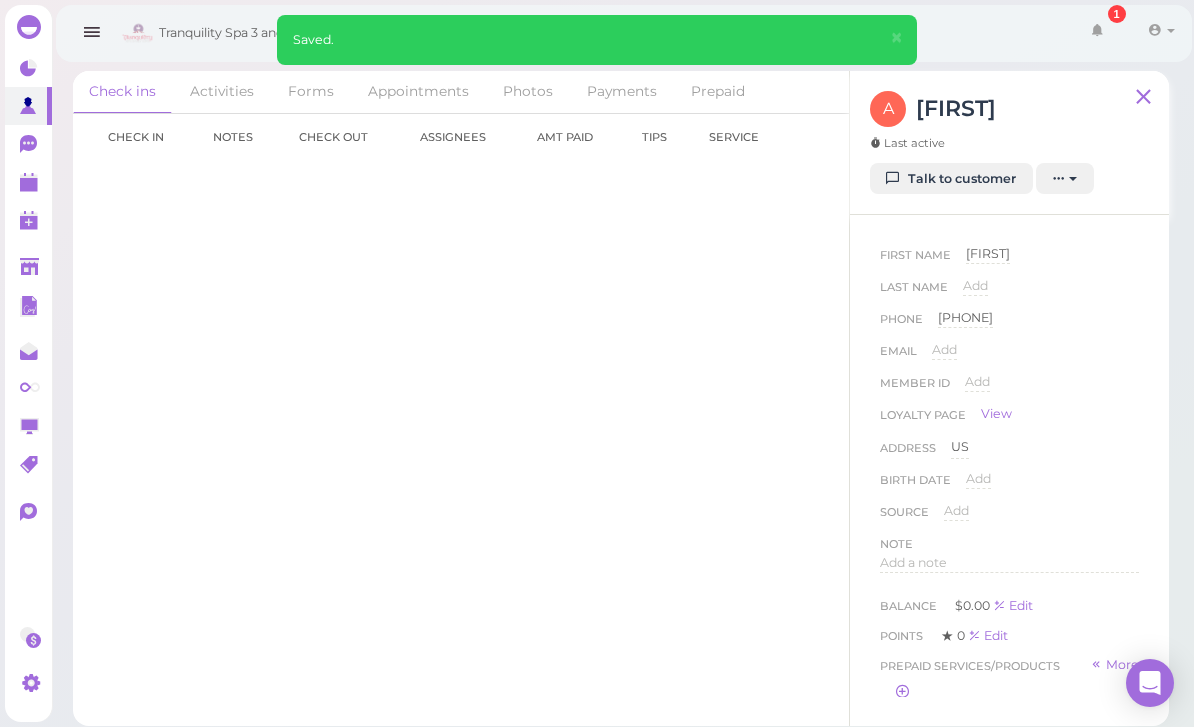 click 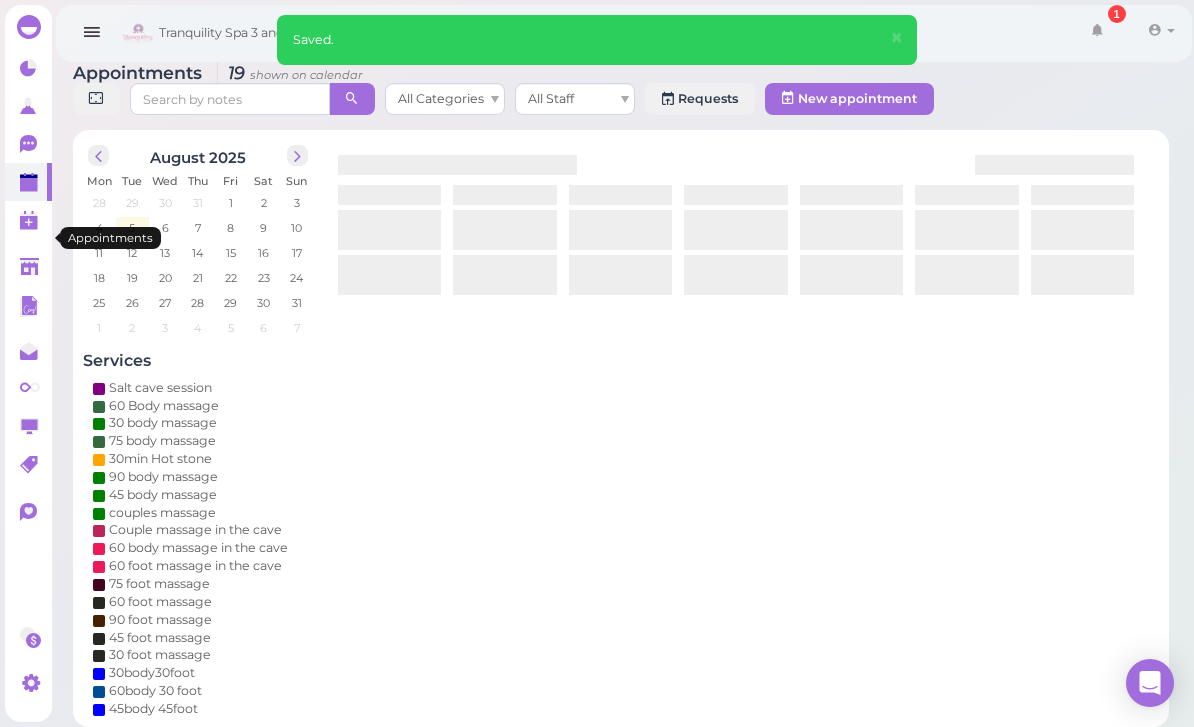 scroll, scrollTop: 0, scrollLeft: 0, axis: both 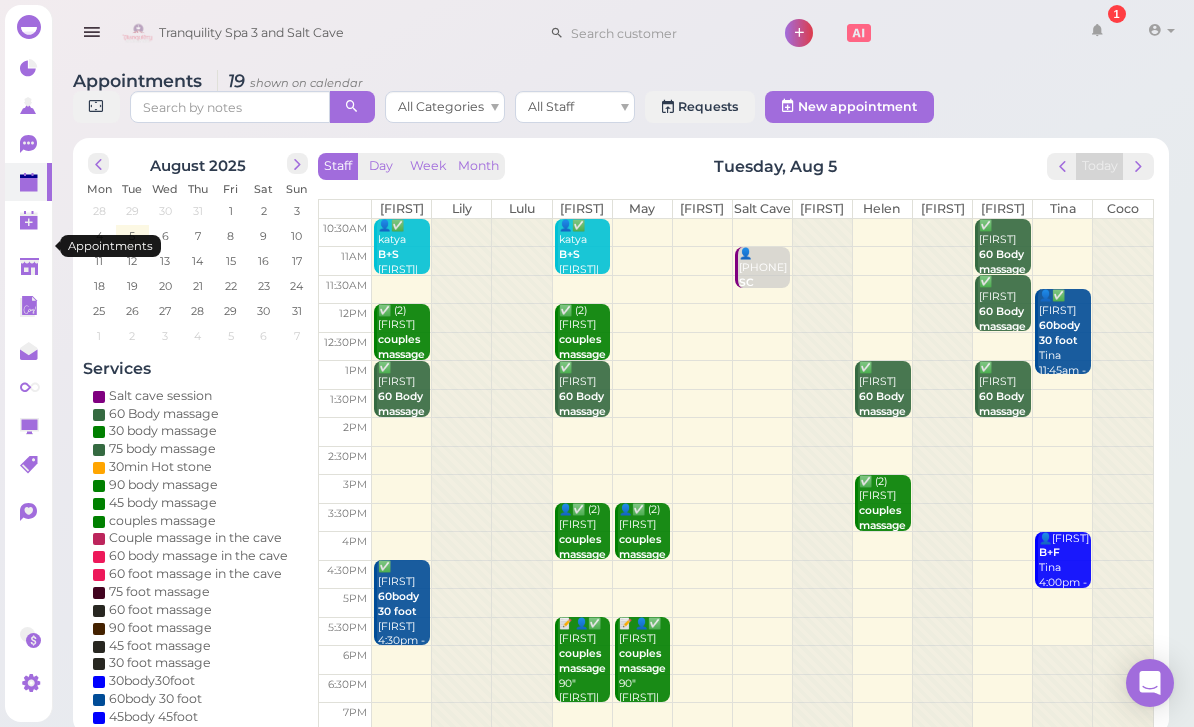 click on "10" at bounding box center [296, 236] 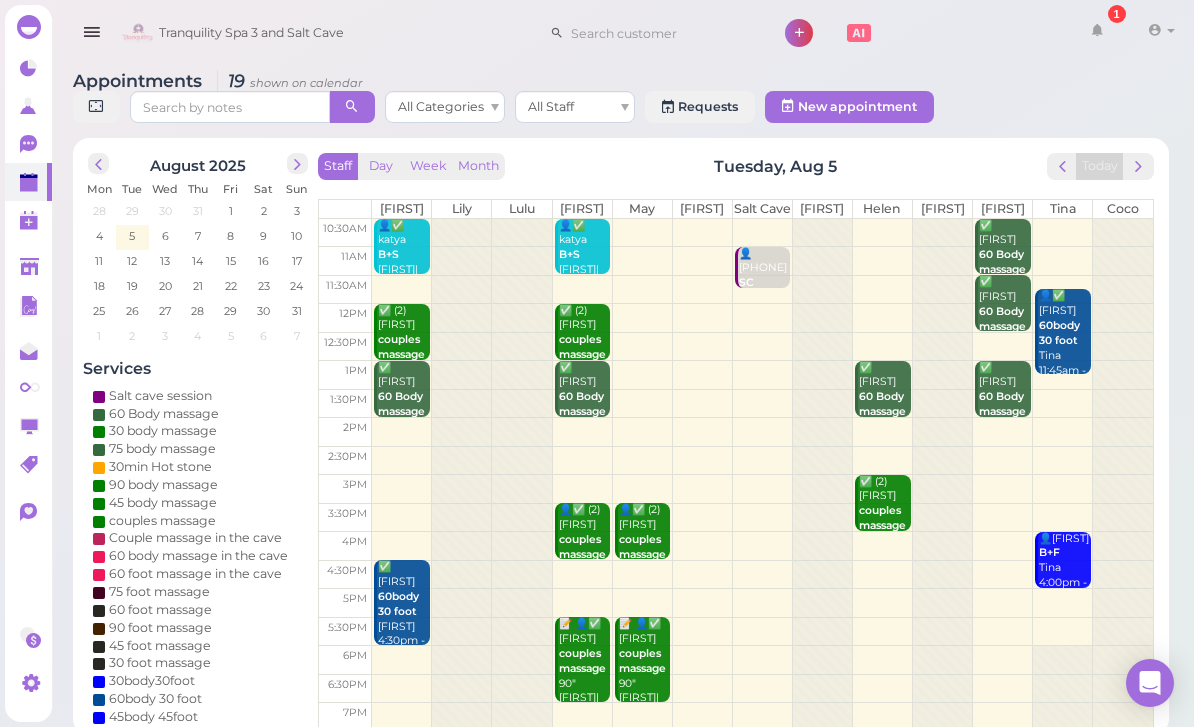 click on "10" at bounding box center [296, 236] 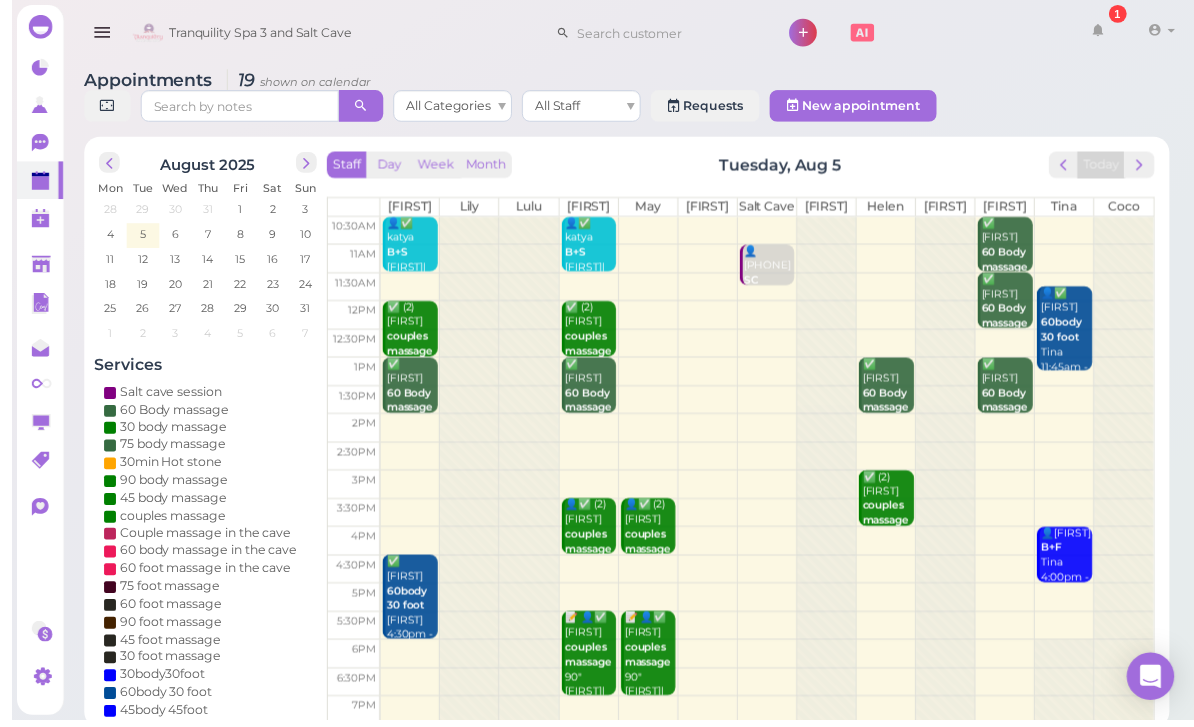 scroll, scrollTop: 14, scrollLeft: 0, axis: vertical 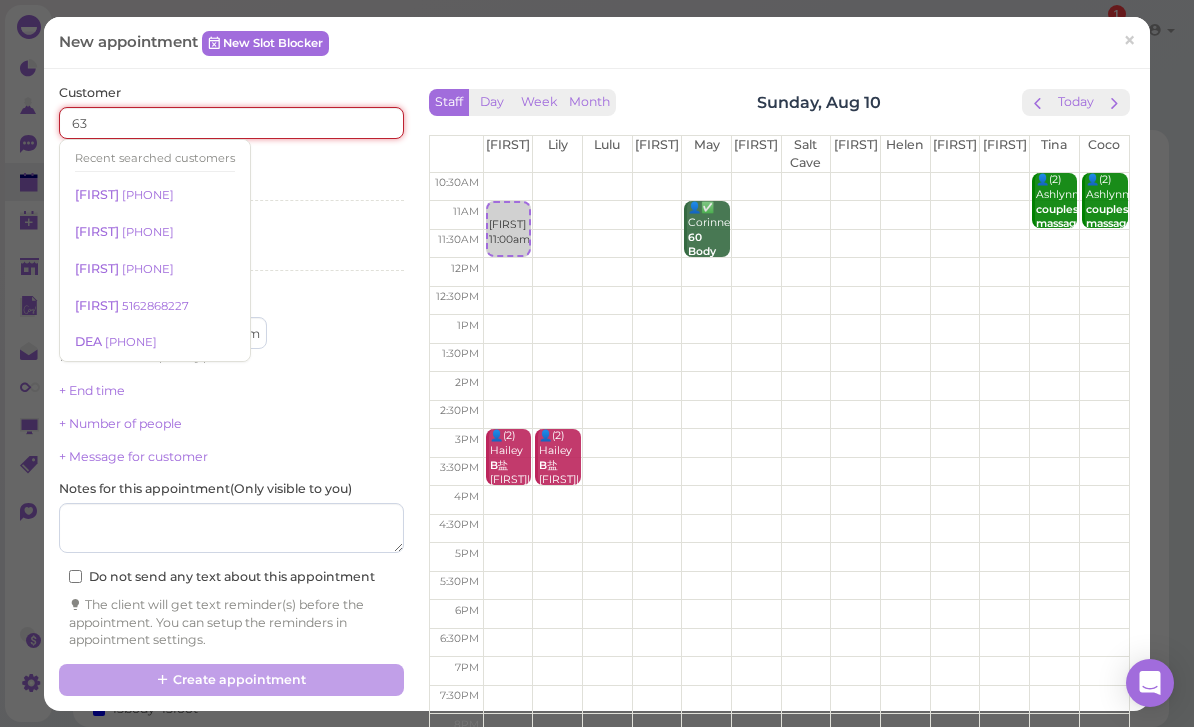 type on "63" 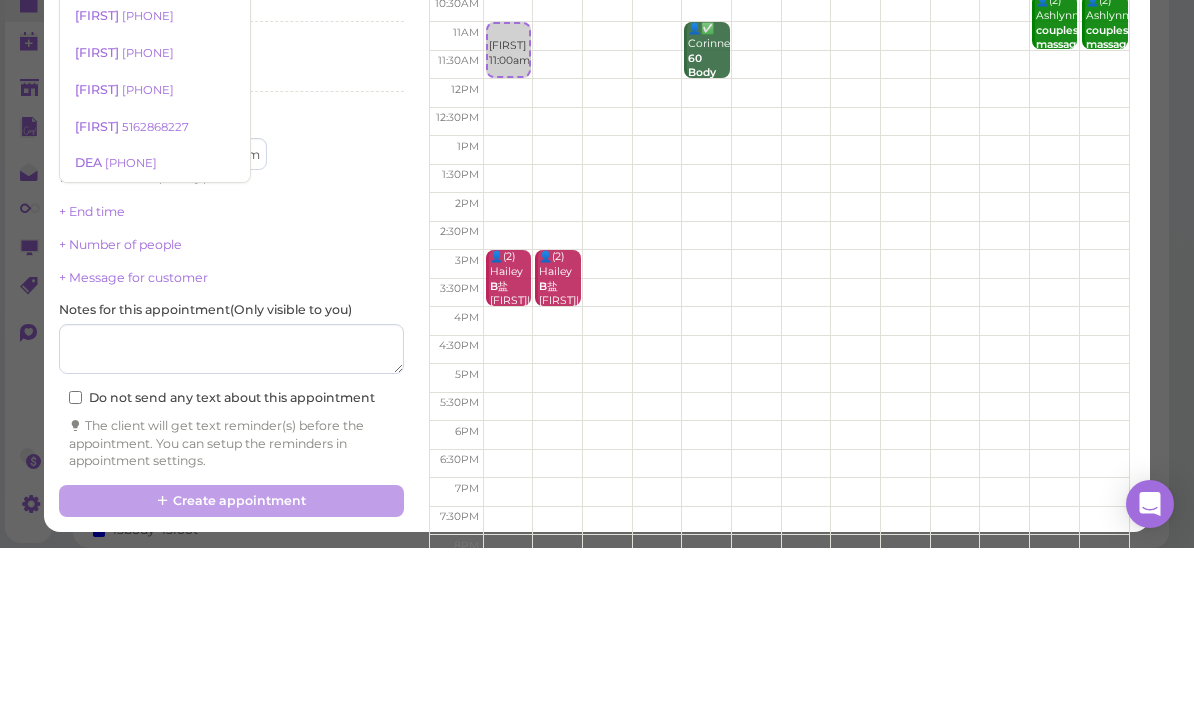 scroll, scrollTop: 71, scrollLeft: 0, axis: vertical 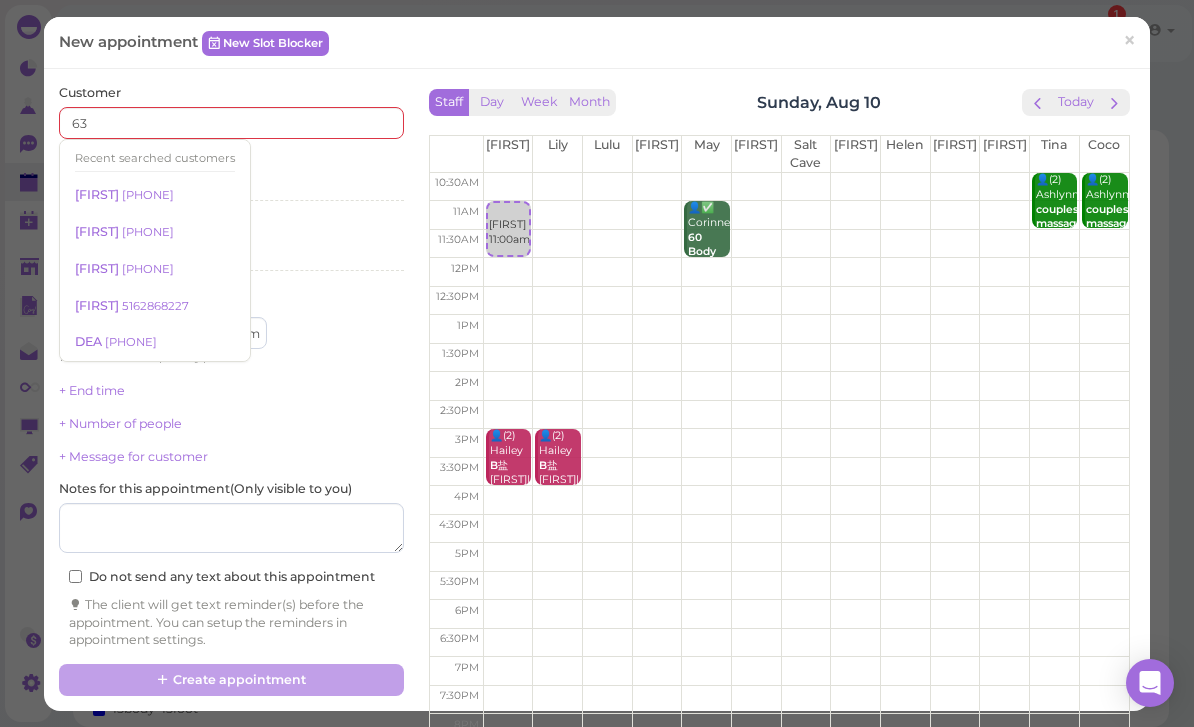 type on "2025-08-10" 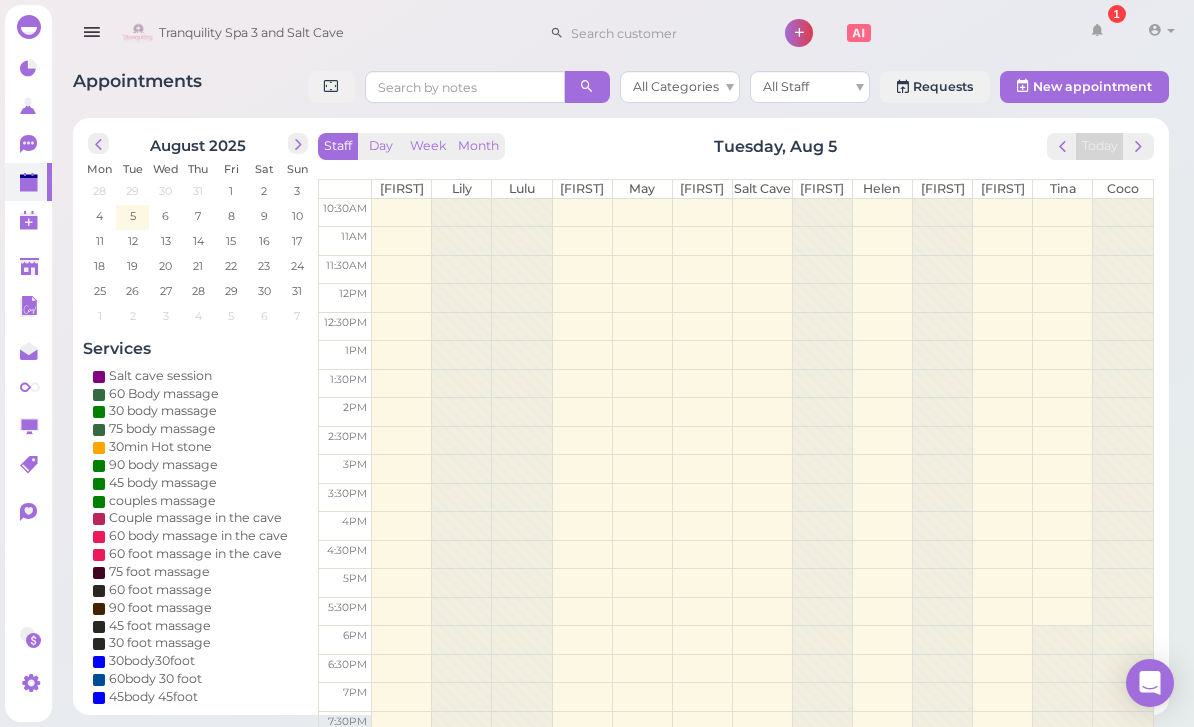 scroll, scrollTop: 0, scrollLeft: 0, axis: both 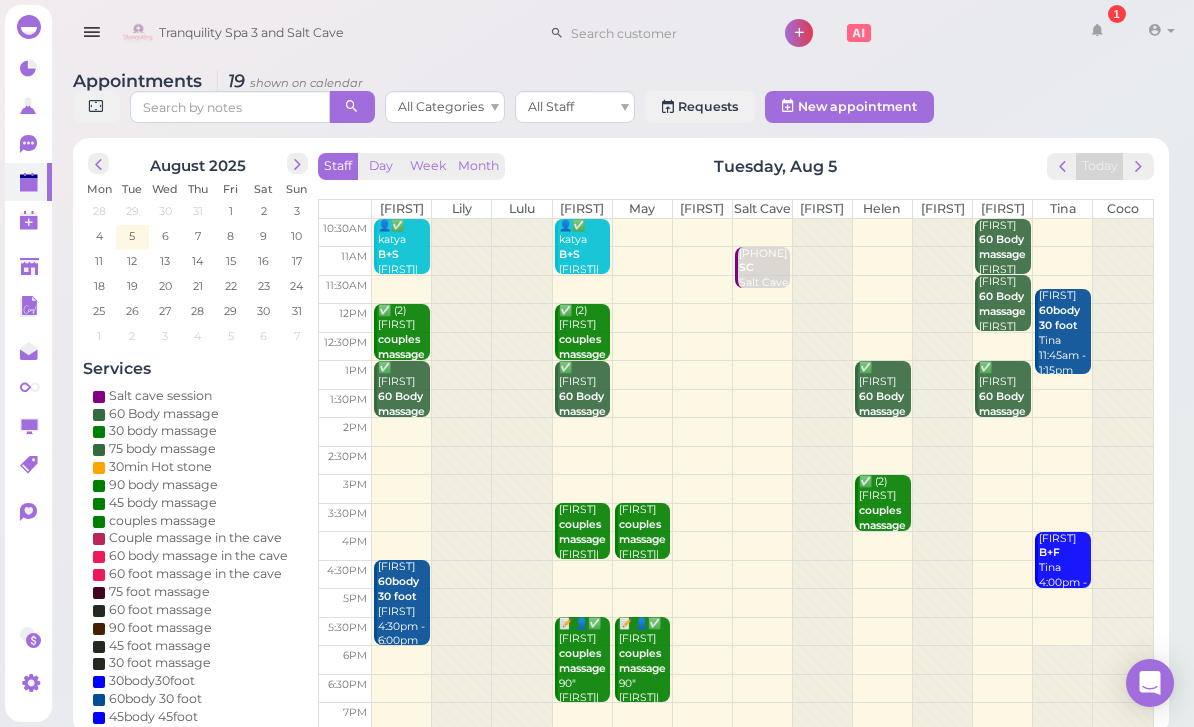 click on "10" at bounding box center (296, 236) 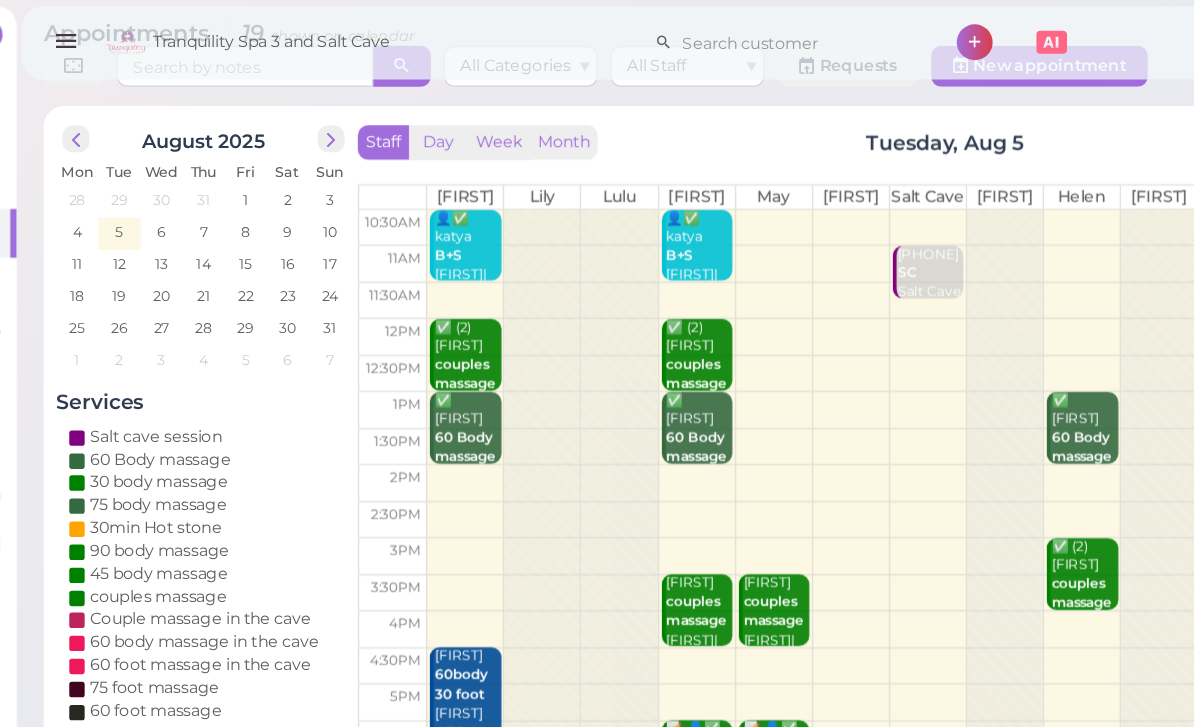 scroll, scrollTop: 52, scrollLeft: 0, axis: vertical 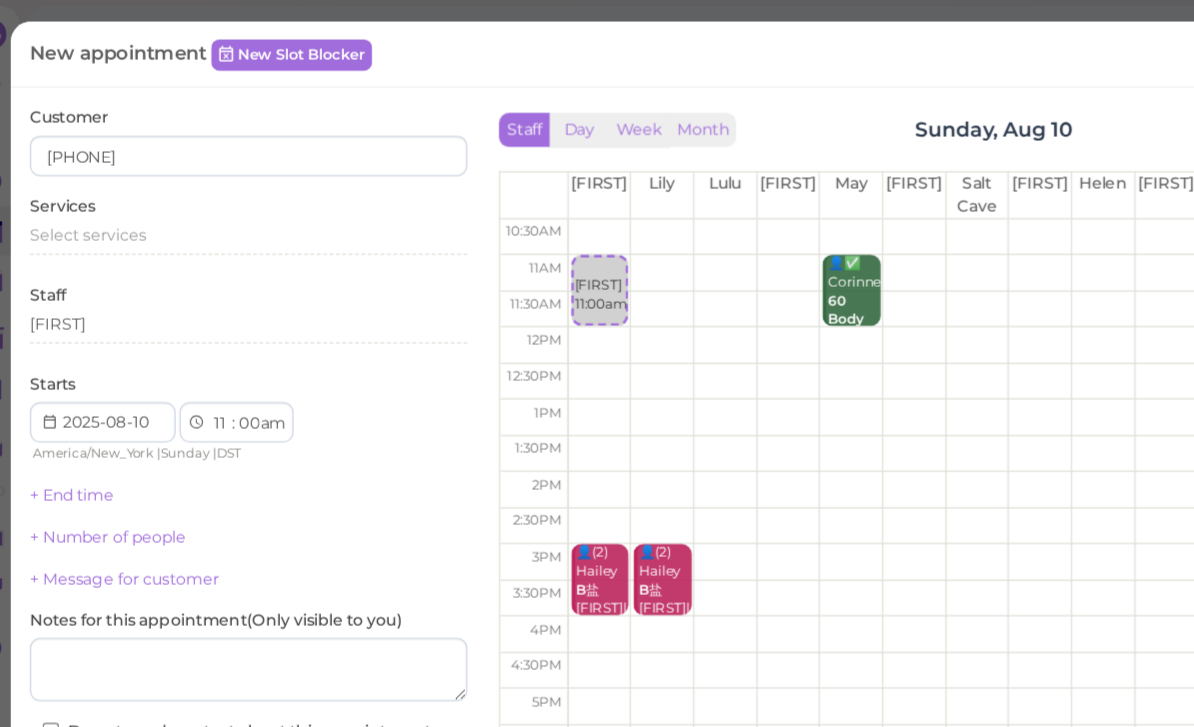 click on "Services
Select services" at bounding box center (231, 181) 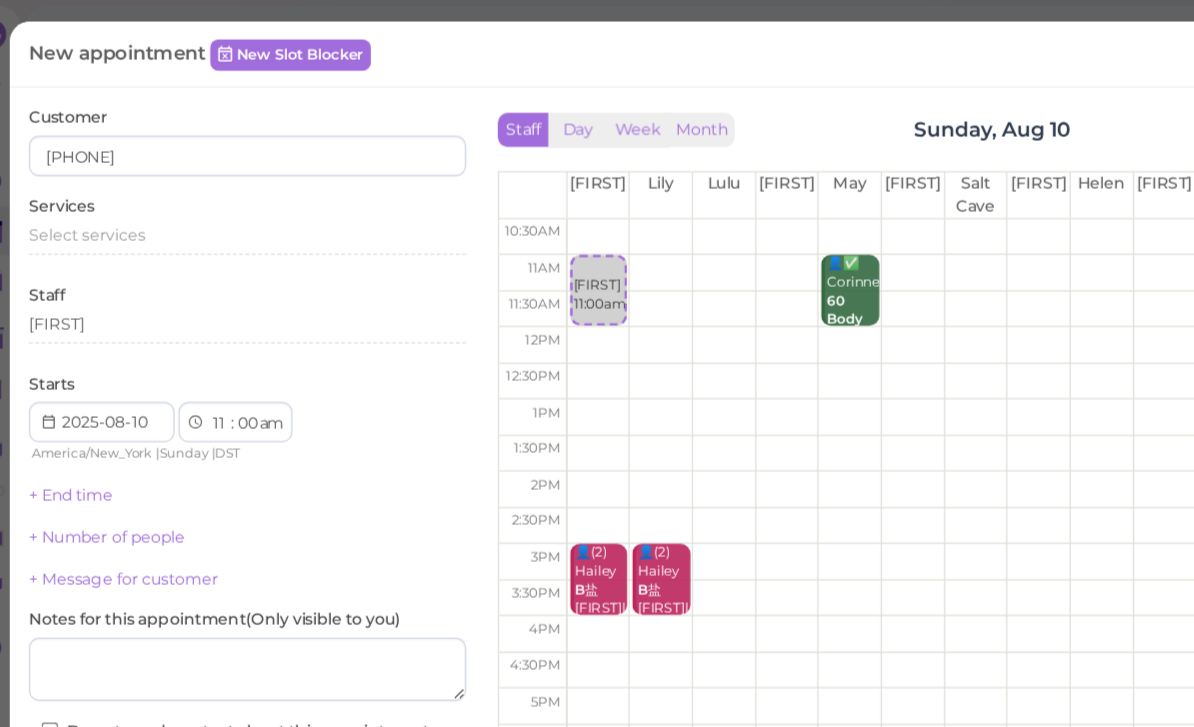 click on "Services
Select services" at bounding box center (231, 181) 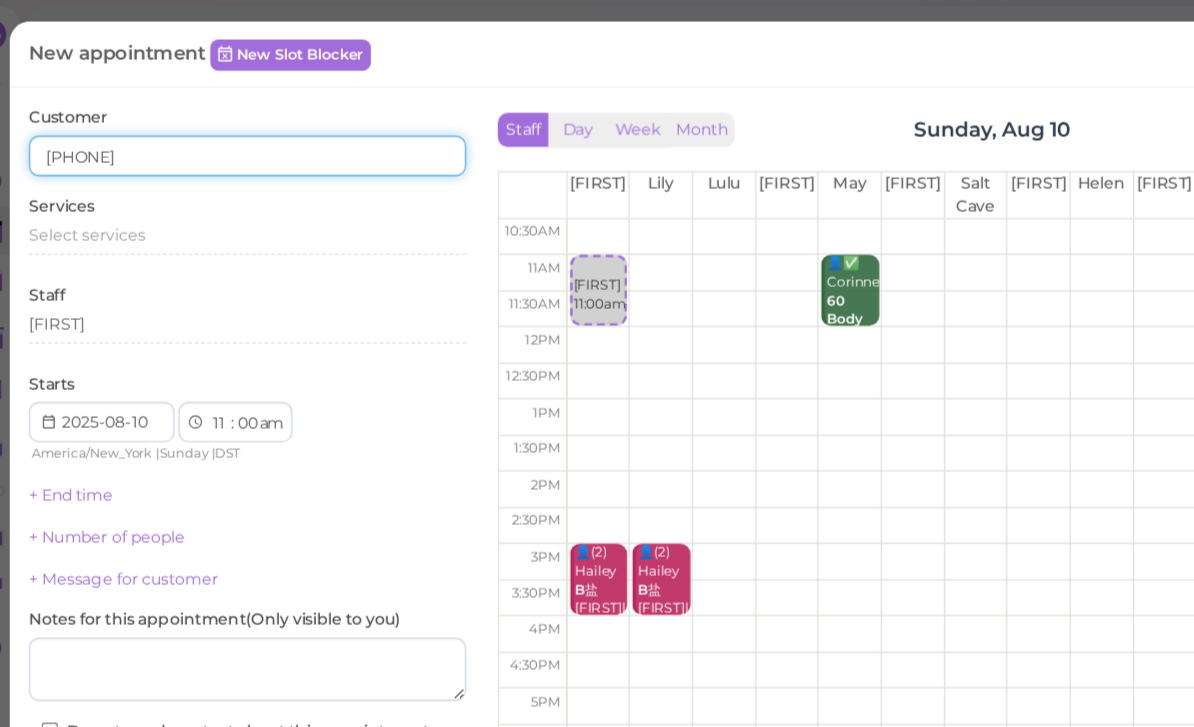 scroll, scrollTop: 52, scrollLeft: 0, axis: vertical 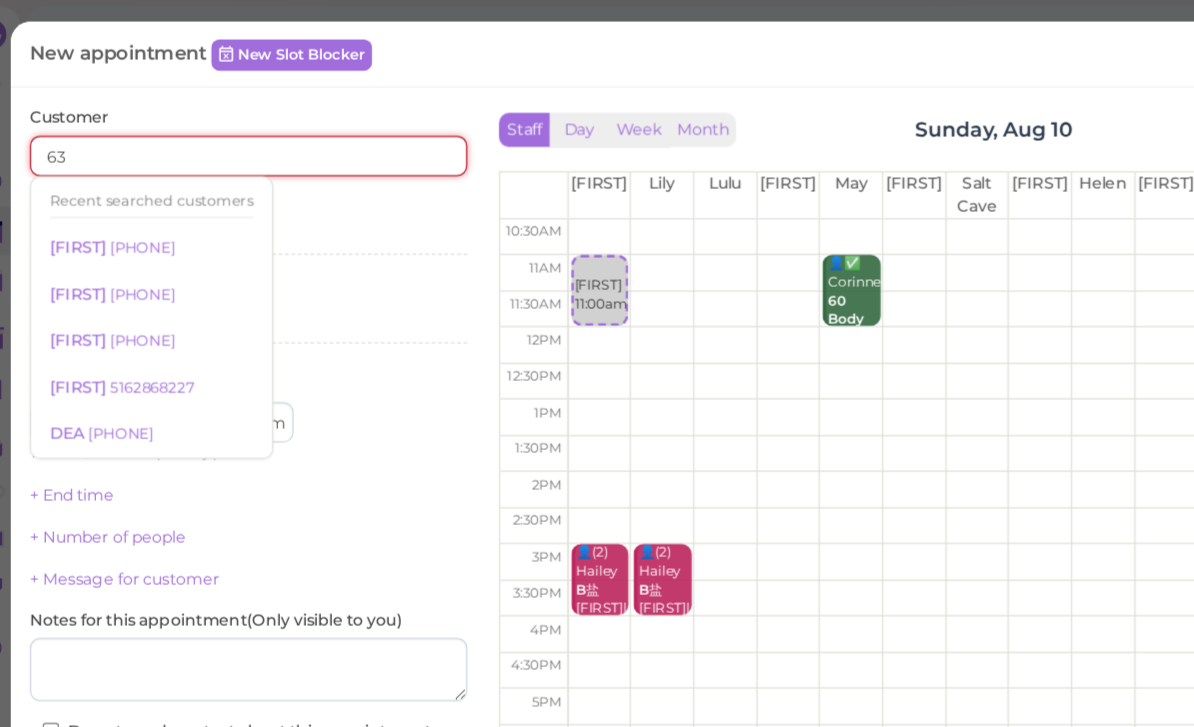 type on "6" 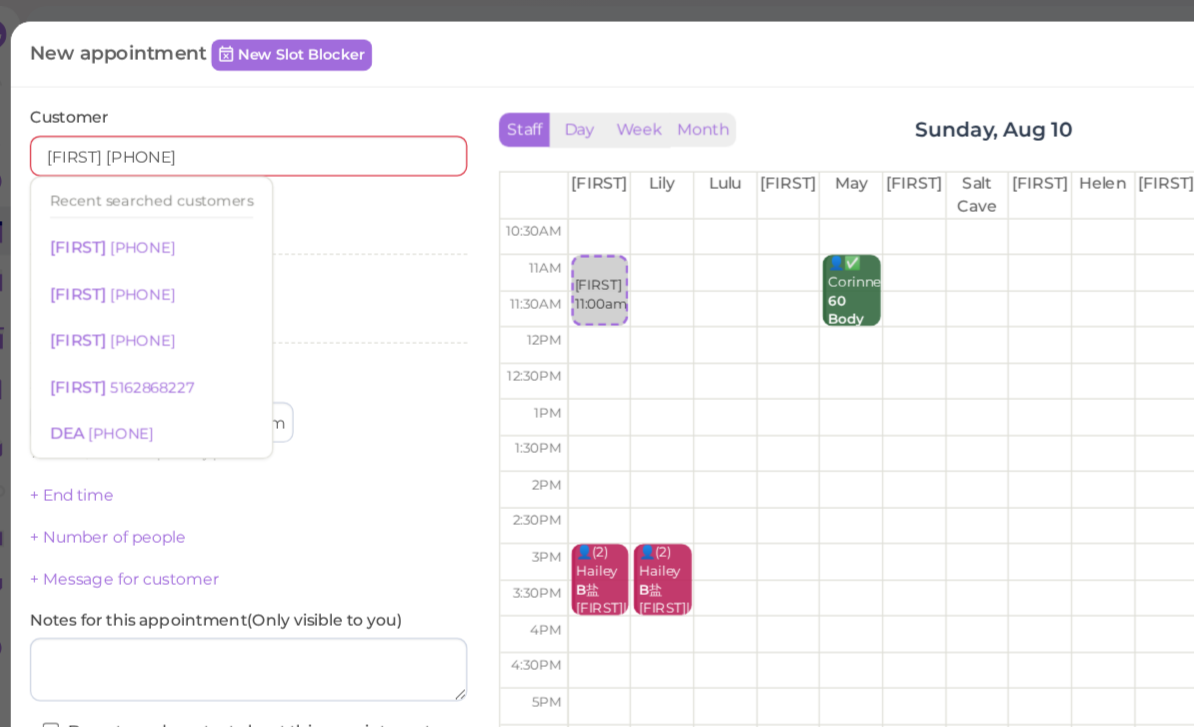 scroll, scrollTop: 52, scrollLeft: 0, axis: vertical 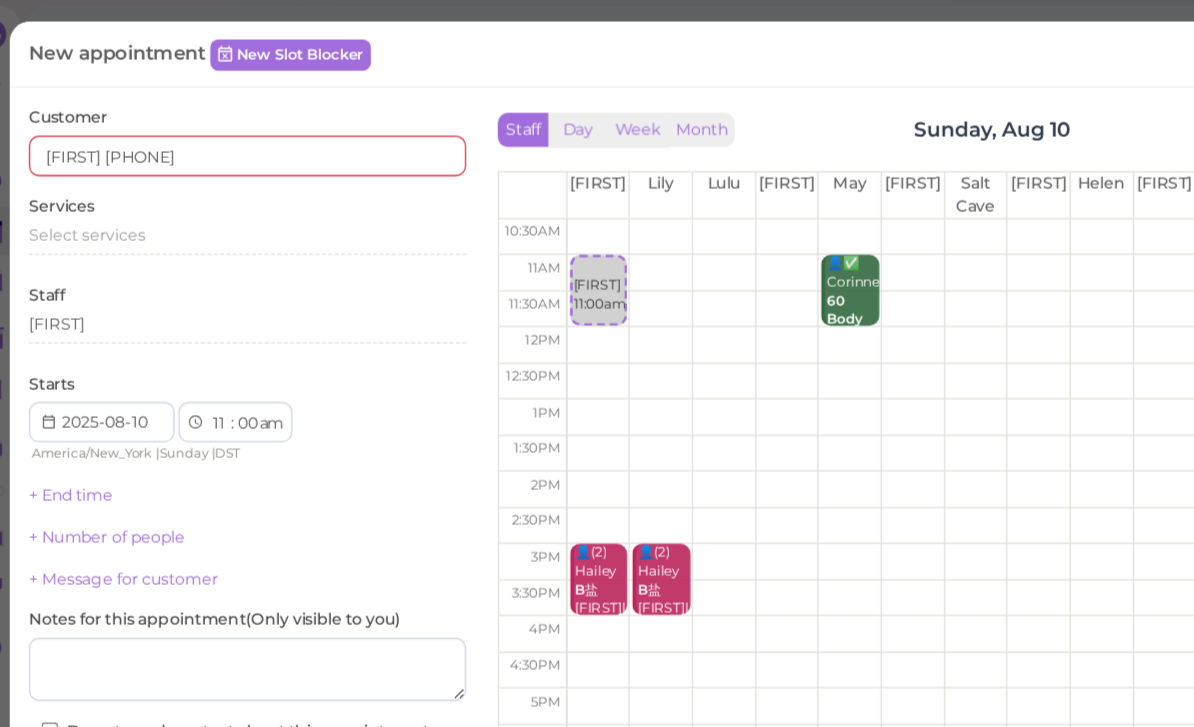 click on "Select services" at bounding box center [231, 189] 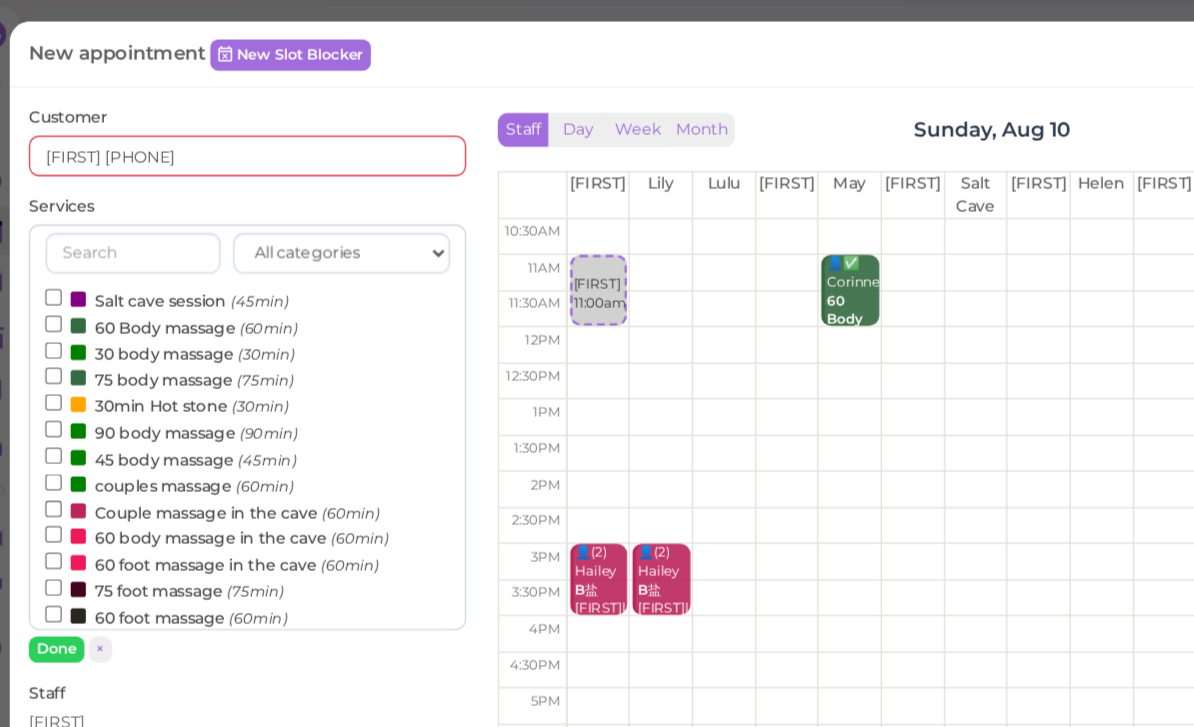 click on "Couple massage in the cave
(60min)" at bounding box center [204, 403] 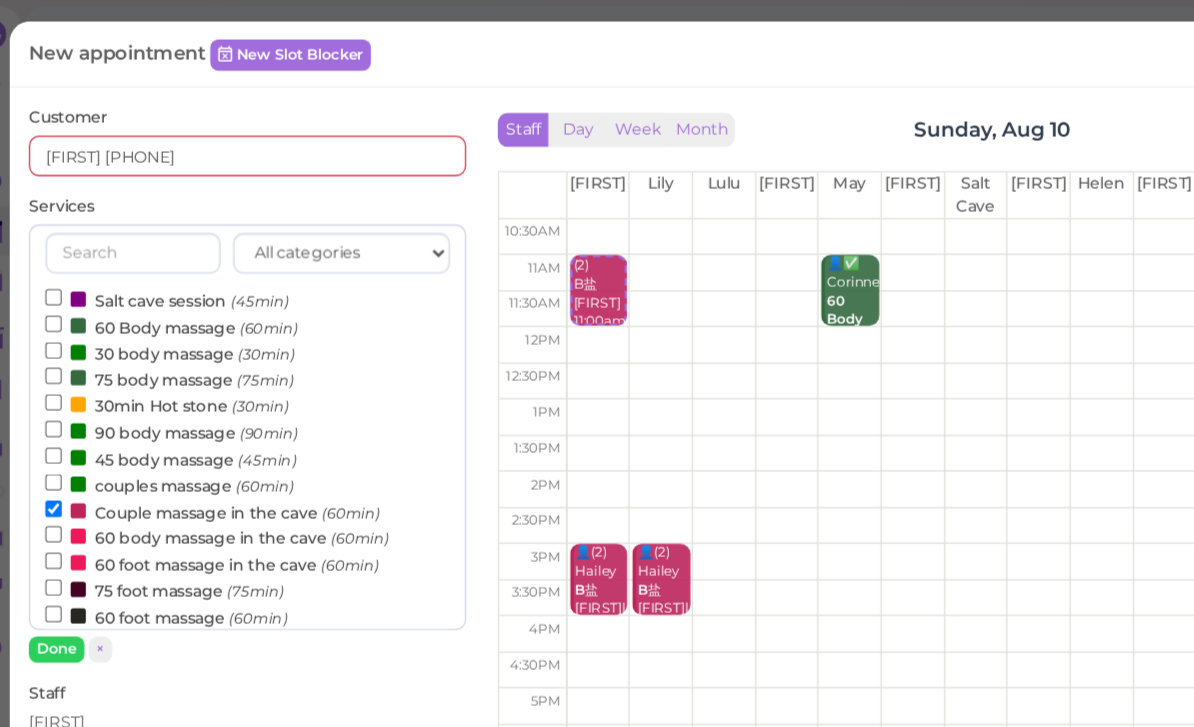 click on "Done" at bounding box center [81, 512] 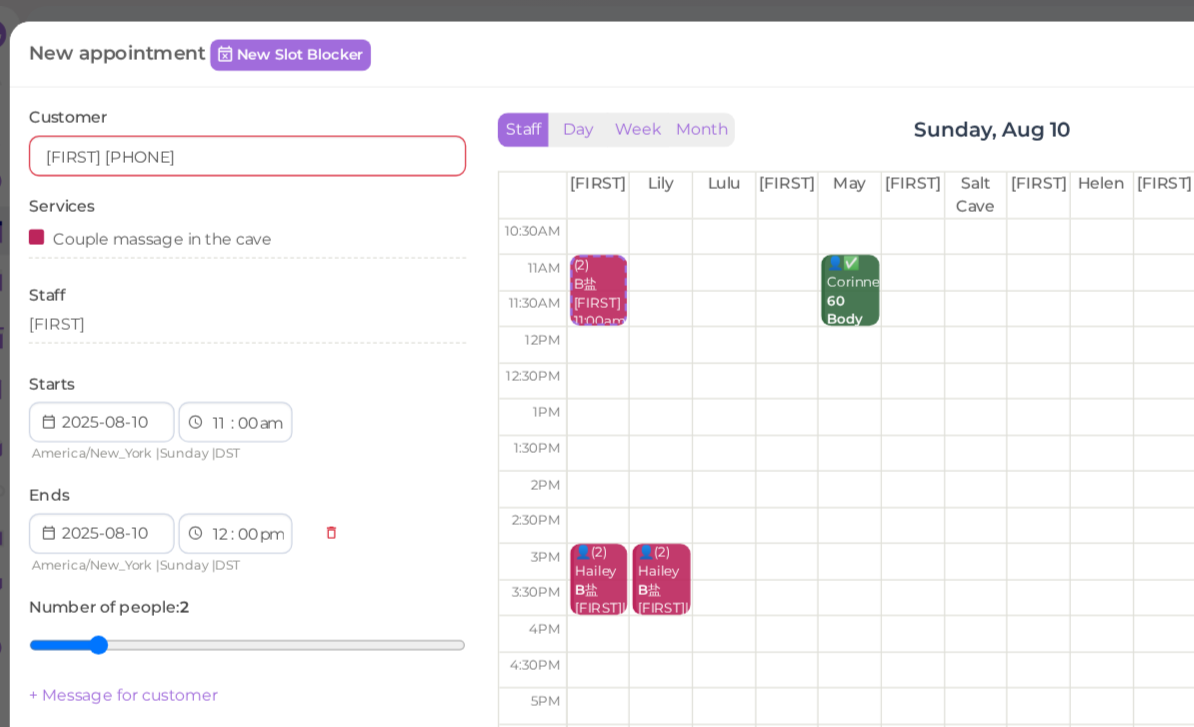 click on "[FIRST]" at bounding box center (231, 259) 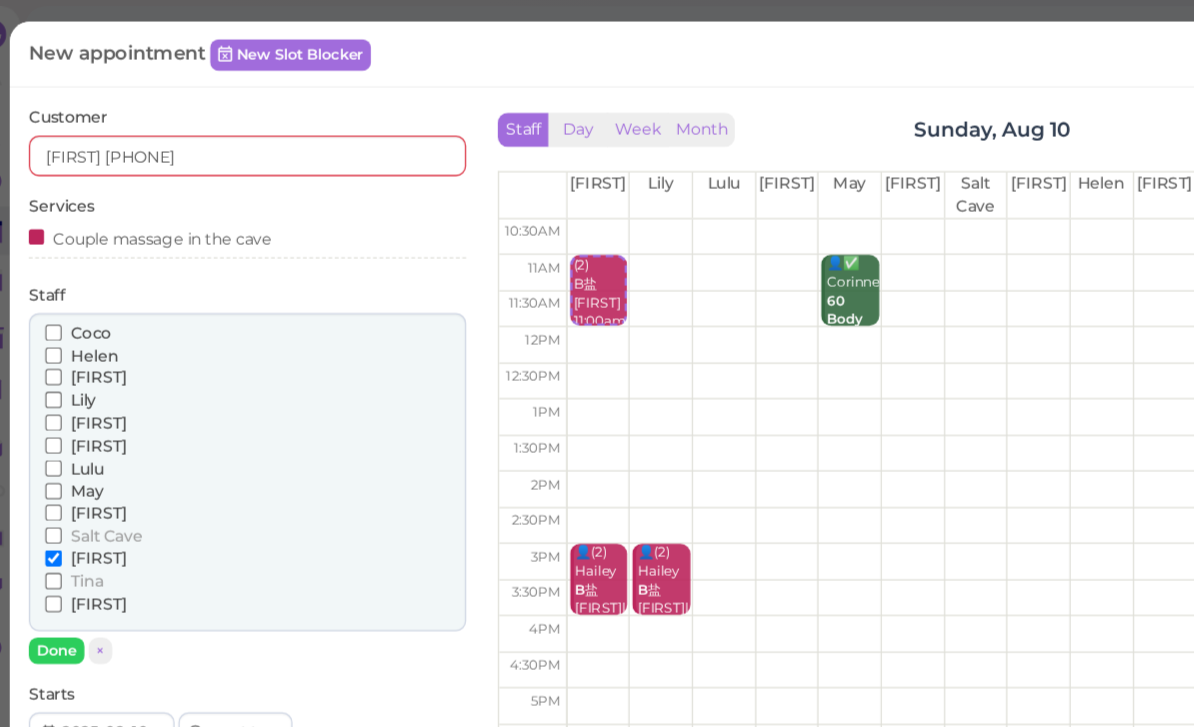click on "Lily" at bounding box center [102, 315] 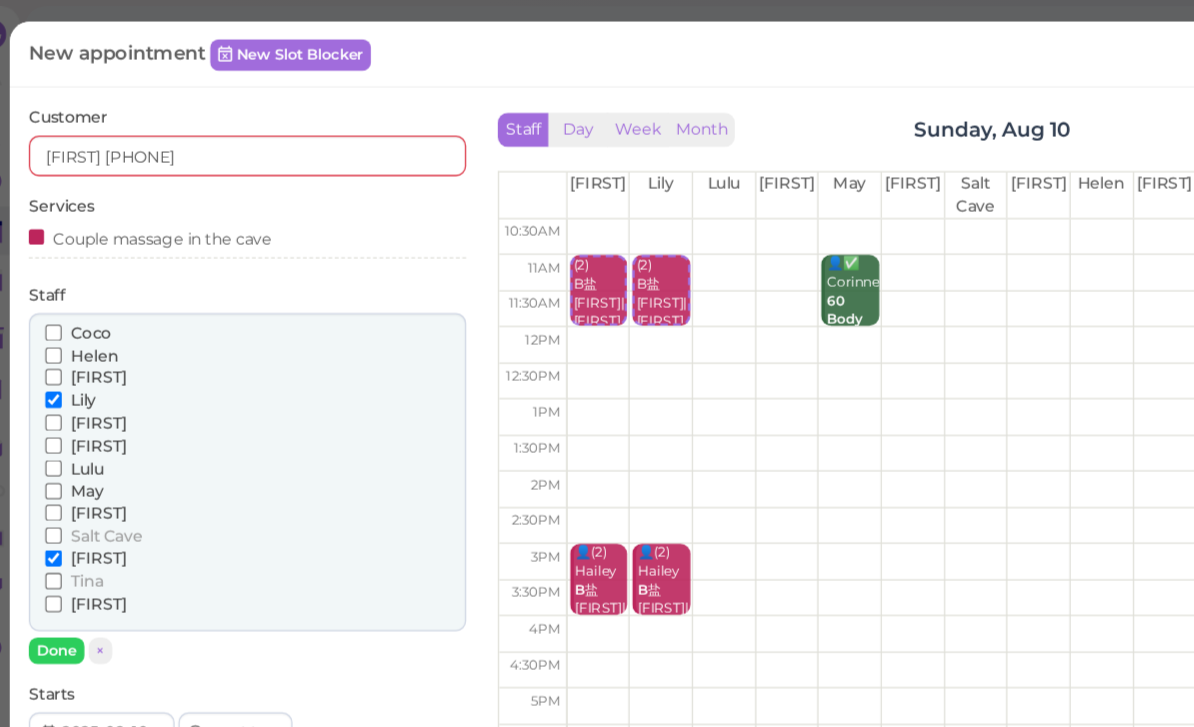 click on "Done" at bounding box center (81, 513) 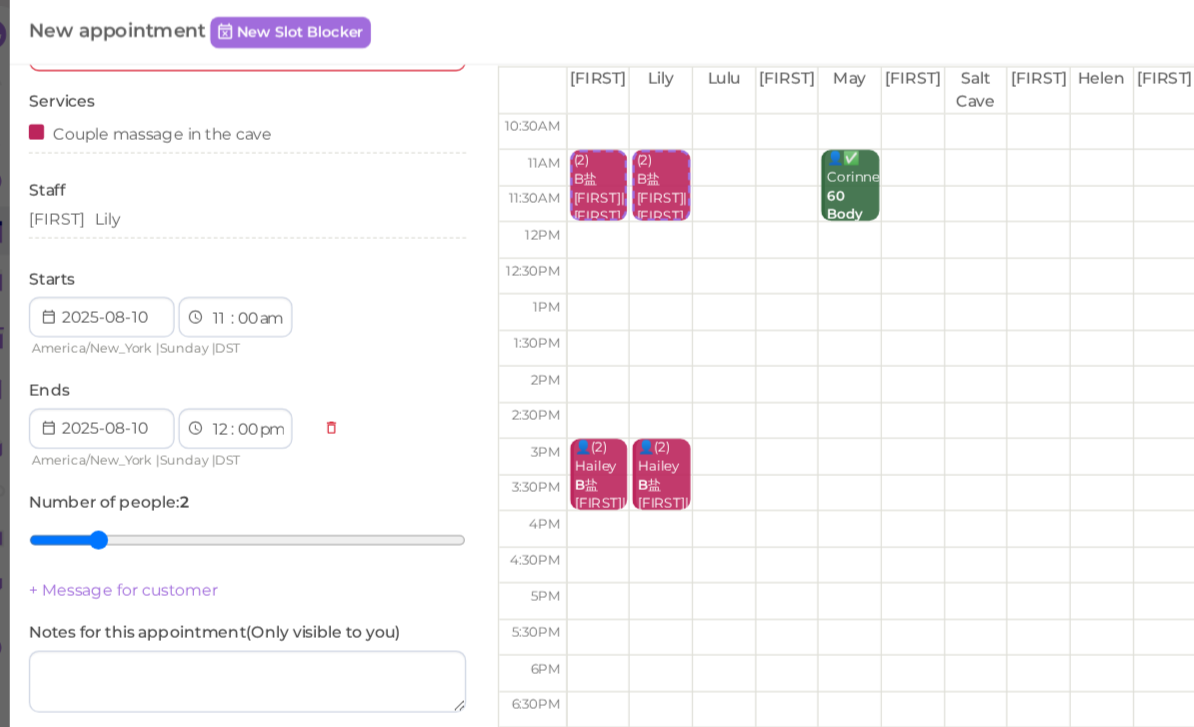 scroll, scrollTop: 82, scrollLeft: 0, axis: vertical 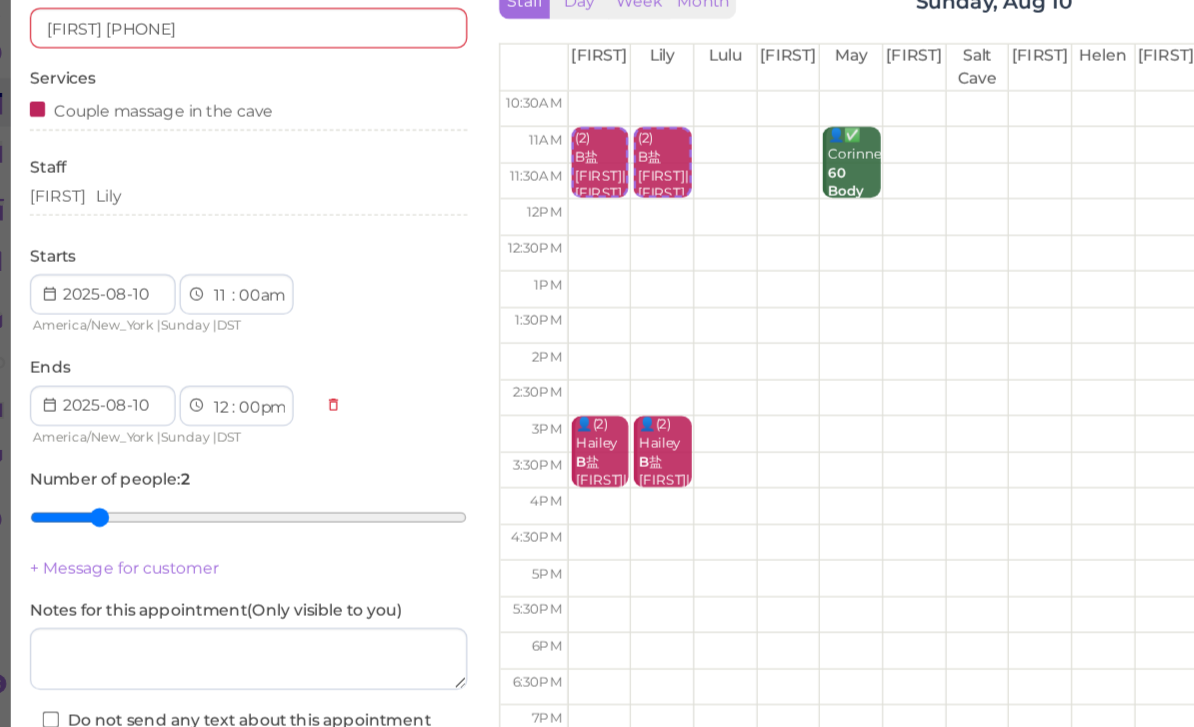 click on "Services
Couple massage in the cave" at bounding box center (231, 181) 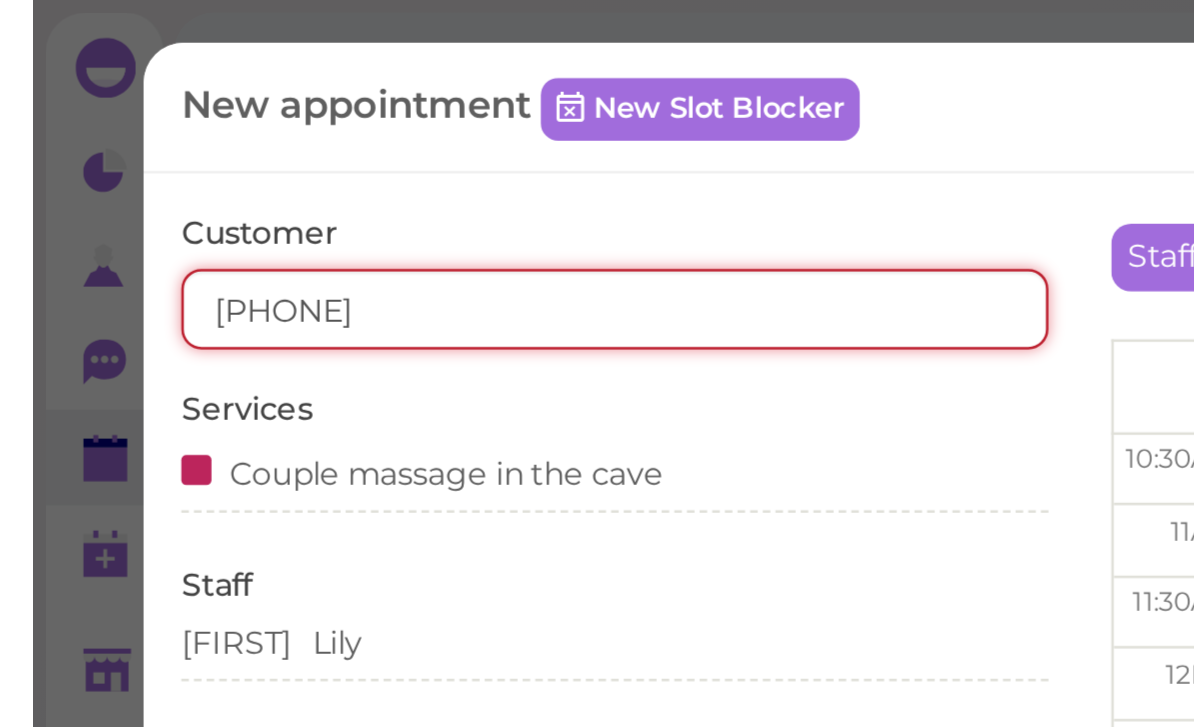 scroll, scrollTop: 26, scrollLeft: 0, axis: vertical 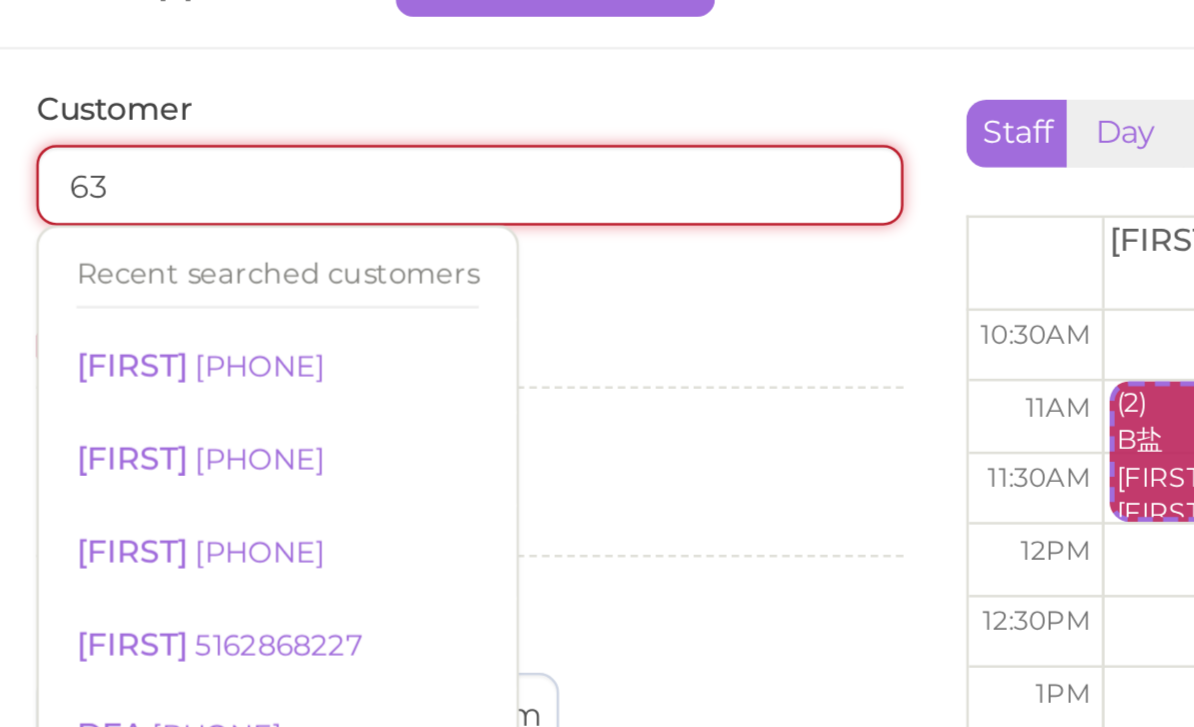 type on "6" 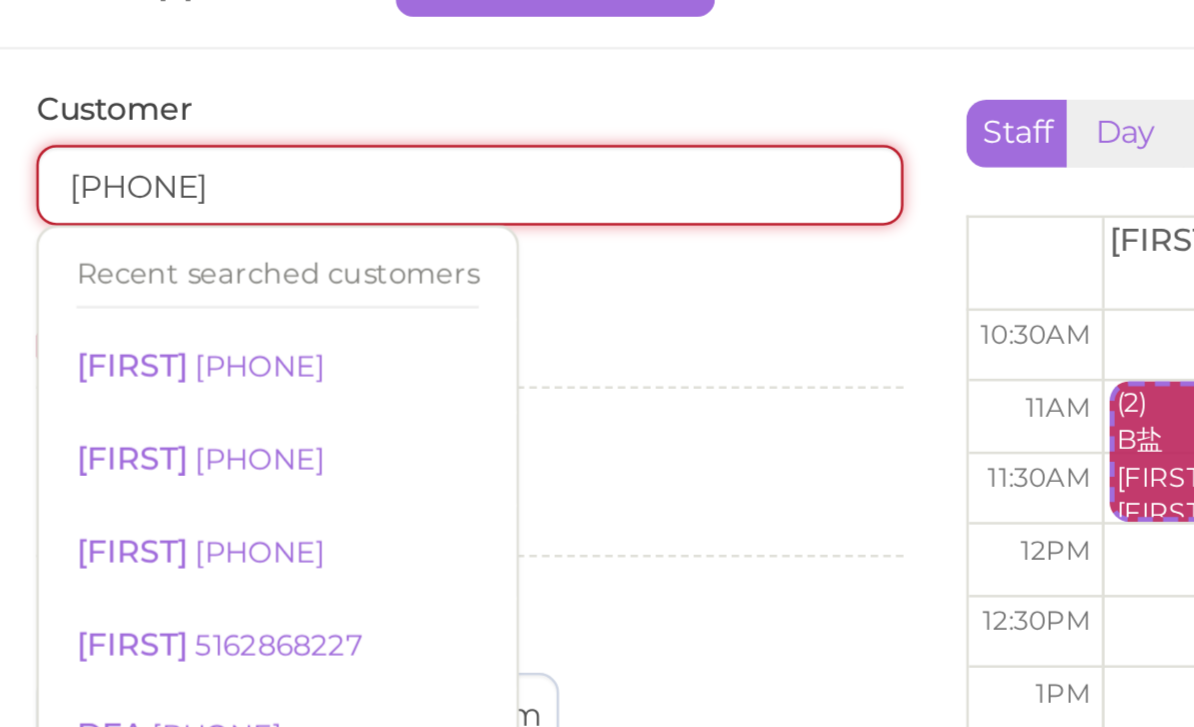 type on "[PHONE]" 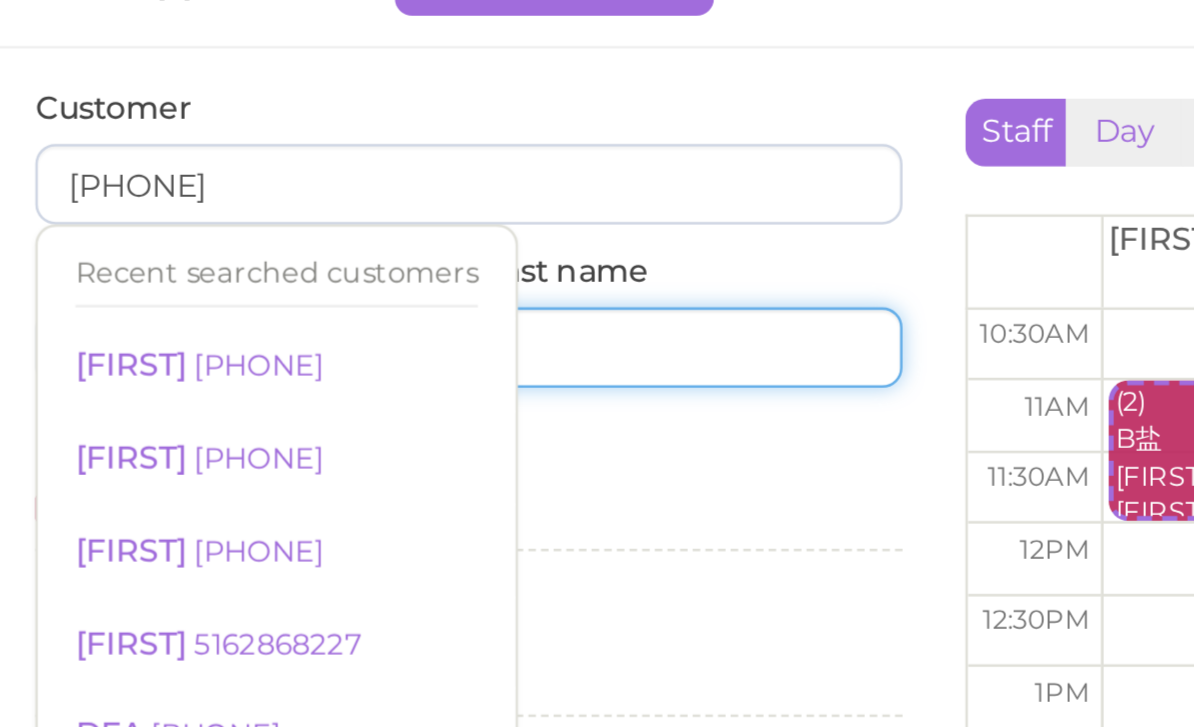 click at bounding box center (321, 188) 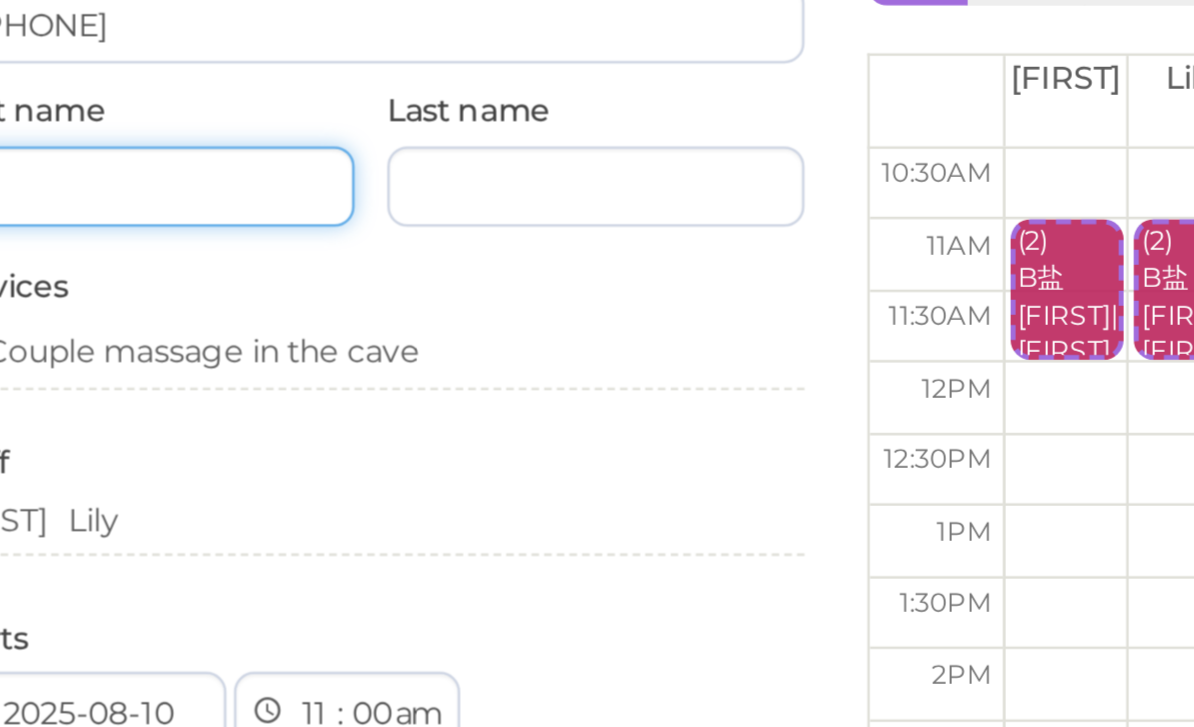 click at bounding box center [142, 188] 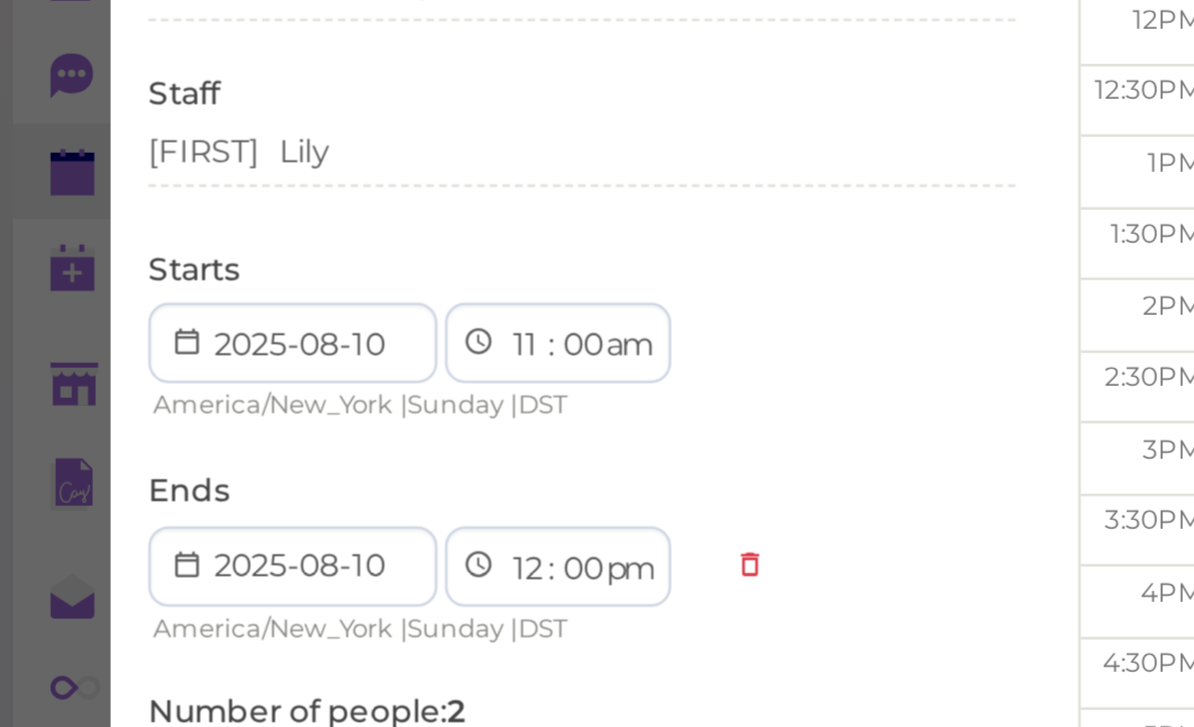 scroll, scrollTop: 146, scrollLeft: 0, axis: vertical 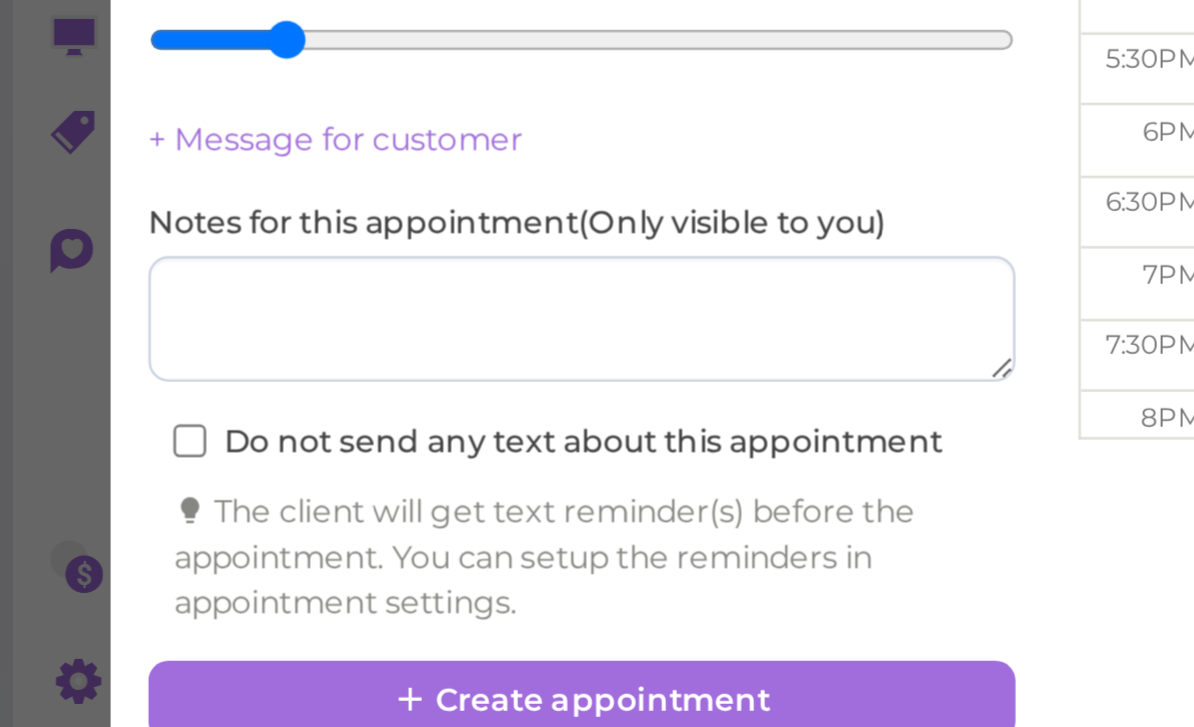 type on "[FIRST]" 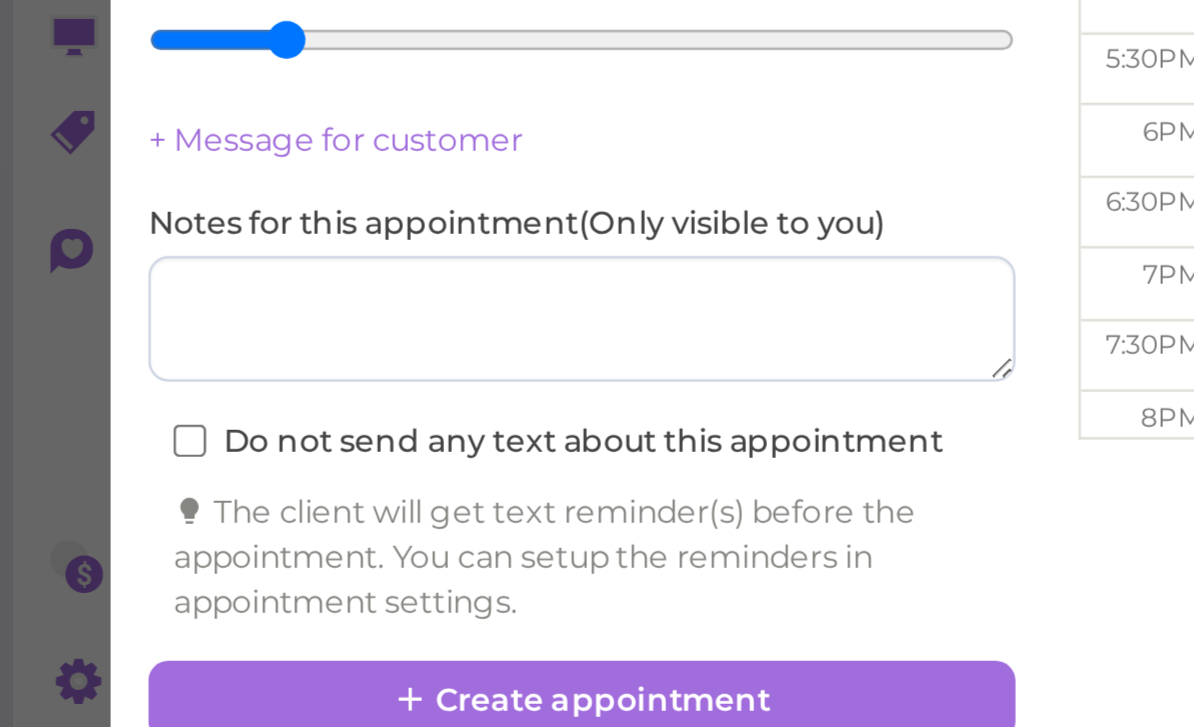 click on "Create appointment" at bounding box center (231, 691) 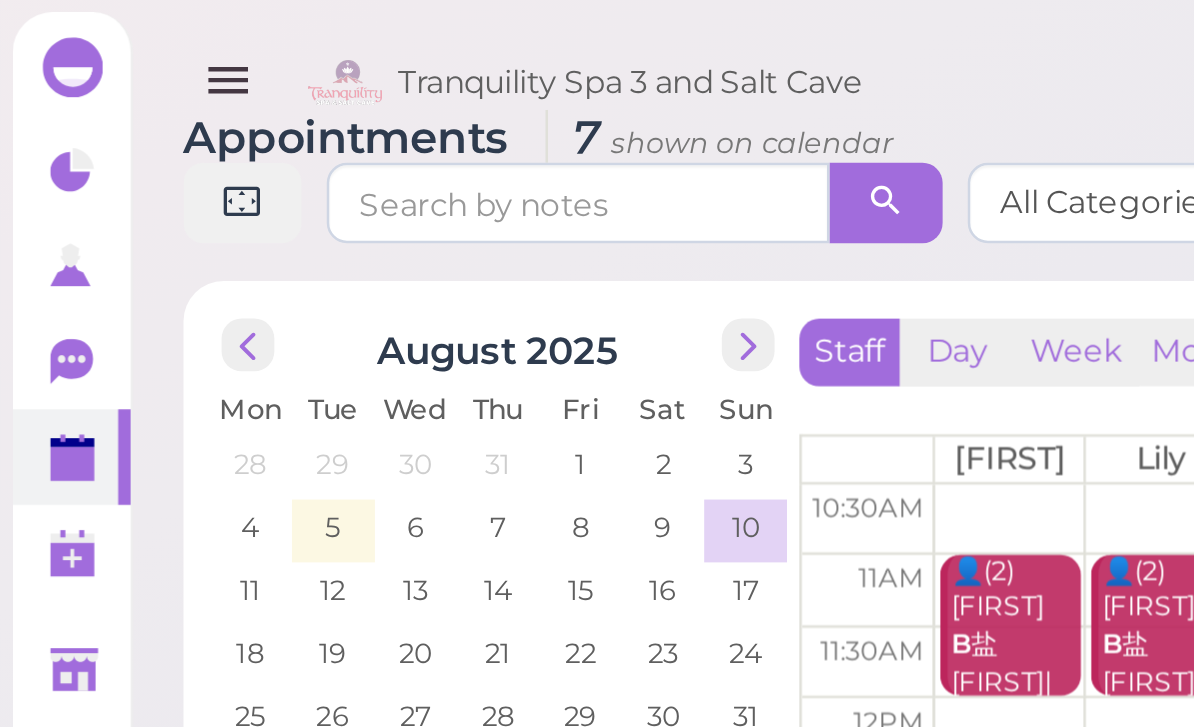 scroll, scrollTop: 0, scrollLeft: 0, axis: both 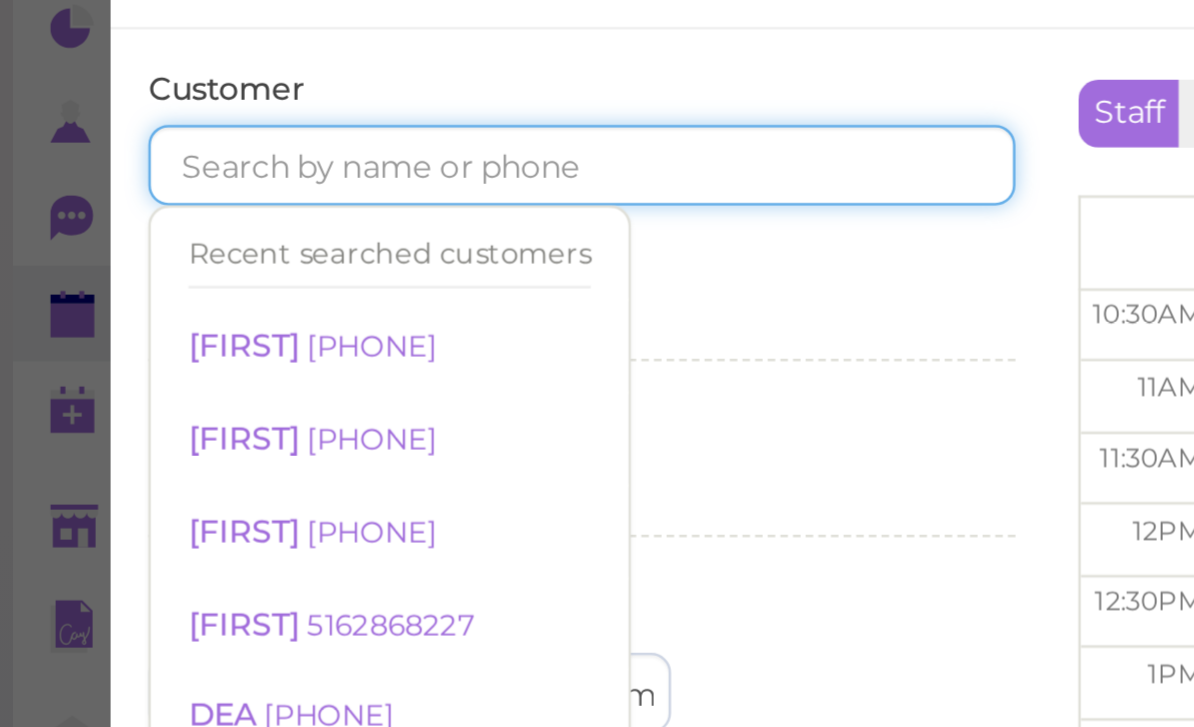 type on "8" 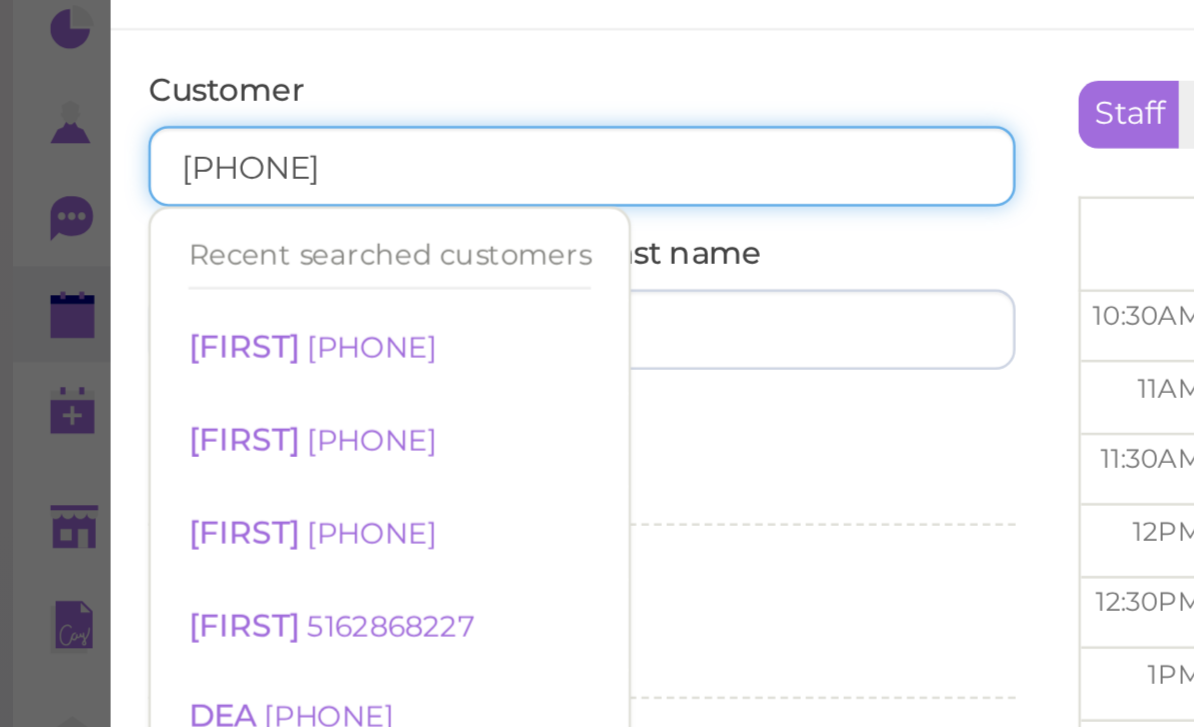 type on "[PHONE]" 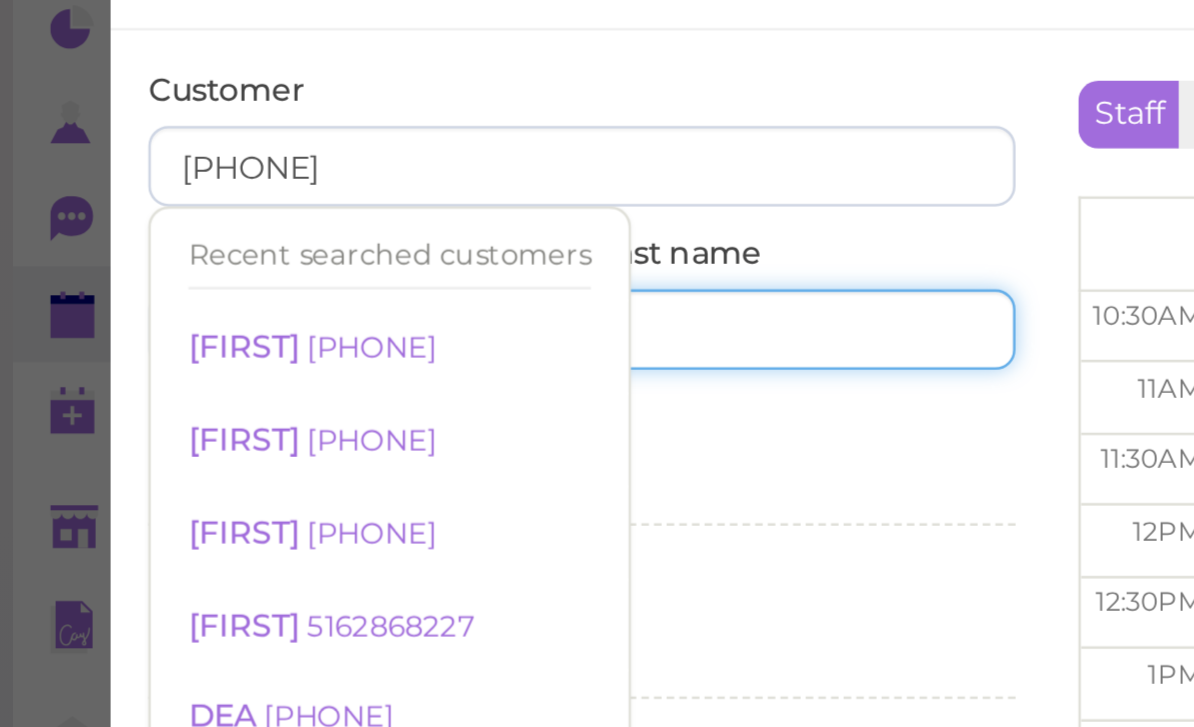 click at bounding box center (321, 188) 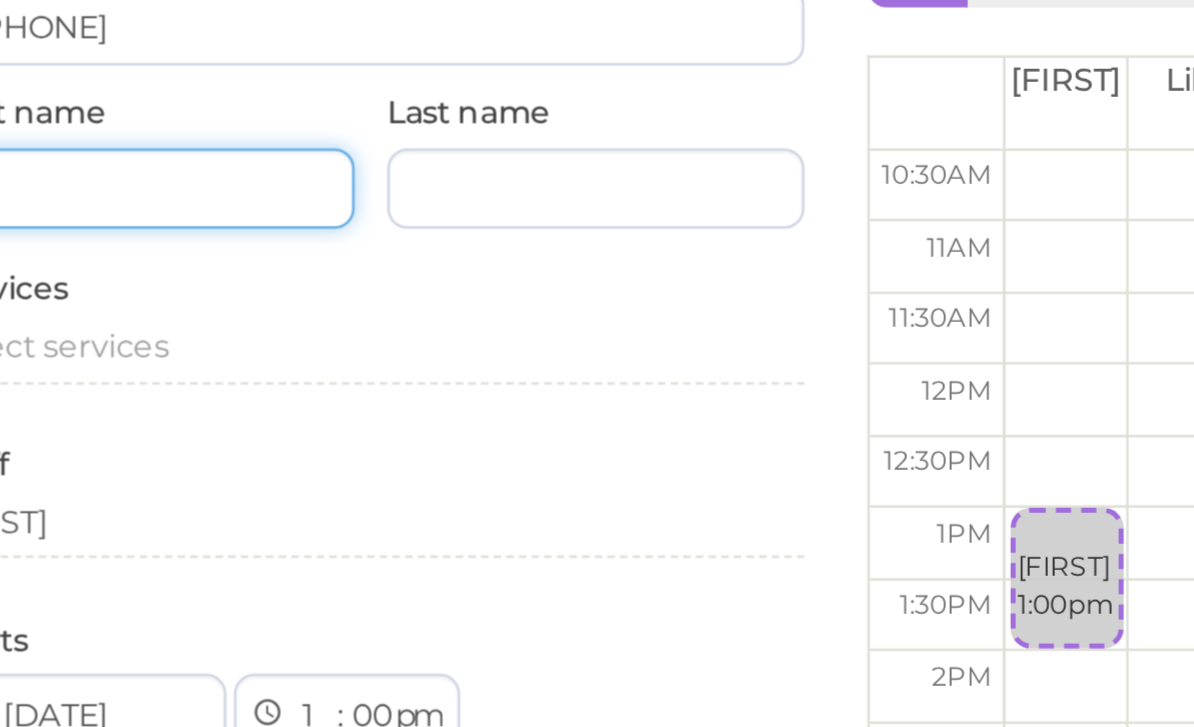 click at bounding box center [142, 188] 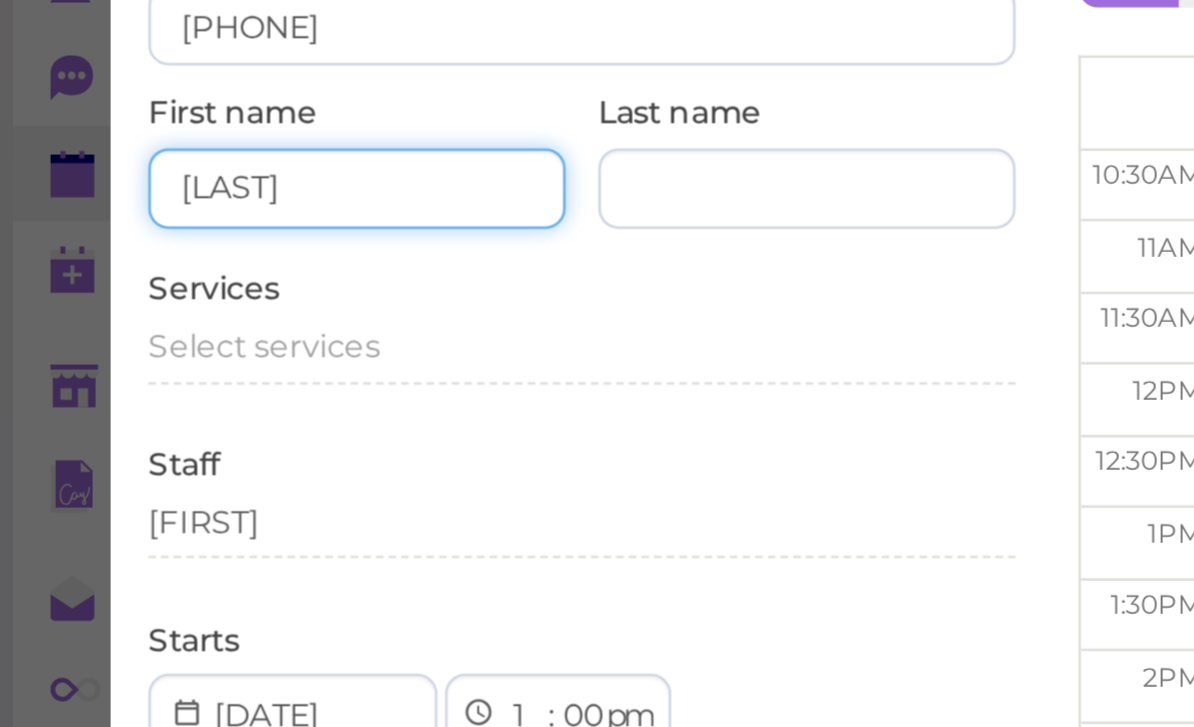 type on "[LAST]" 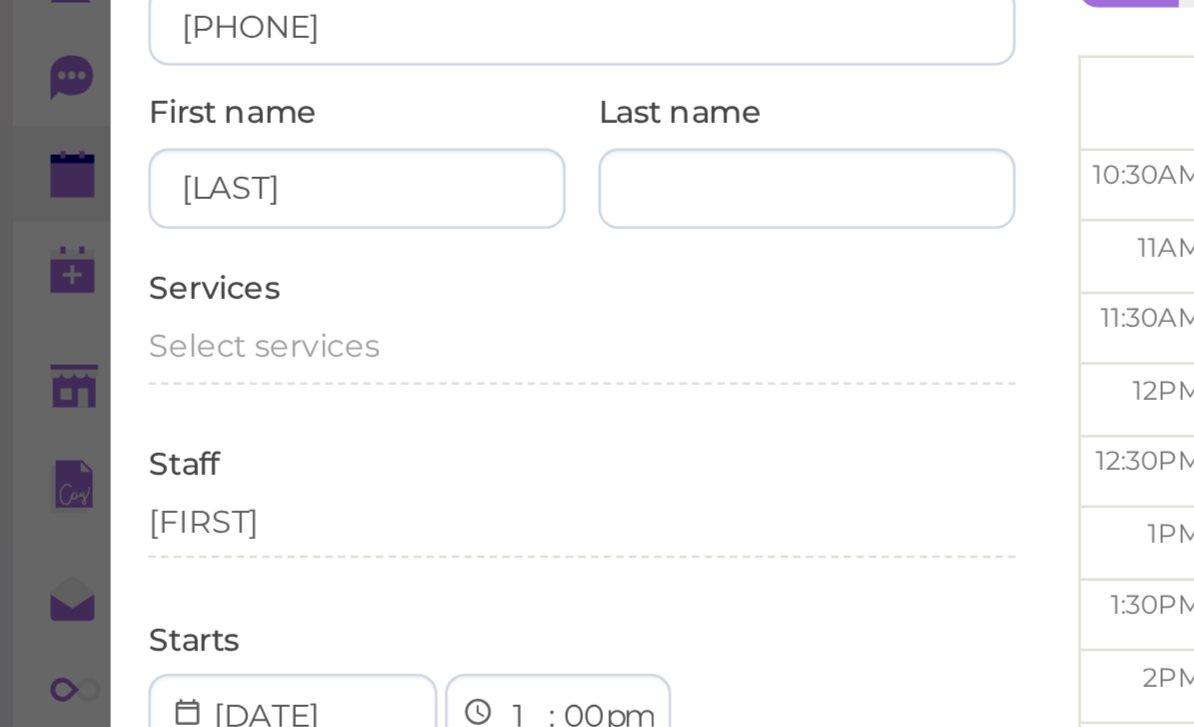 click on "Select services" at bounding box center (105, 250) 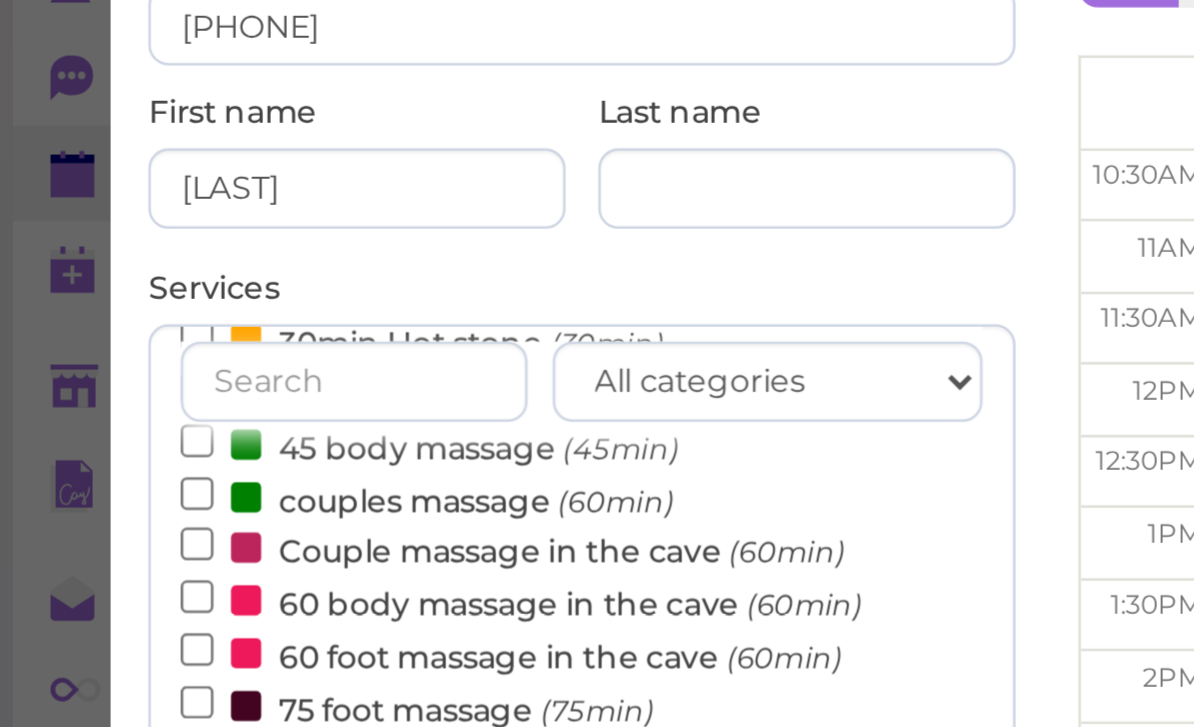 scroll, scrollTop: 137, scrollLeft: 0, axis: vertical 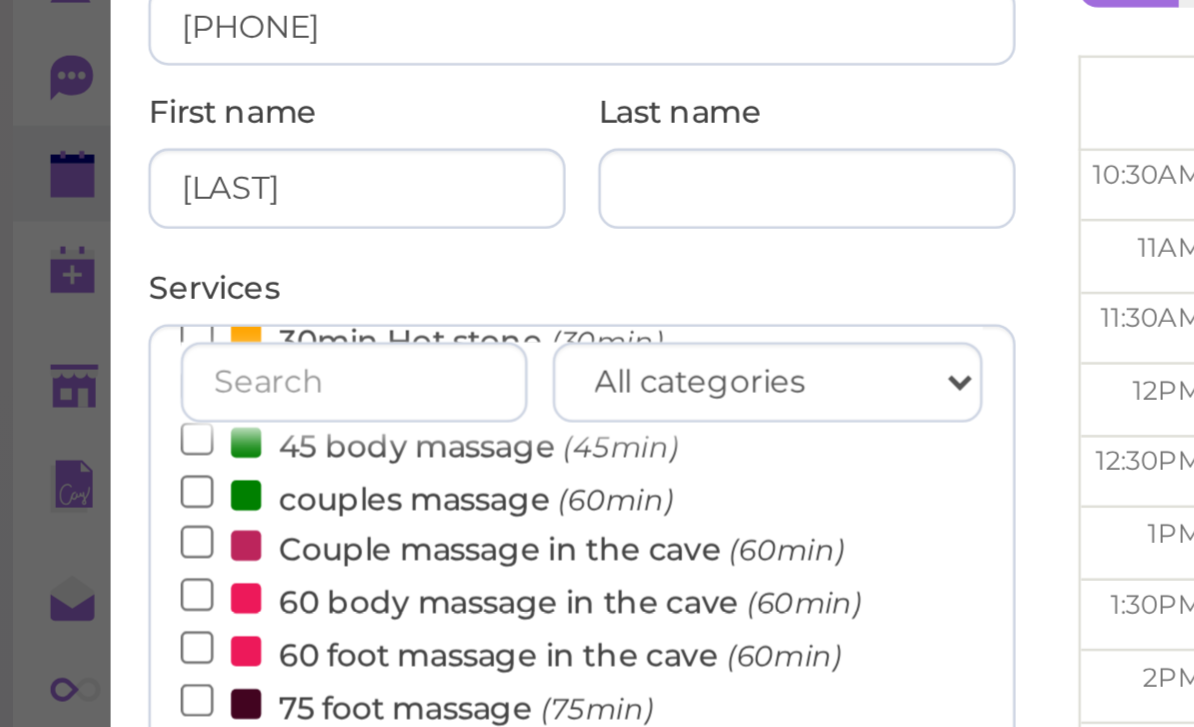 click on "Couple massage in the cave
(60min)" at bounding box center [204, 330] 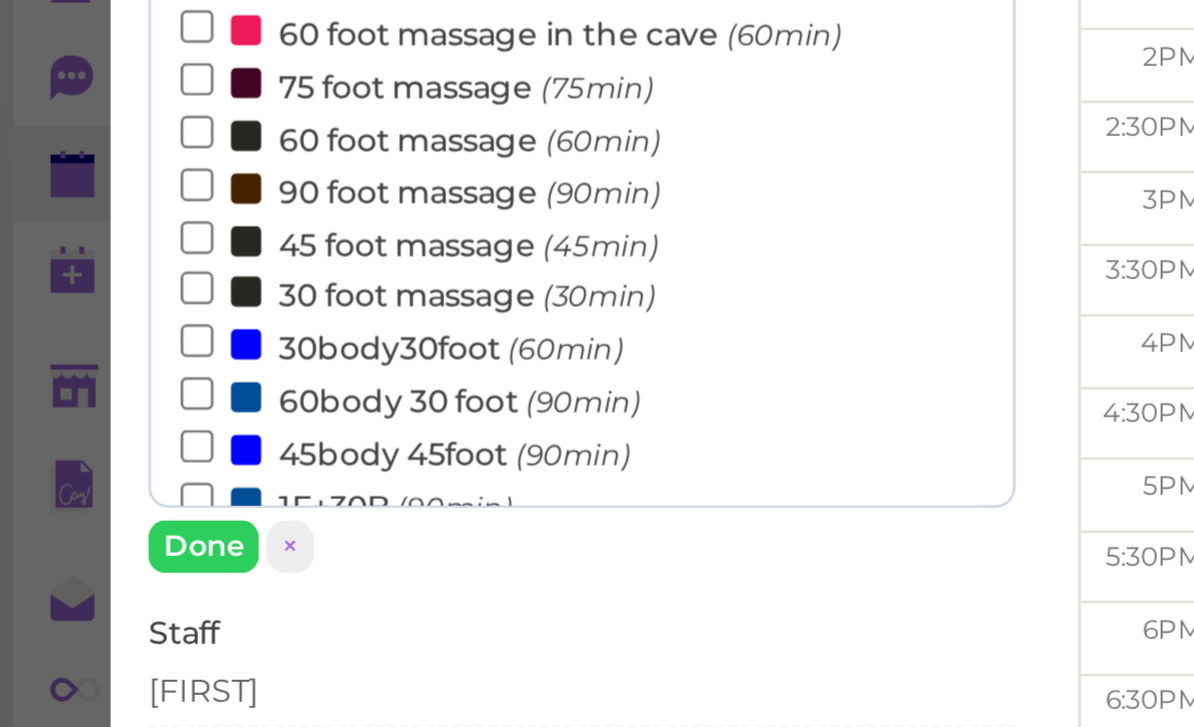click on "Done" at bounding box center (81, 330) 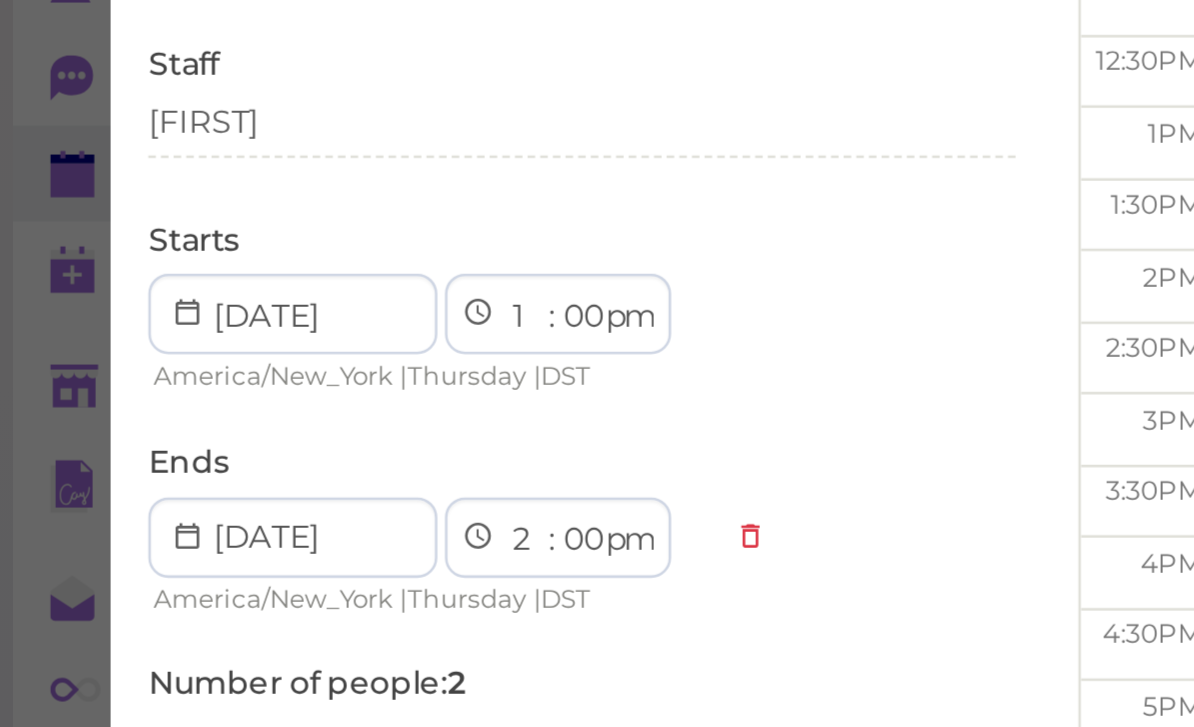 scroll, scrollTop: 146, scrollLeft: 0, axis: vertical 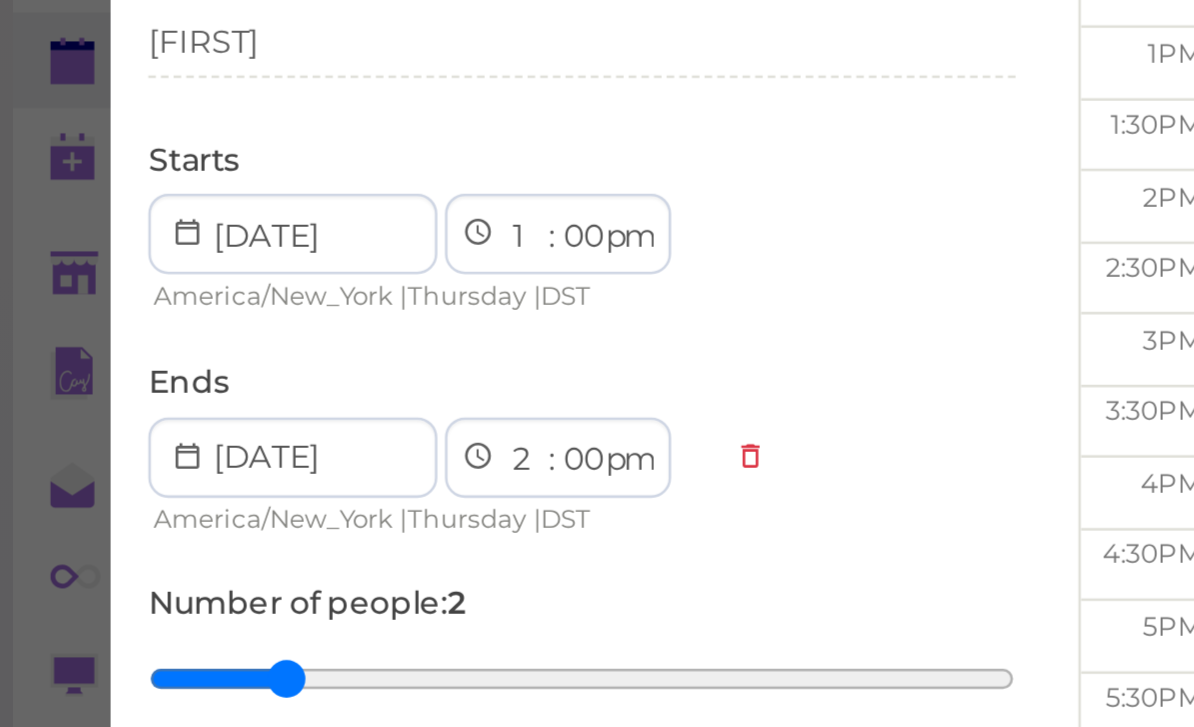 click on "[FIRST]" at bounding box center [231, 175] 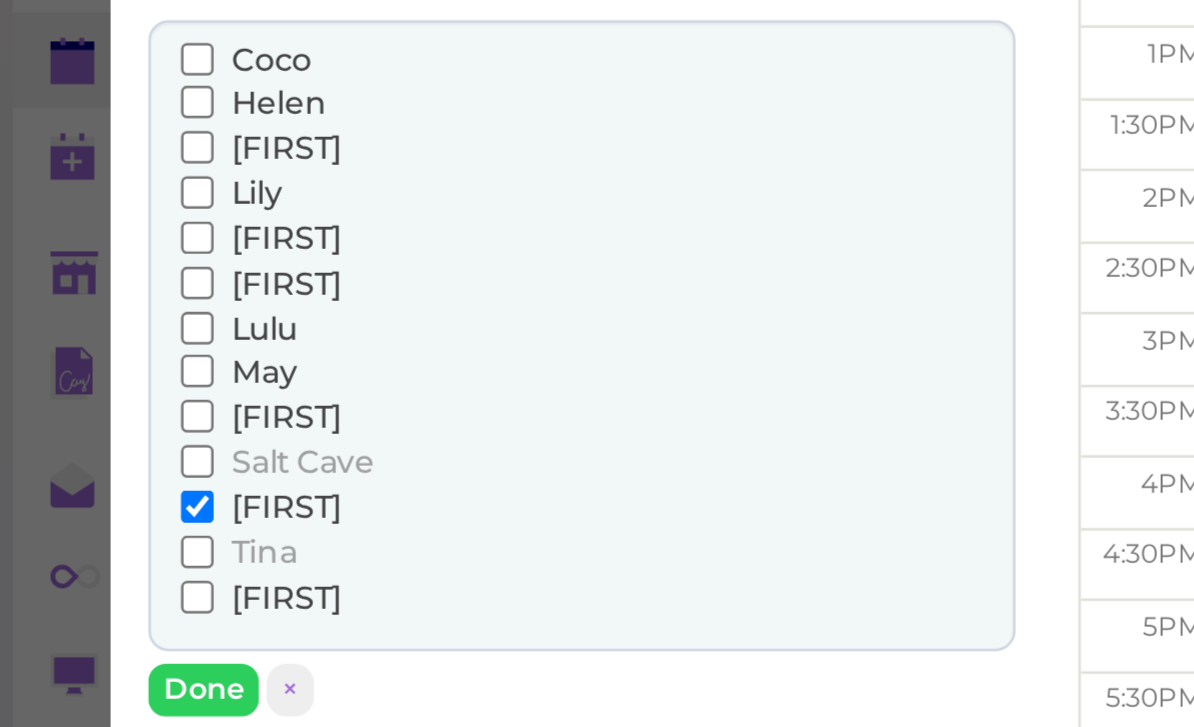 click on "Lily" at bounding box center [102, 234] 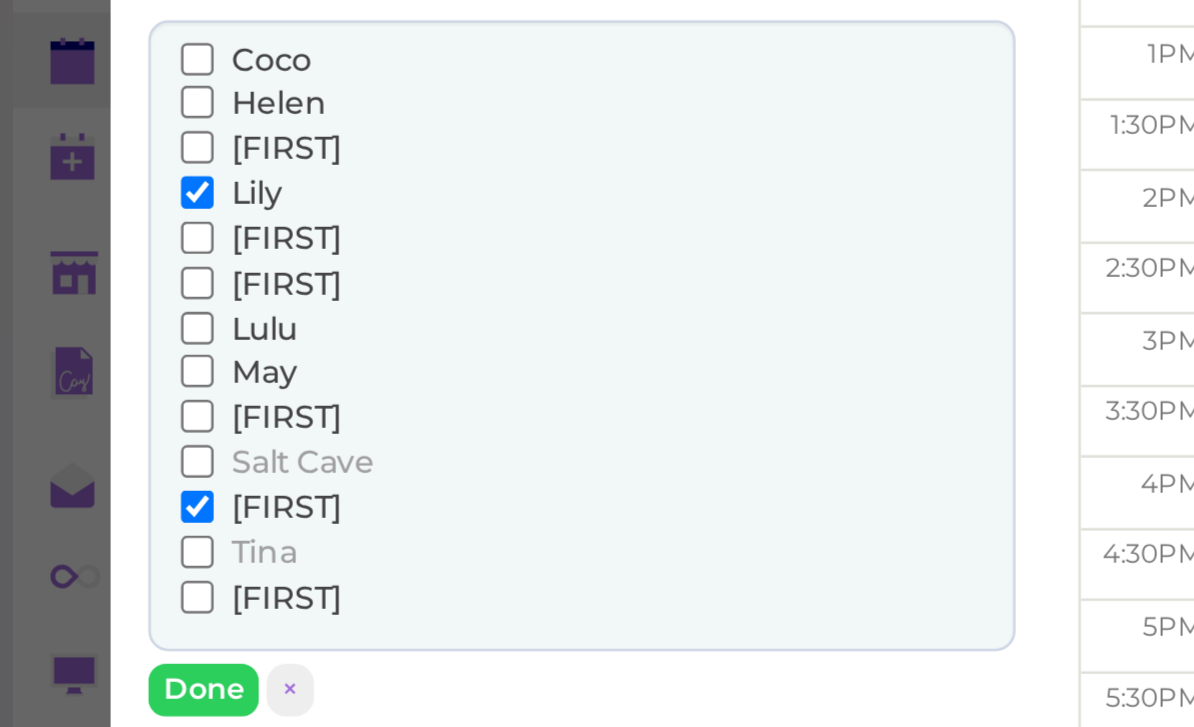 click on "Done" at bounding box center (81, 432) 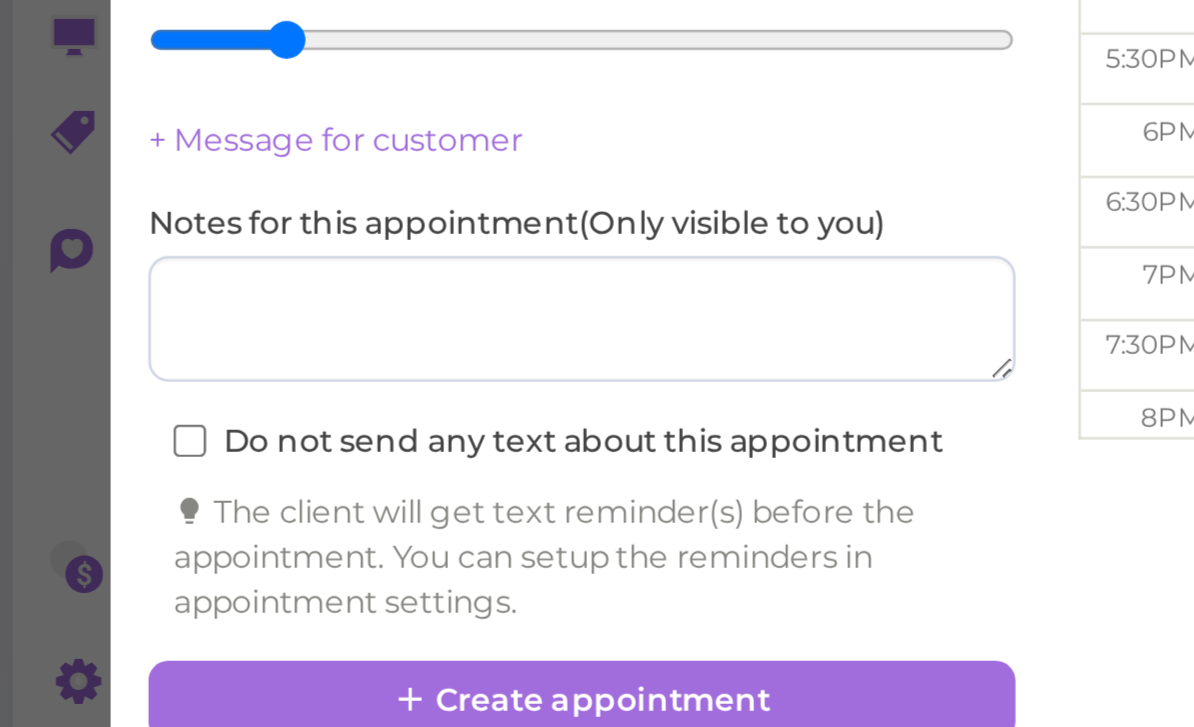 scroll, scrollTop: 71, scrollLeft: 0, axis: vertical 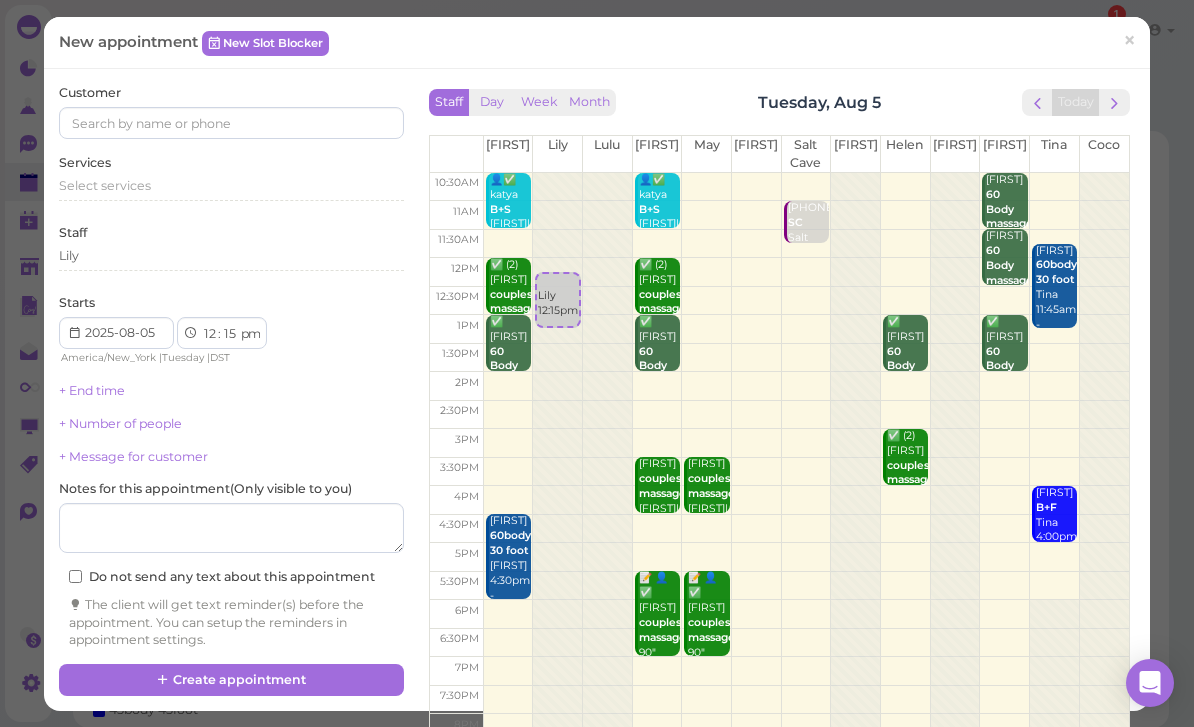 click on "Customer" at bounding box center (231, 111) 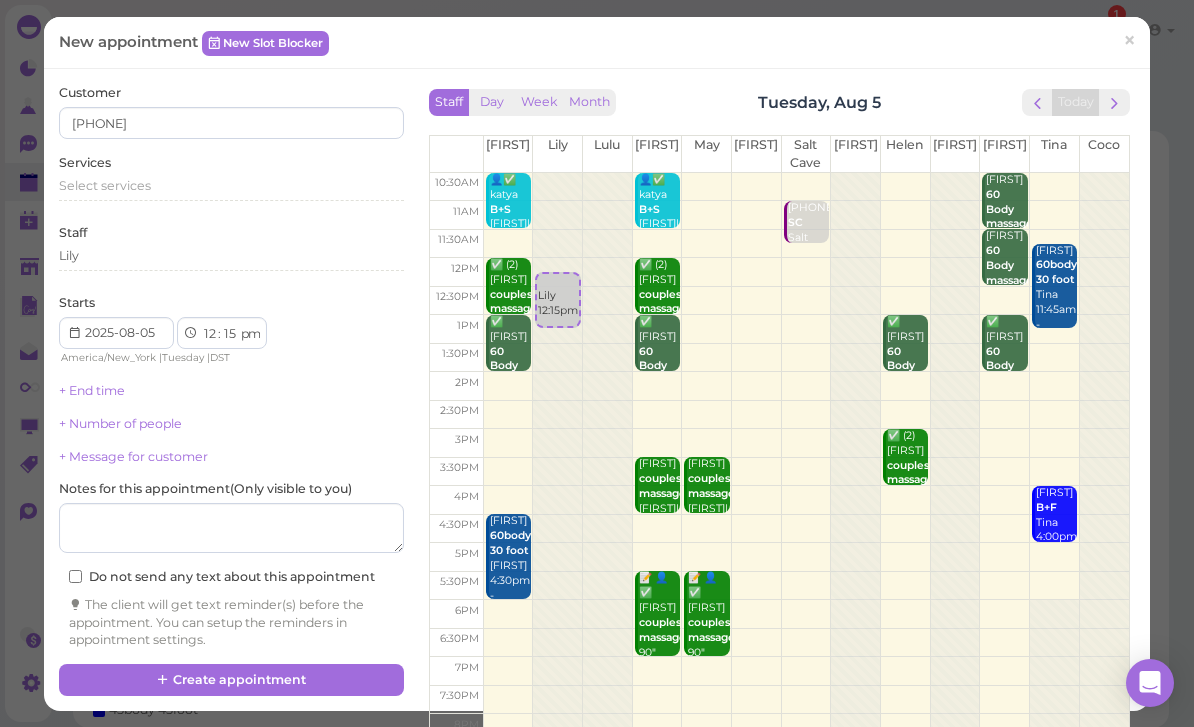 click on "[FIRST]" at bounding box center [231, 251] 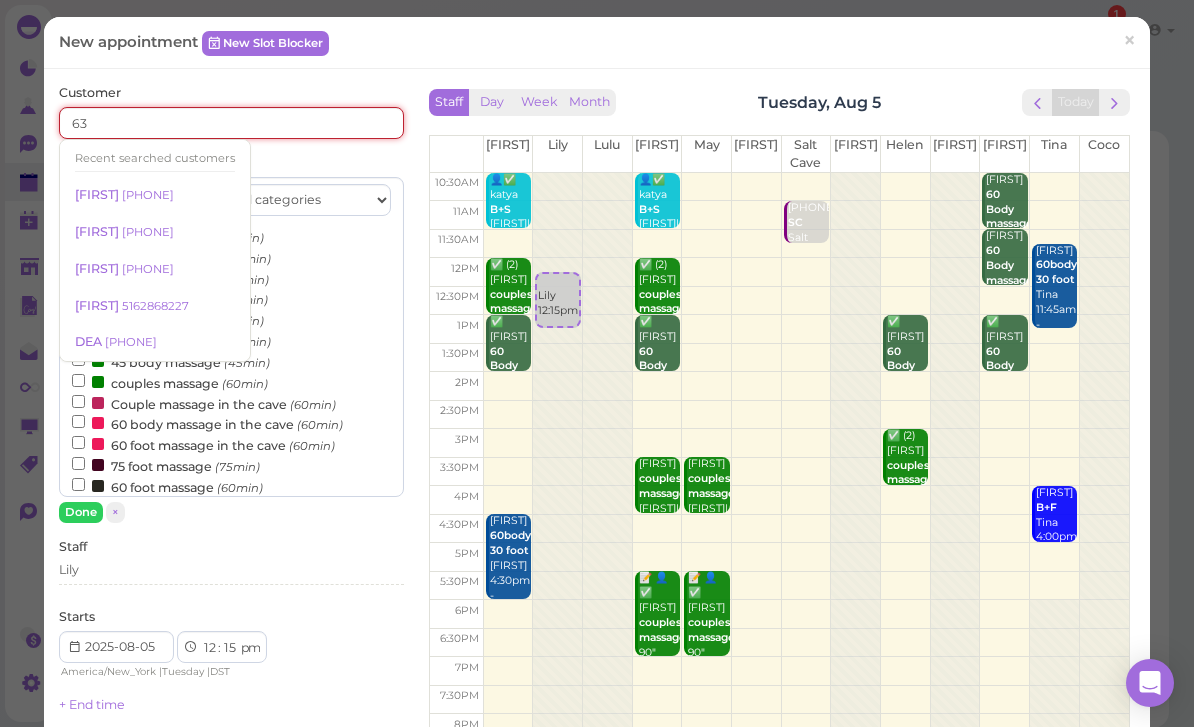 type on "6" 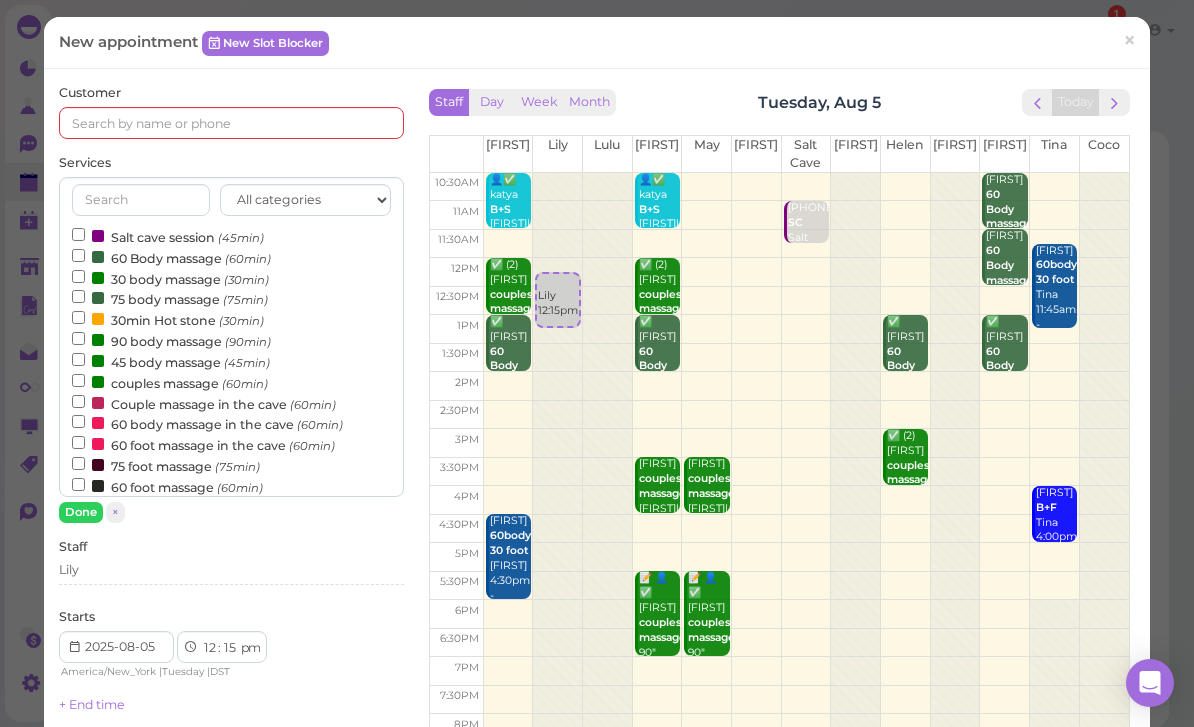 click on "Services
All categories
Relax session
Full body
Full body
full body
Salt cave massage
Salt cave massage
Foot
Foot
B+F
Massage
Foot and salt cave" at bounding box center (231, 338) 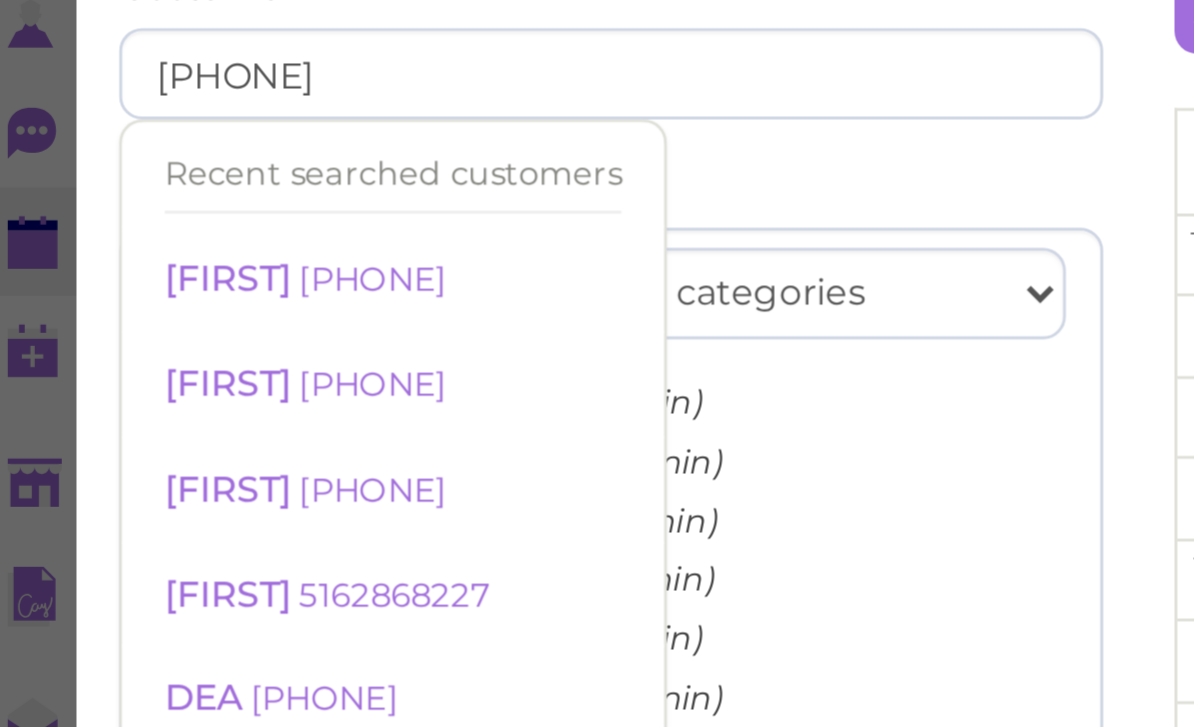 click on "Recent searched customers" at bounding box center [155, 158] 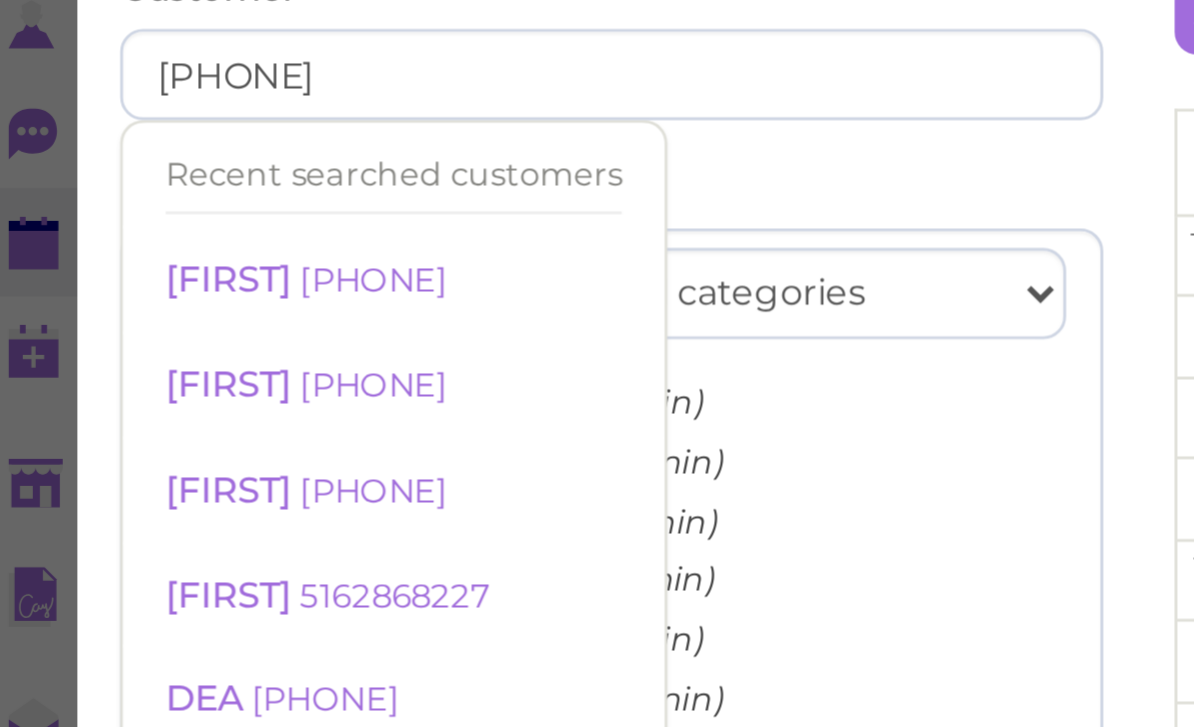 click on "Services
All categories
Relax session
Full body
Full body
full body
Salt cave massage
Salt cave massage
Foot
Foot
B+F
Massage
Foot and salt cave" at bounding box center [231, 338] 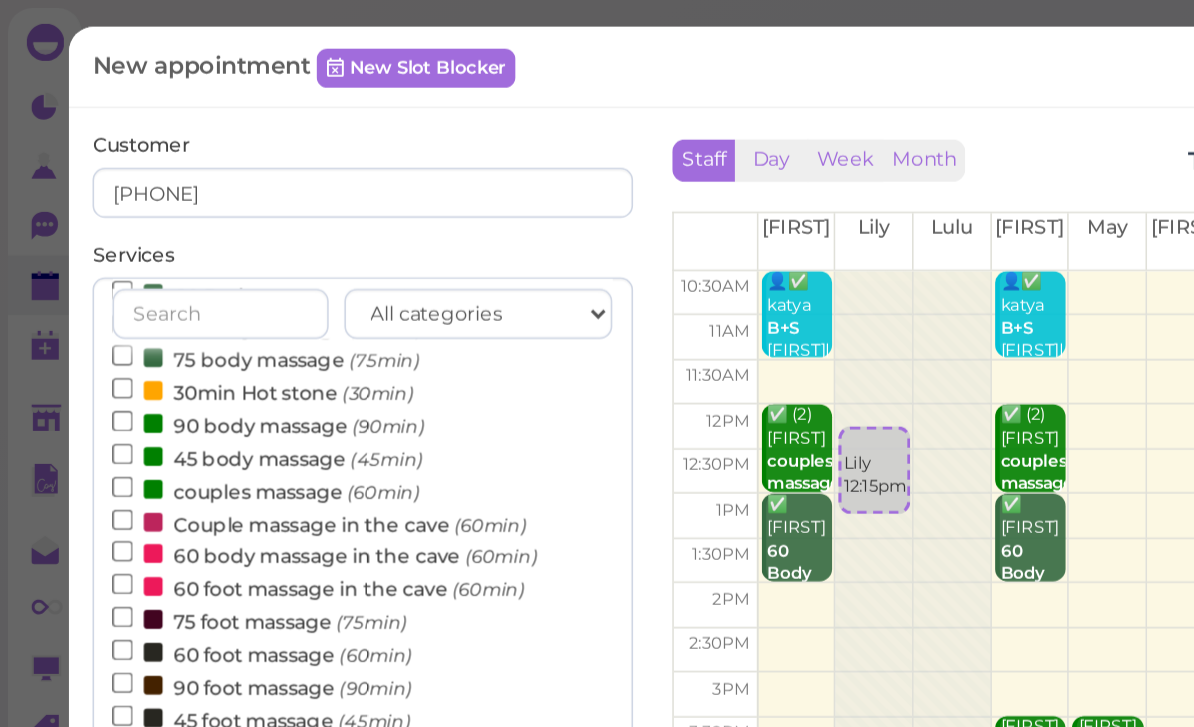 scroll, scrollTop: 71, scrollLeft: 0, axis: vertical 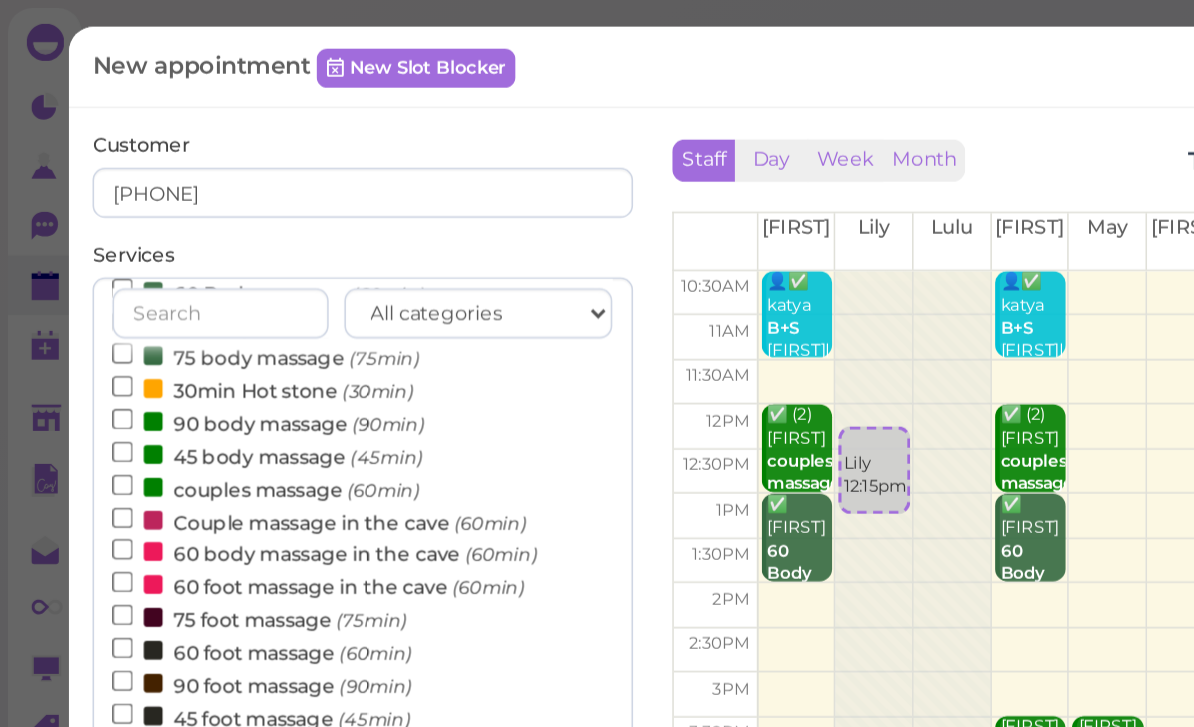 click on "60 body massage in the cave
(60min)" at bounding box center (207, 352) 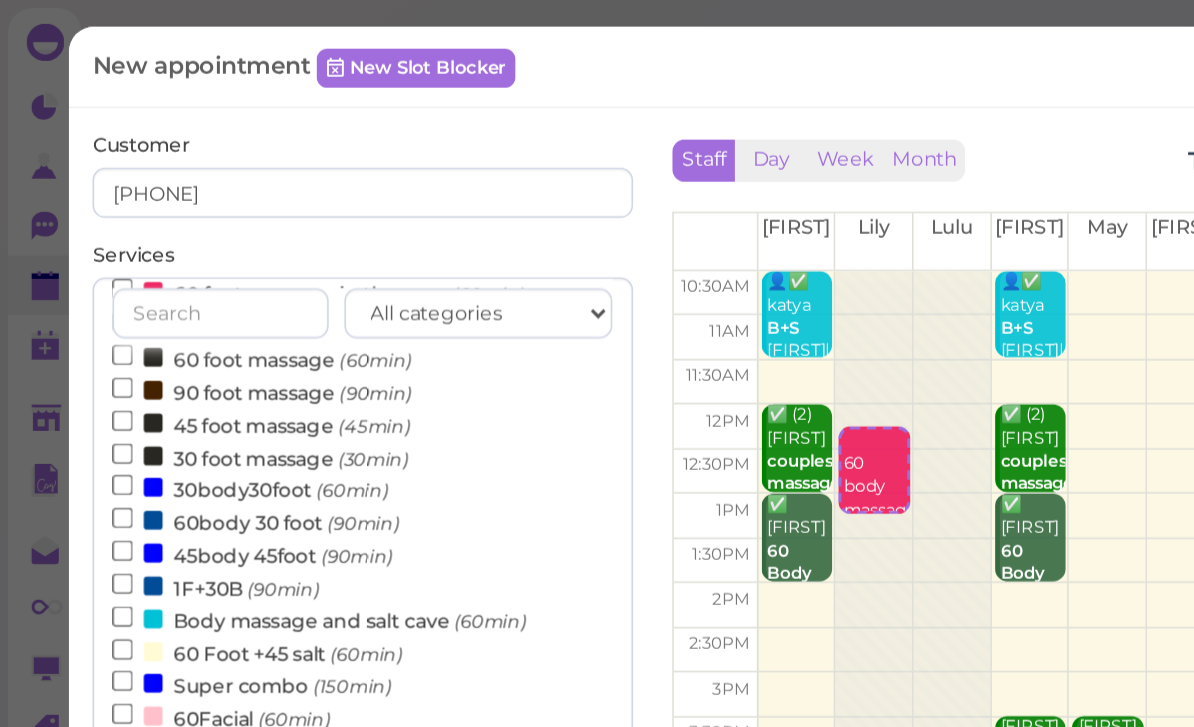 scroll, scrollTop: 262, scrollLeft: 0, axis: vertical 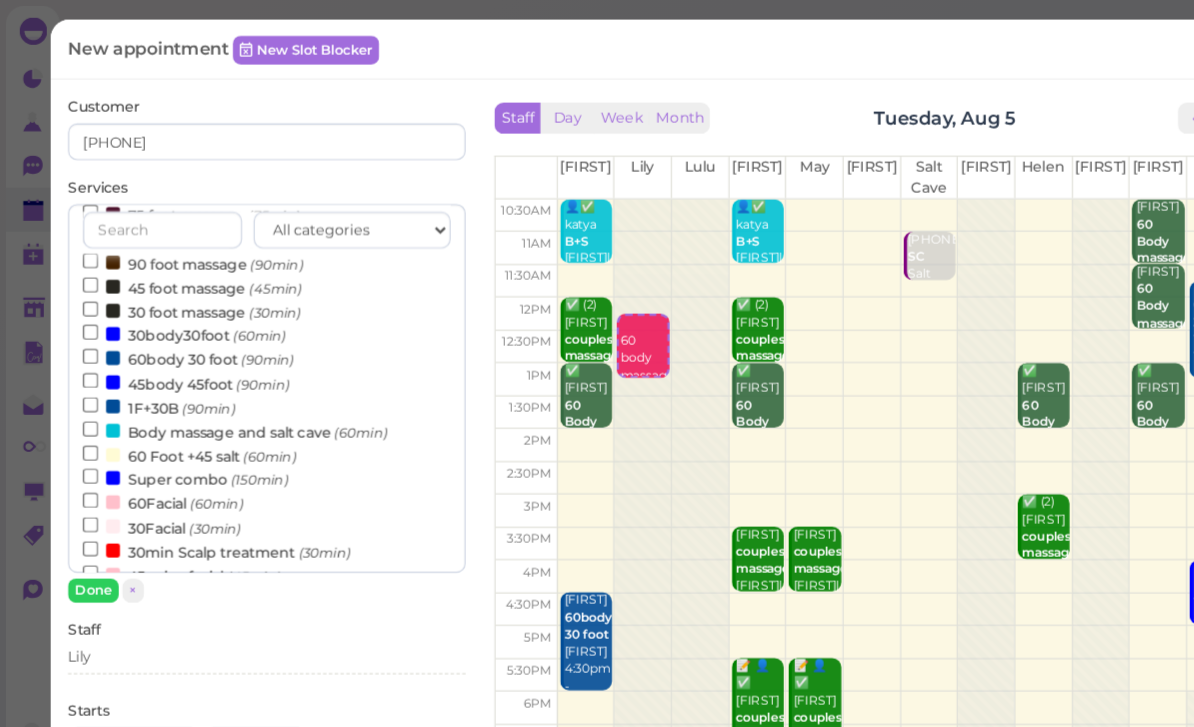 click on "Done" at bounding box center (81, 512) 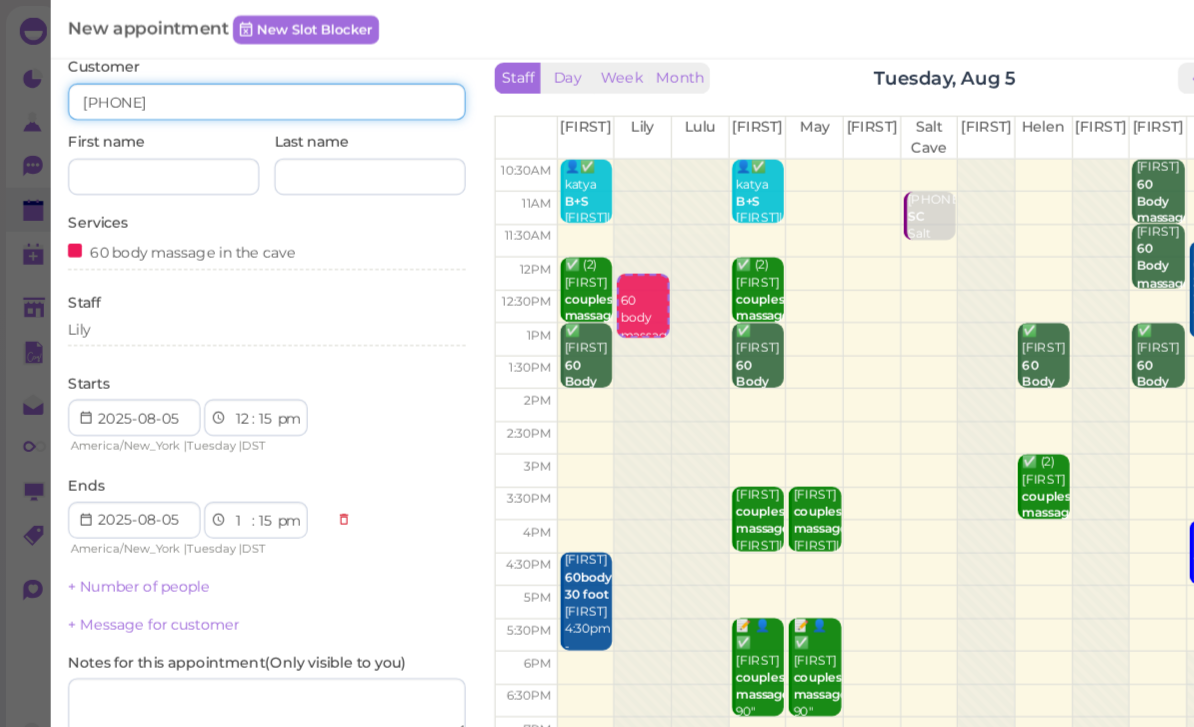 scroll, scrollTop: 50, scrollLeft: 0, axis: vertical 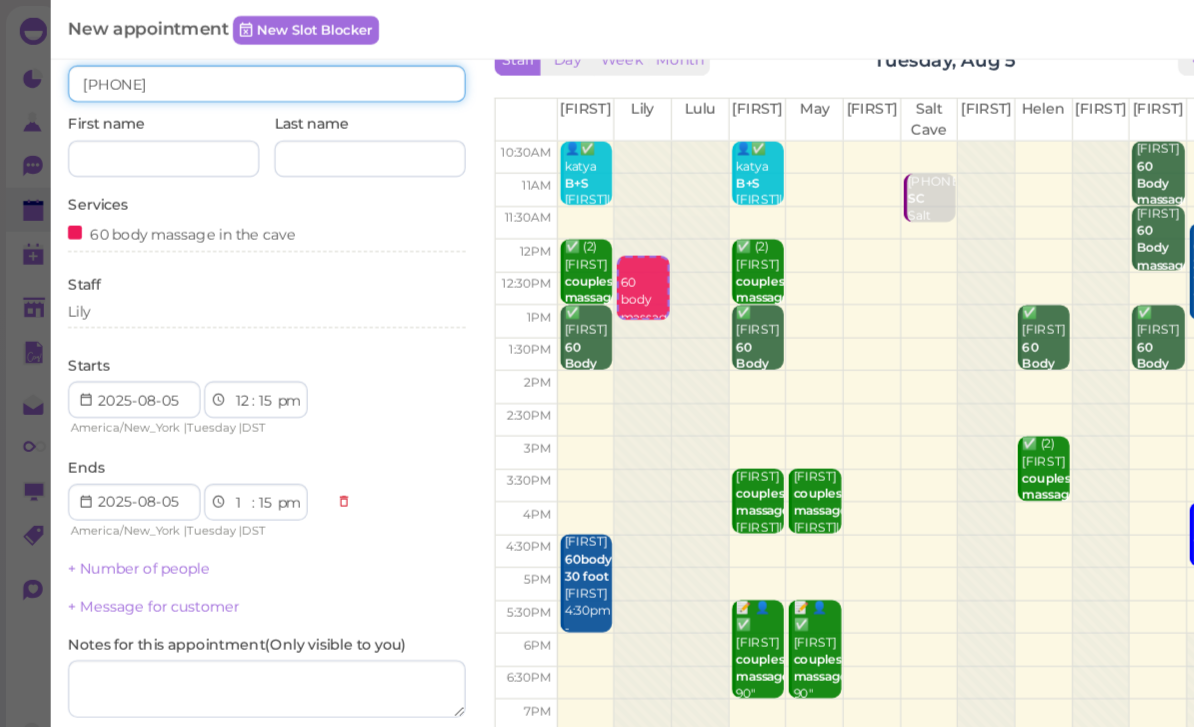 type on "[PHONE]" 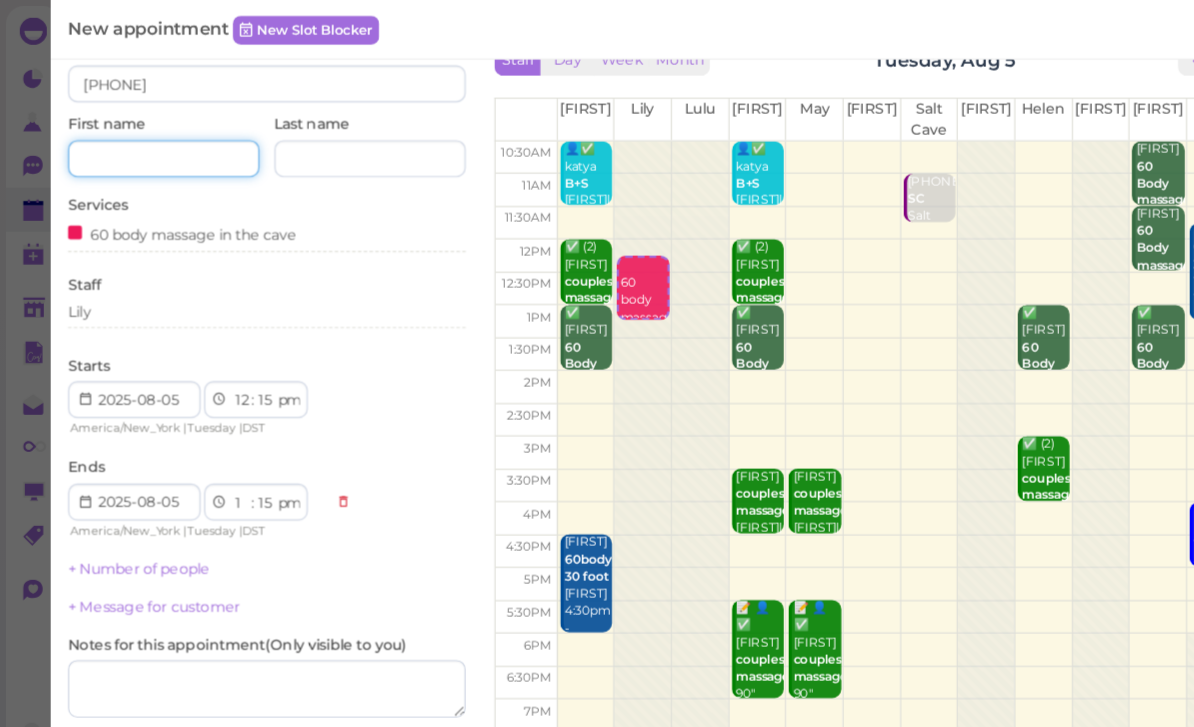 click at bounding box center (142, 138) 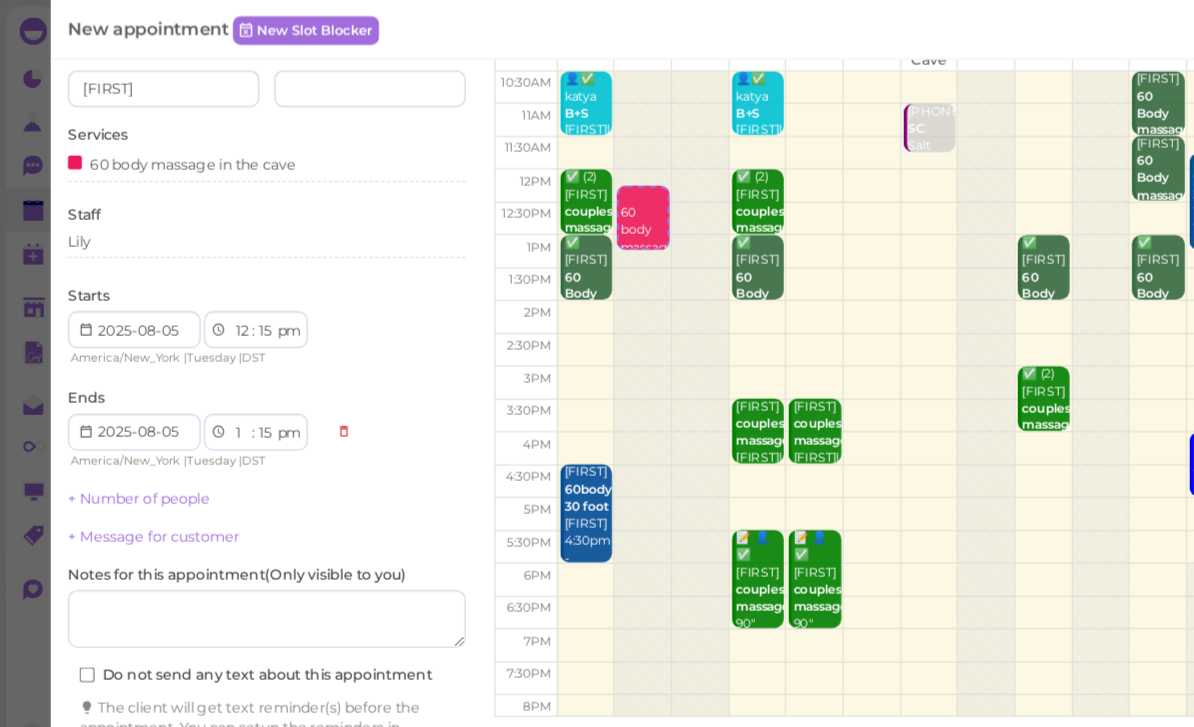 scroll, scrollTop: 109, scrollLeft: 0, axis: vertical 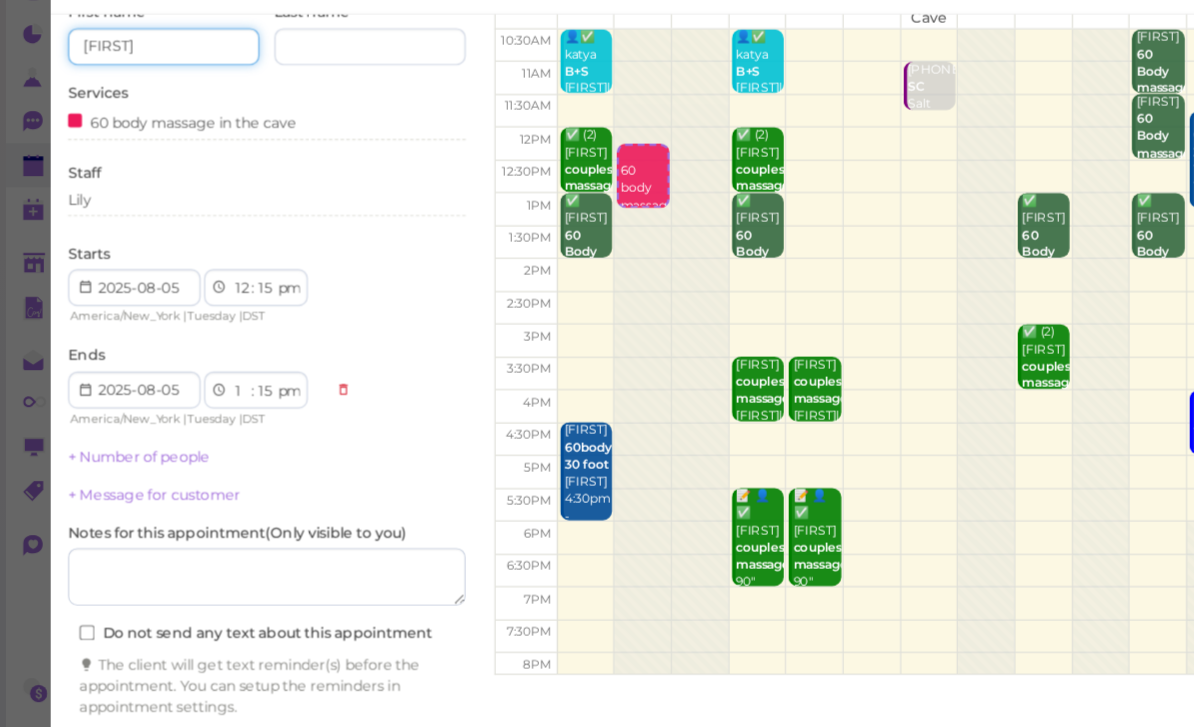 type on "[FIRST]" 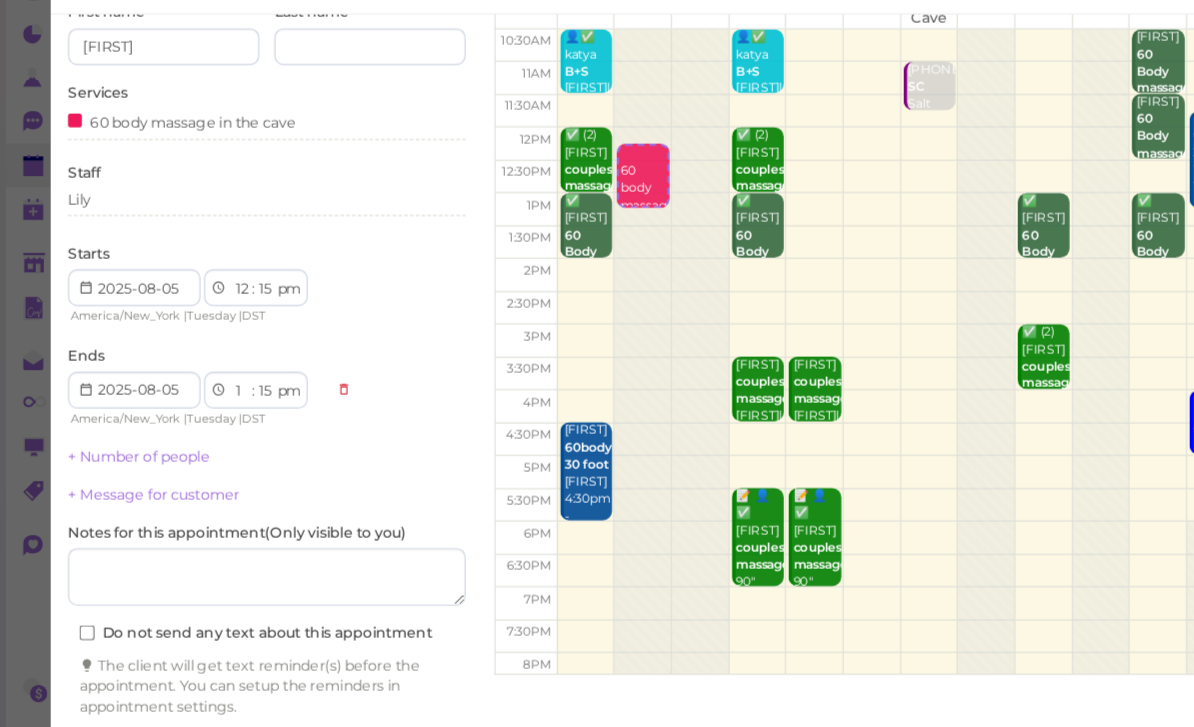 click on "Create appointment" at bounding box center [231, 691] 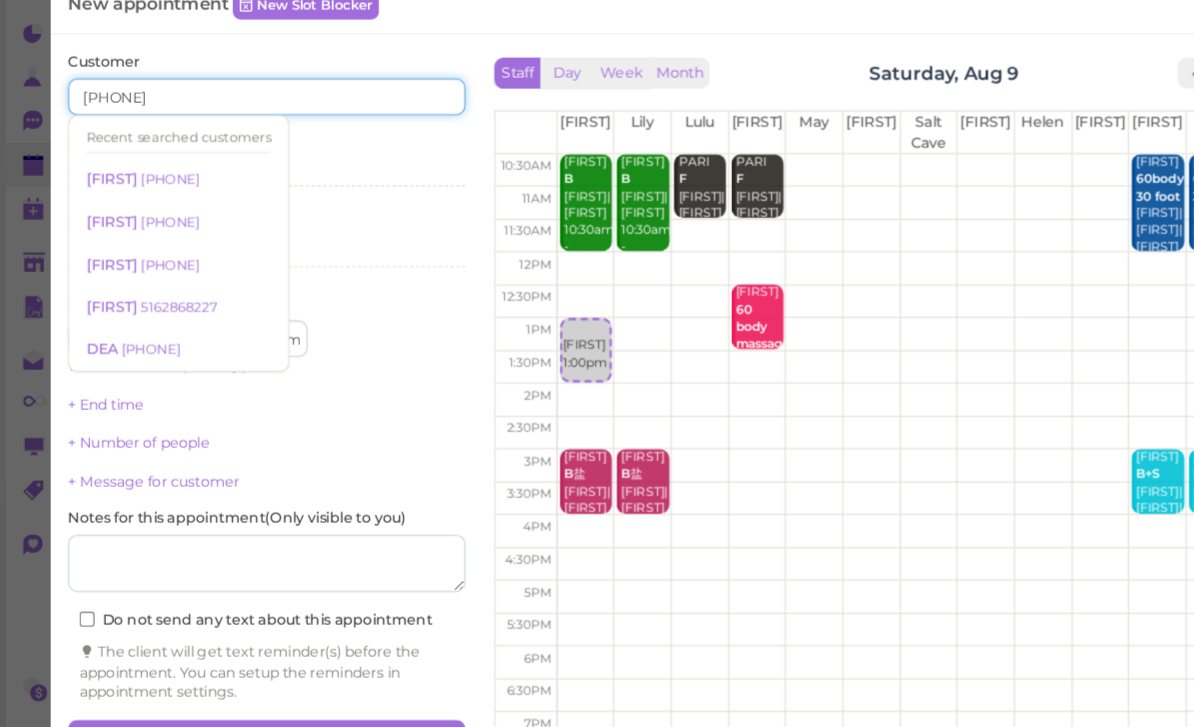 type on "[PHONE]" 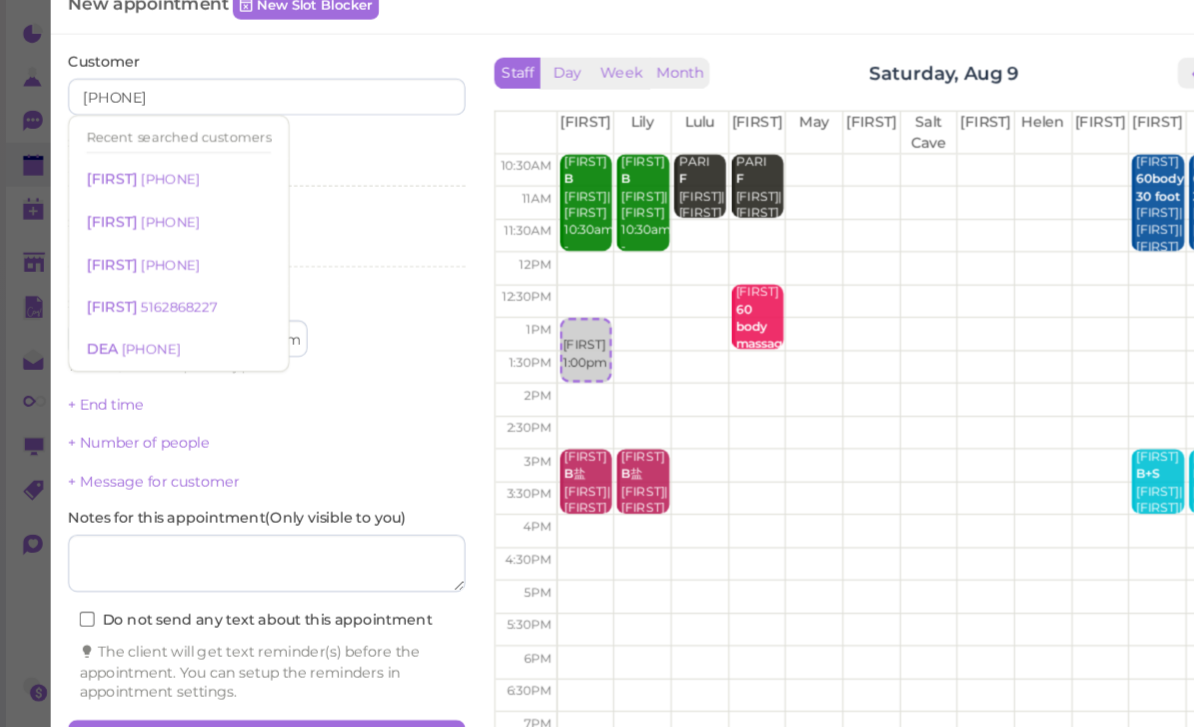 click on "Select services" at bounding box center [231, 186] 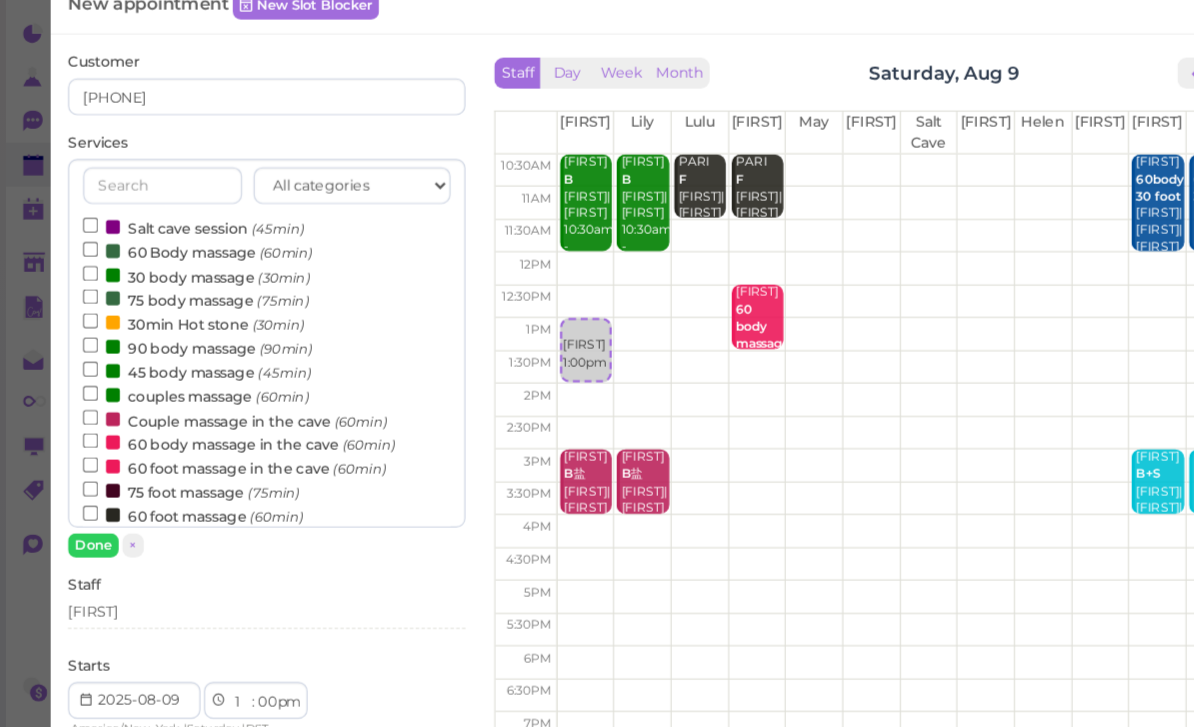 click at bounding box center [140, 200] 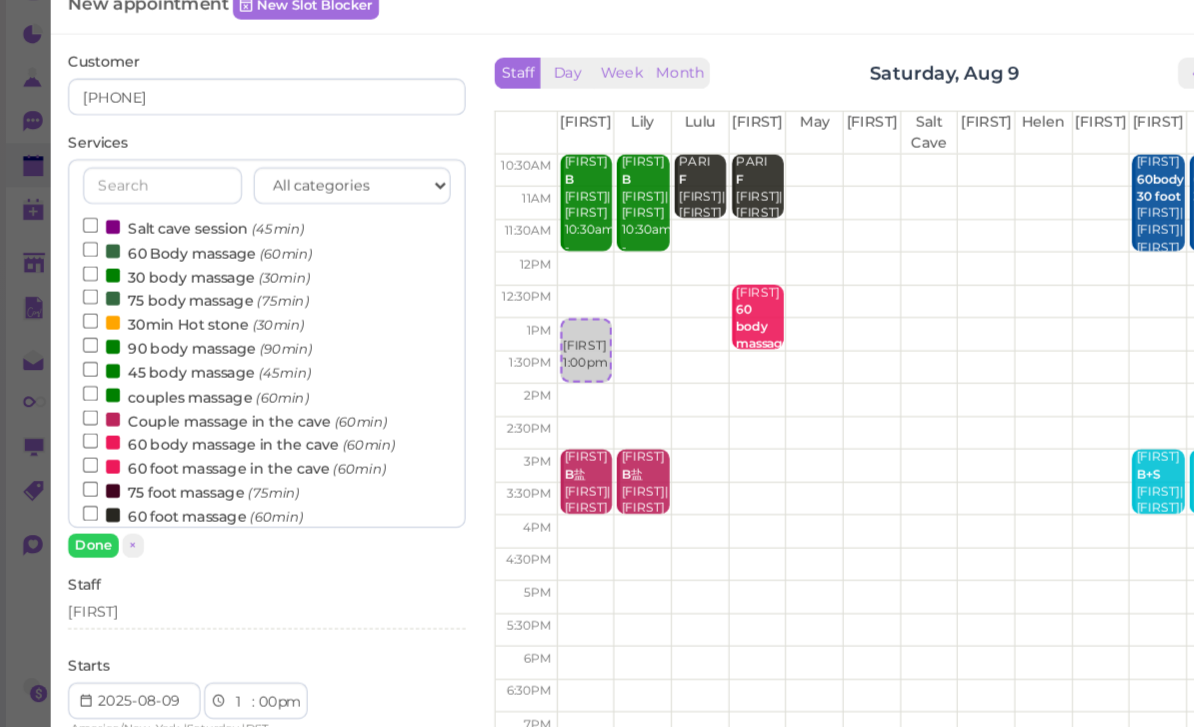click on "60 Body massage
(60min)" at bounding box center (171, 257) 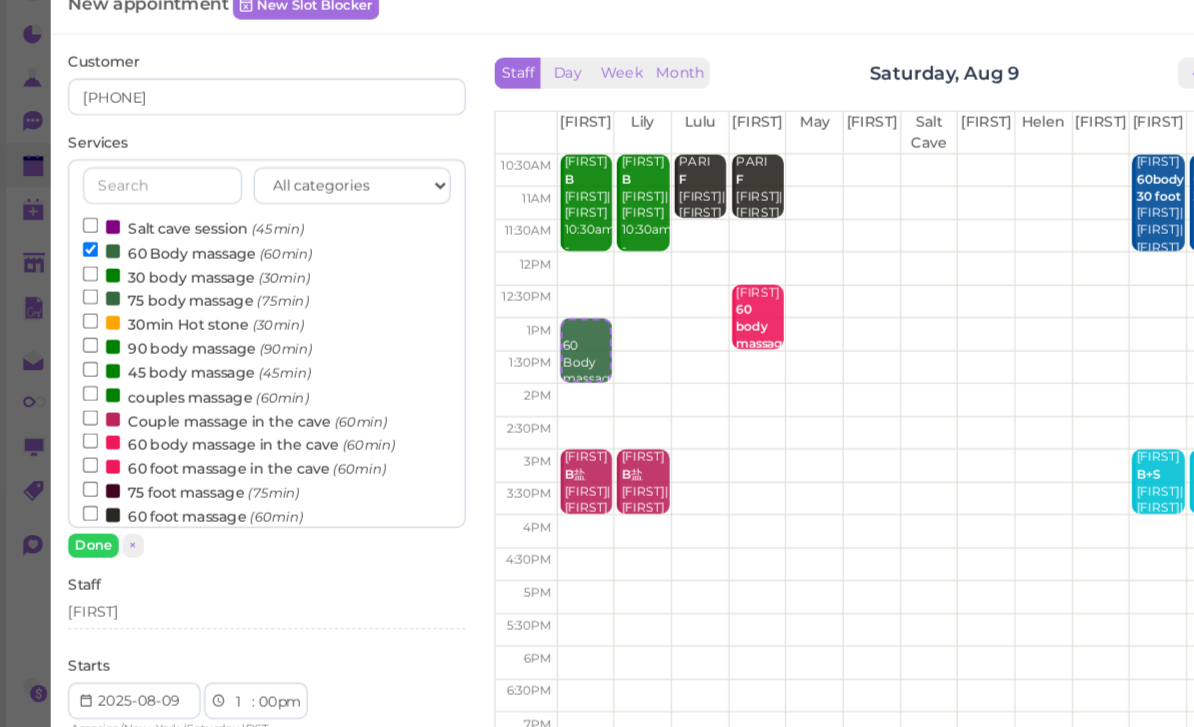 click on "Done" at bounding box center [81, 512] 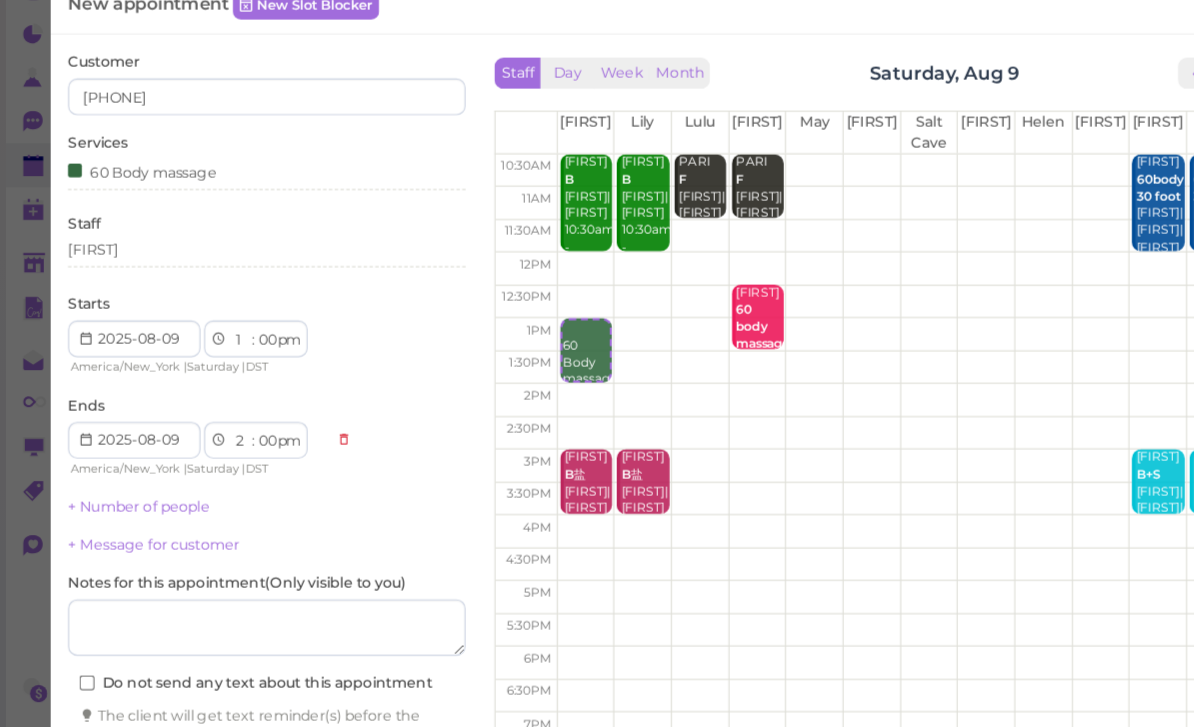 click on "+ Number of people" at bounding box center (120, 478) 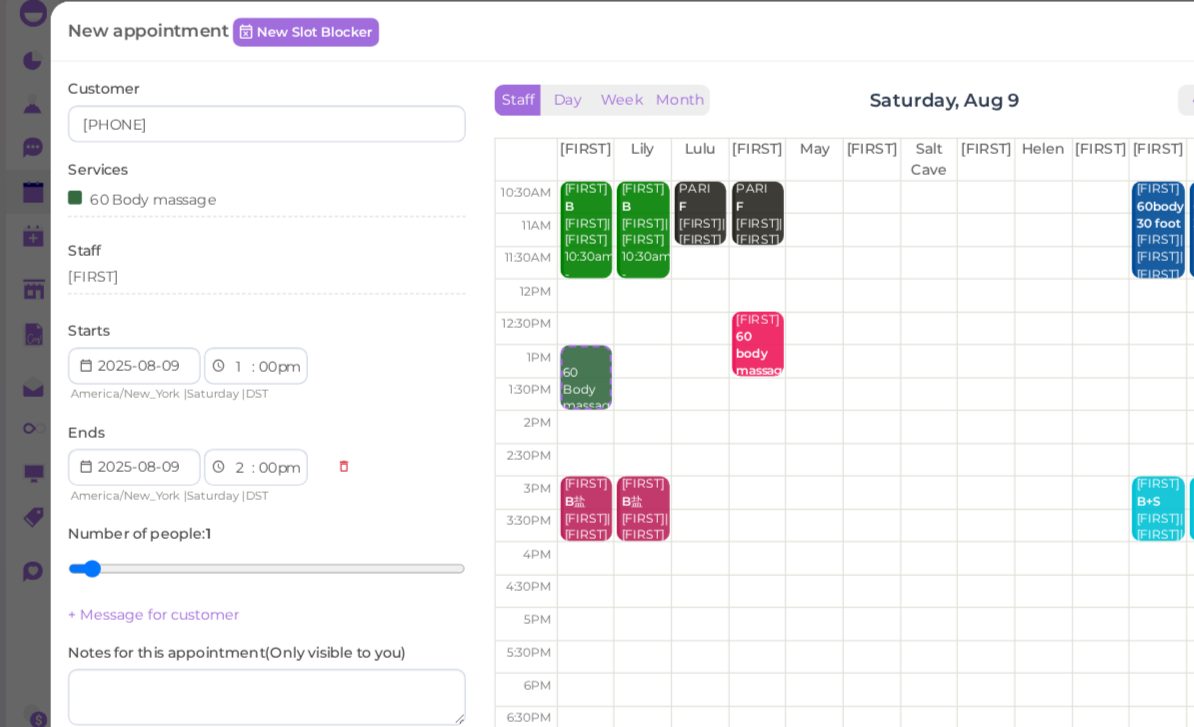 scroll, scrollTop: 2, scrollLeft: 0, axis: vertical 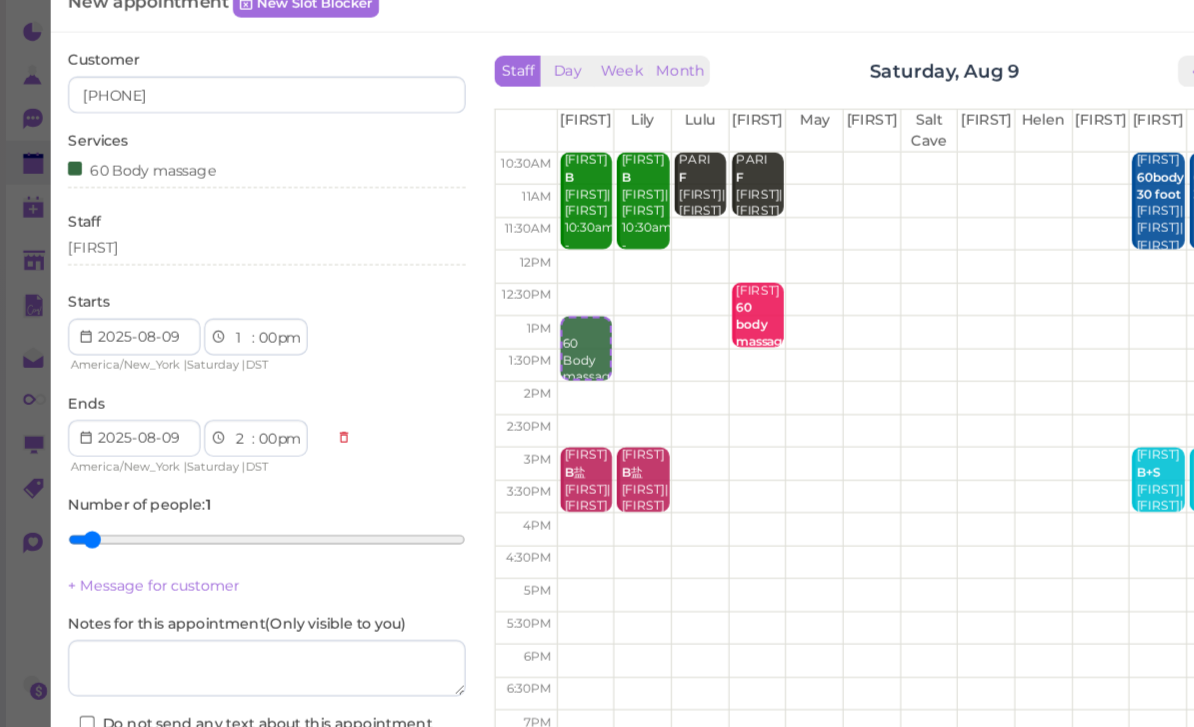 click on "[FIRST]" at bounding box center [231, 256] 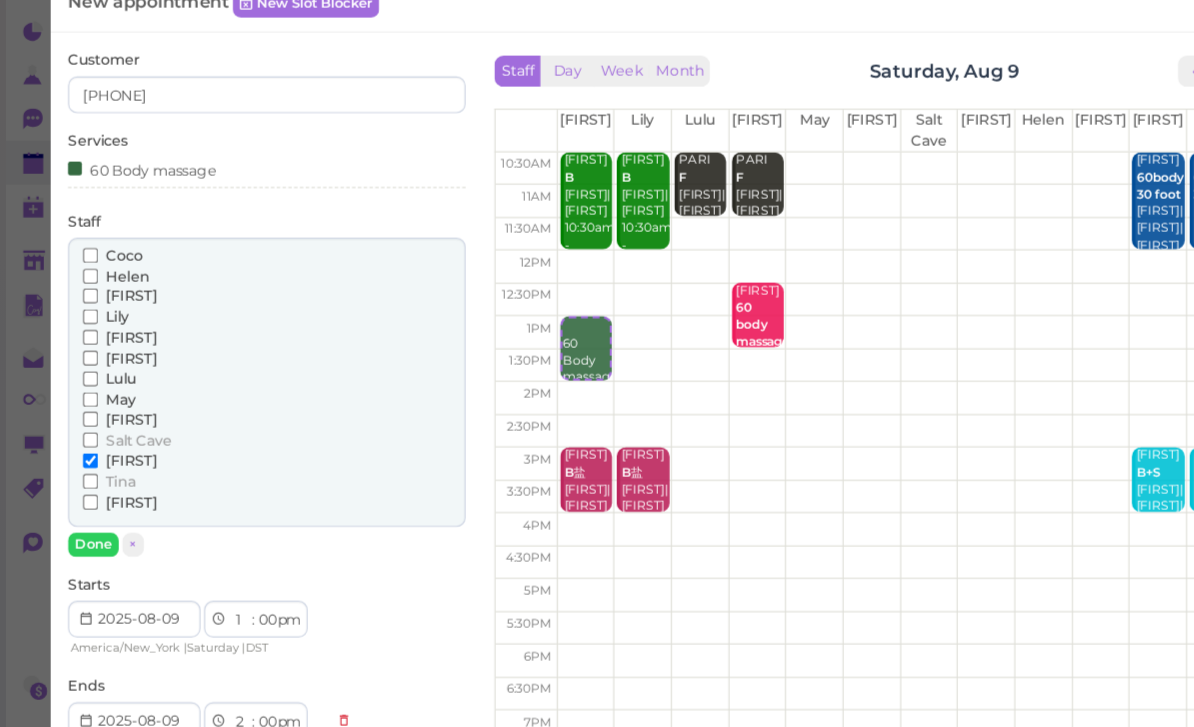 click on "60 Body massage" at bounding box center (231, 187) 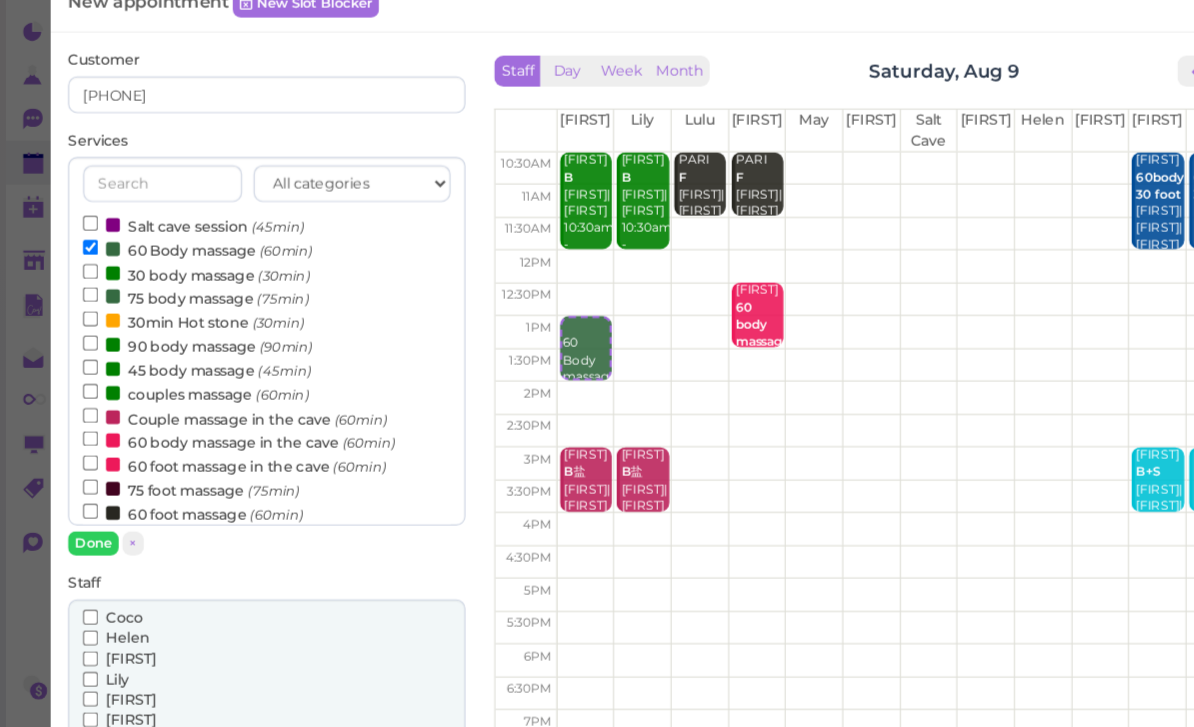 click on "[PHONE]" at bounding box center [231, 692] 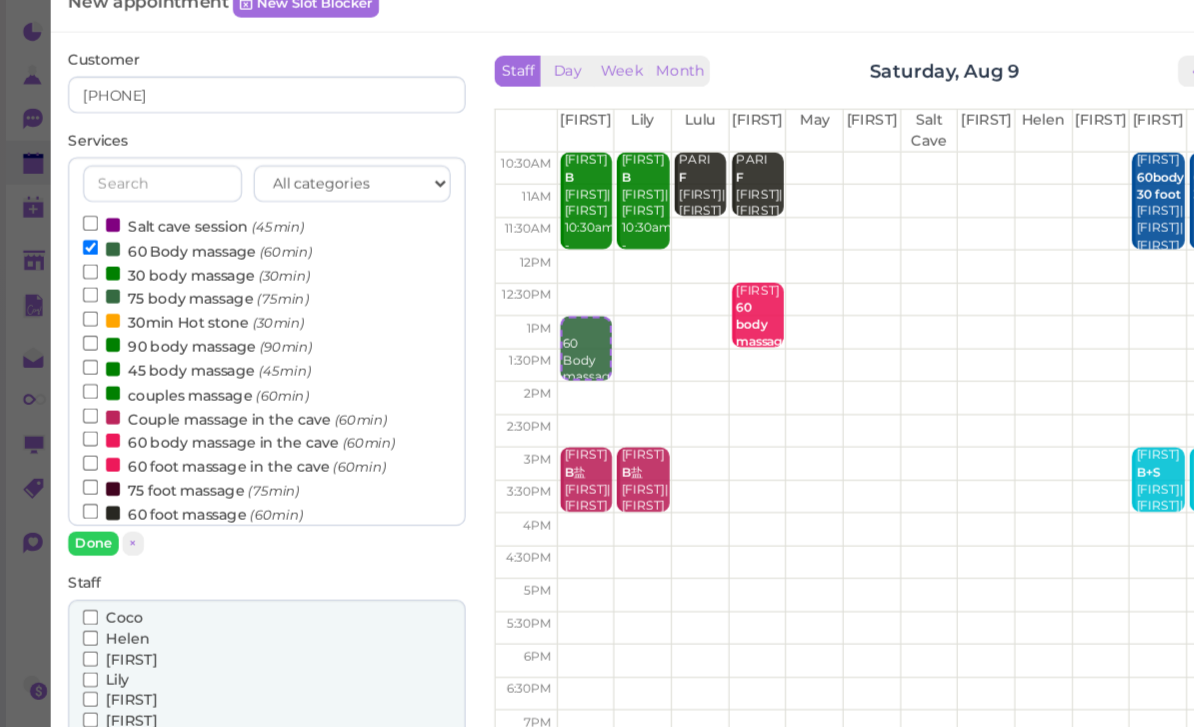 scroll, scrollTop: 0, scrollLeft: 0, axis: both 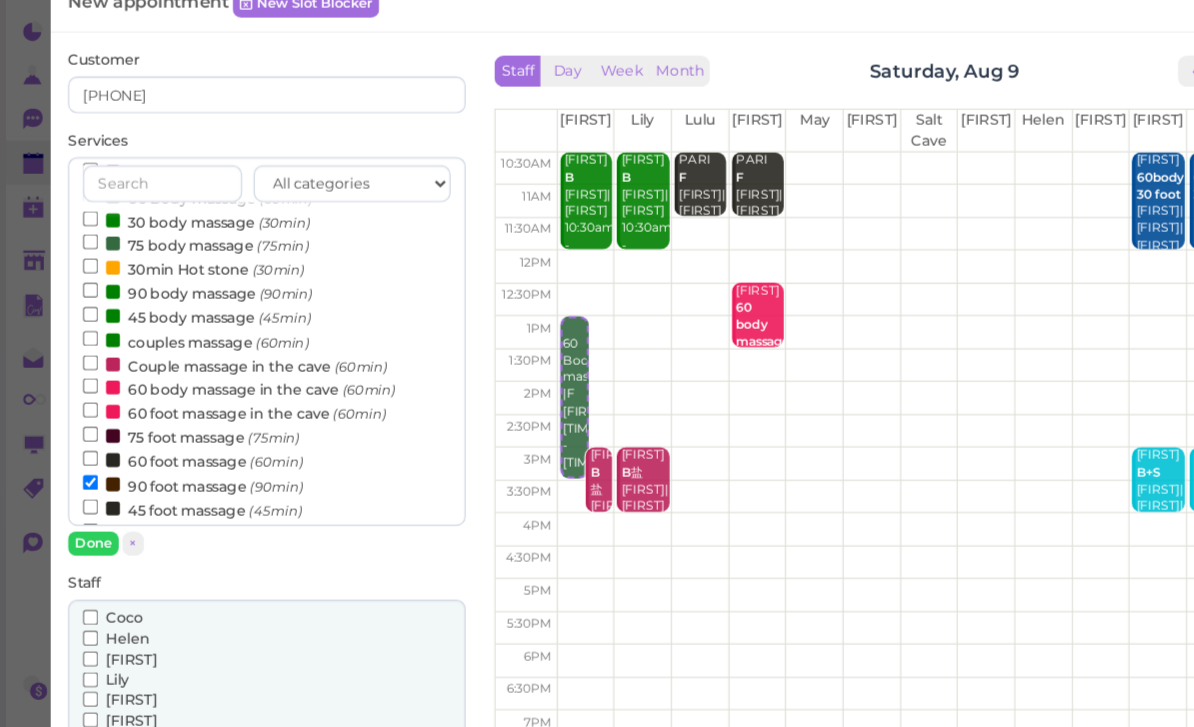 click on "90 foot massage
(90min)" at bounding box center [167, 461] 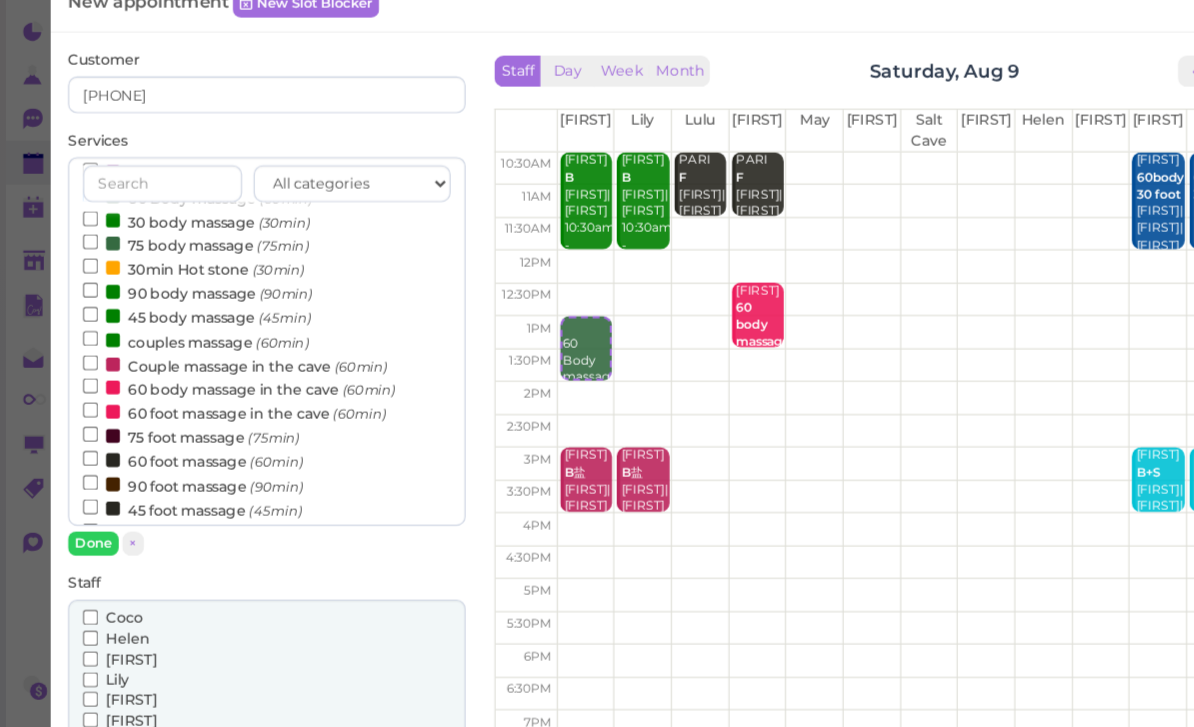 click on "Done" at bounding box center [81, 512] 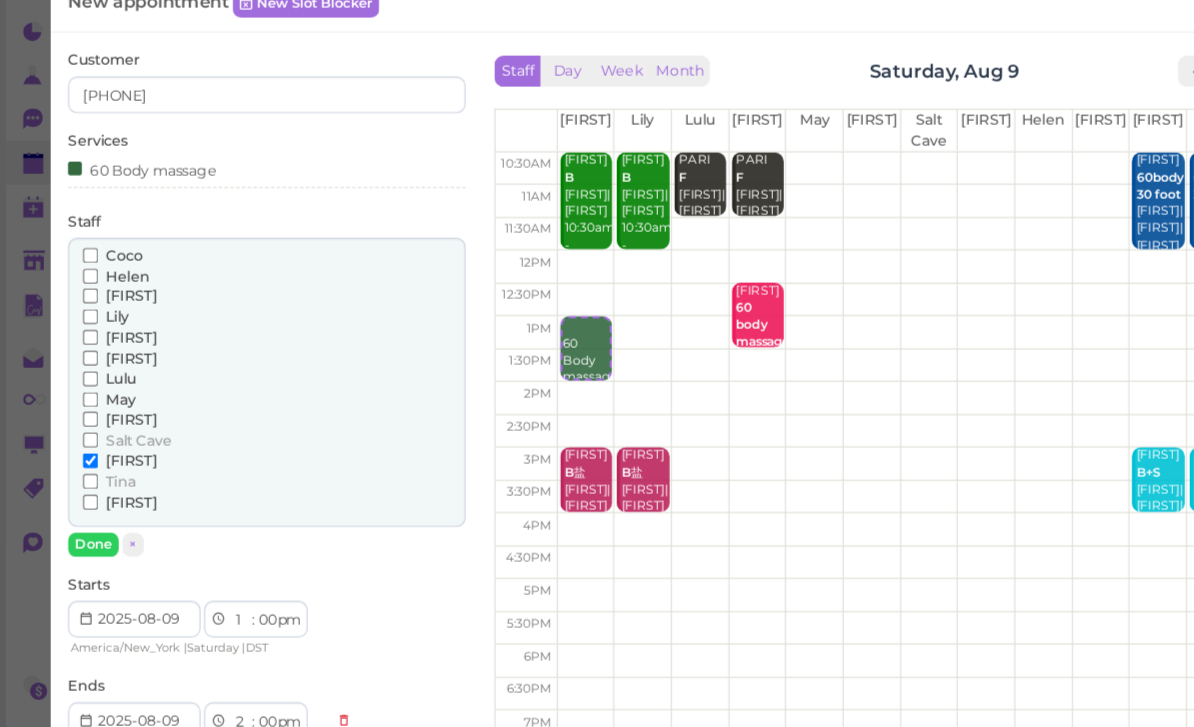 click on "[PHONE]" at bounding box center [231, 181] 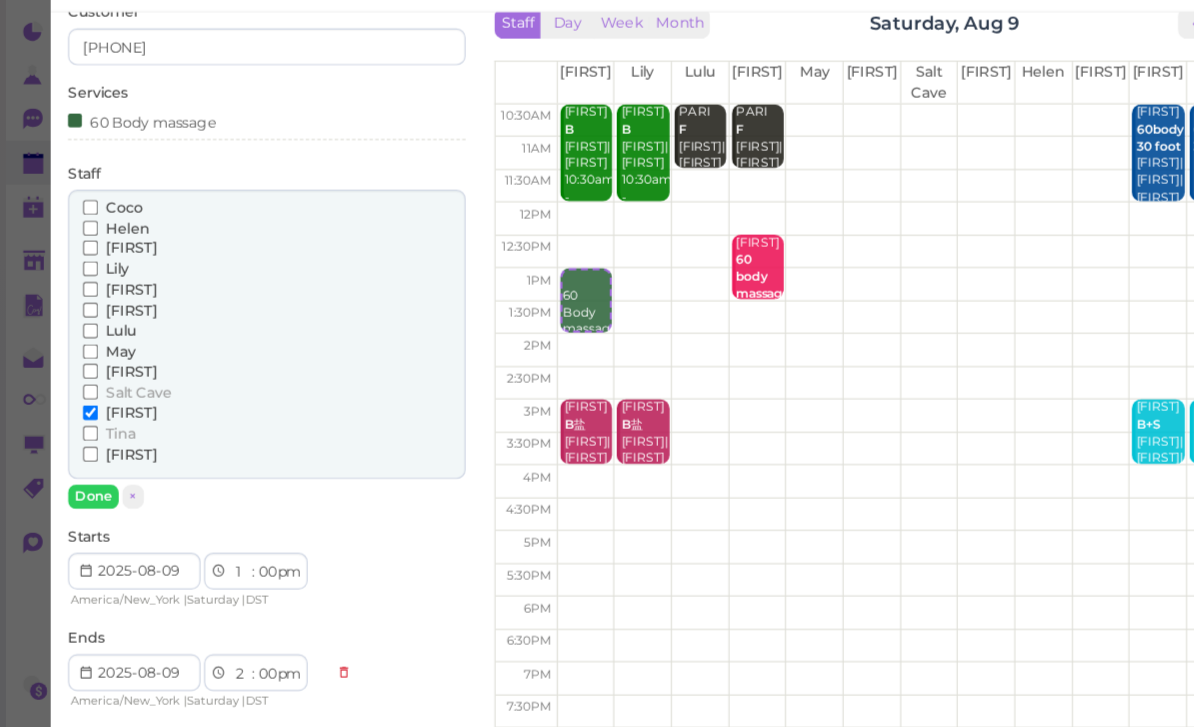 scroll, scrollTop: 45, scrollLeft: 0, axis: vertical 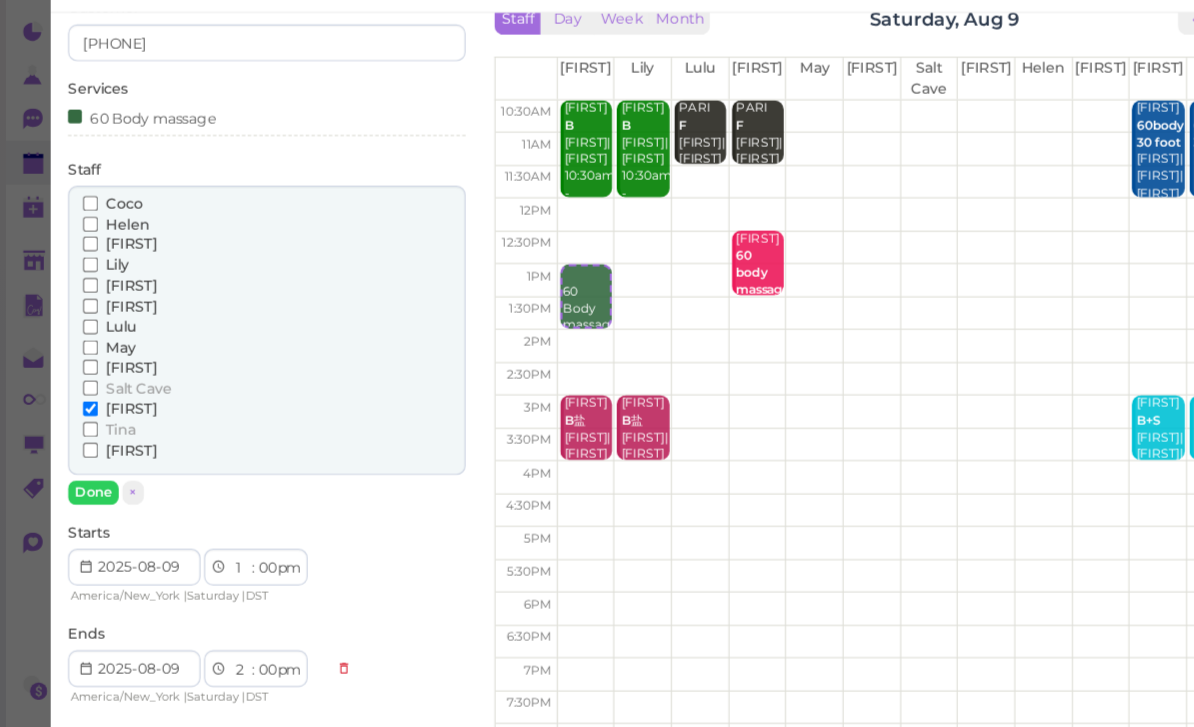 click on "Done" at bounding box center [81, 468] 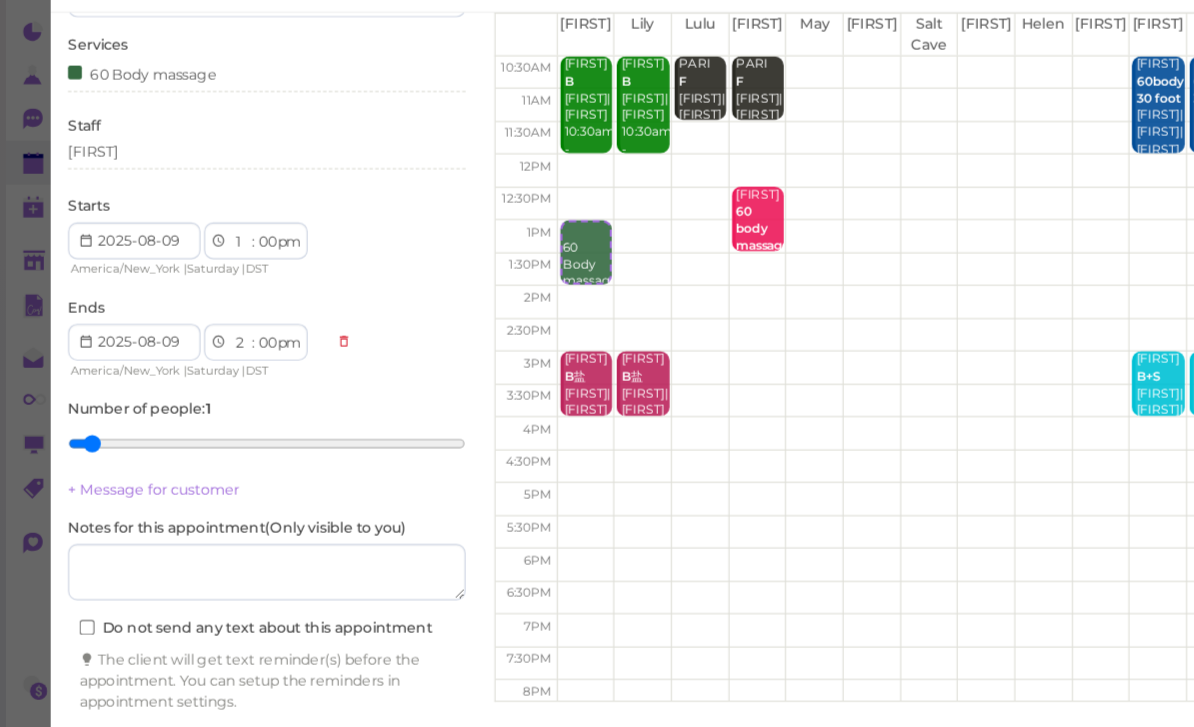 scroll, scrollTop: 82, scrollLeft: 0, axis: vertical 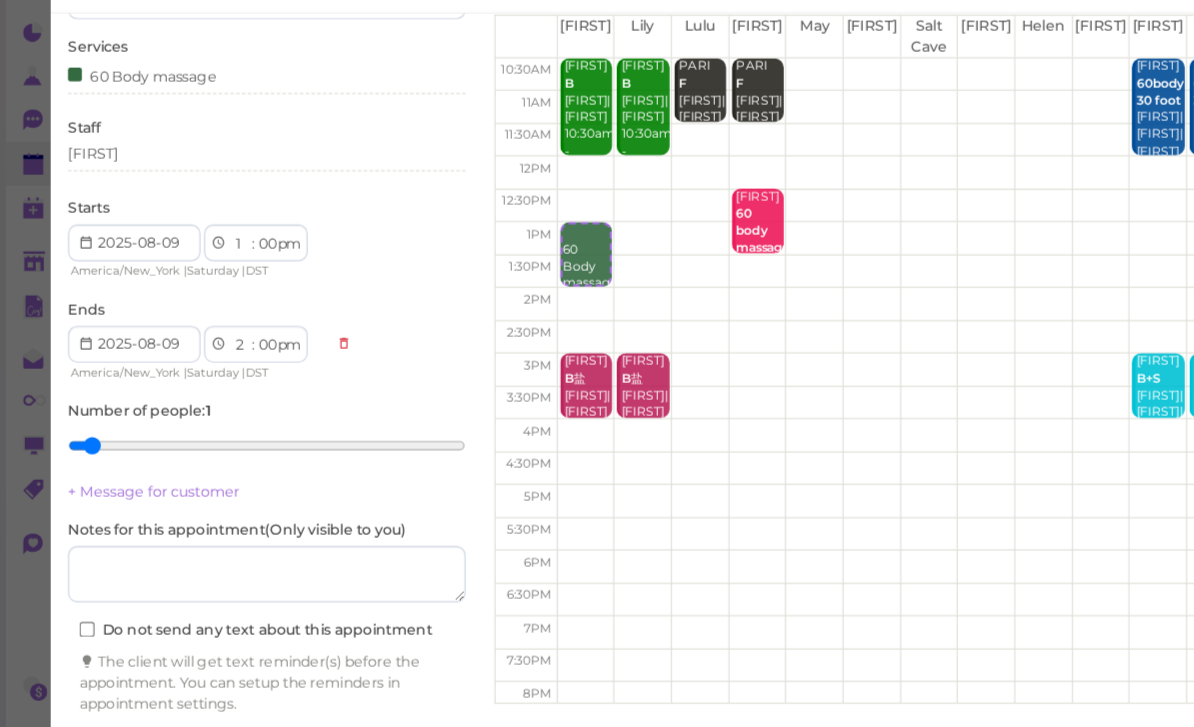 click on "Create appointment" at bounding box center [231, 691] 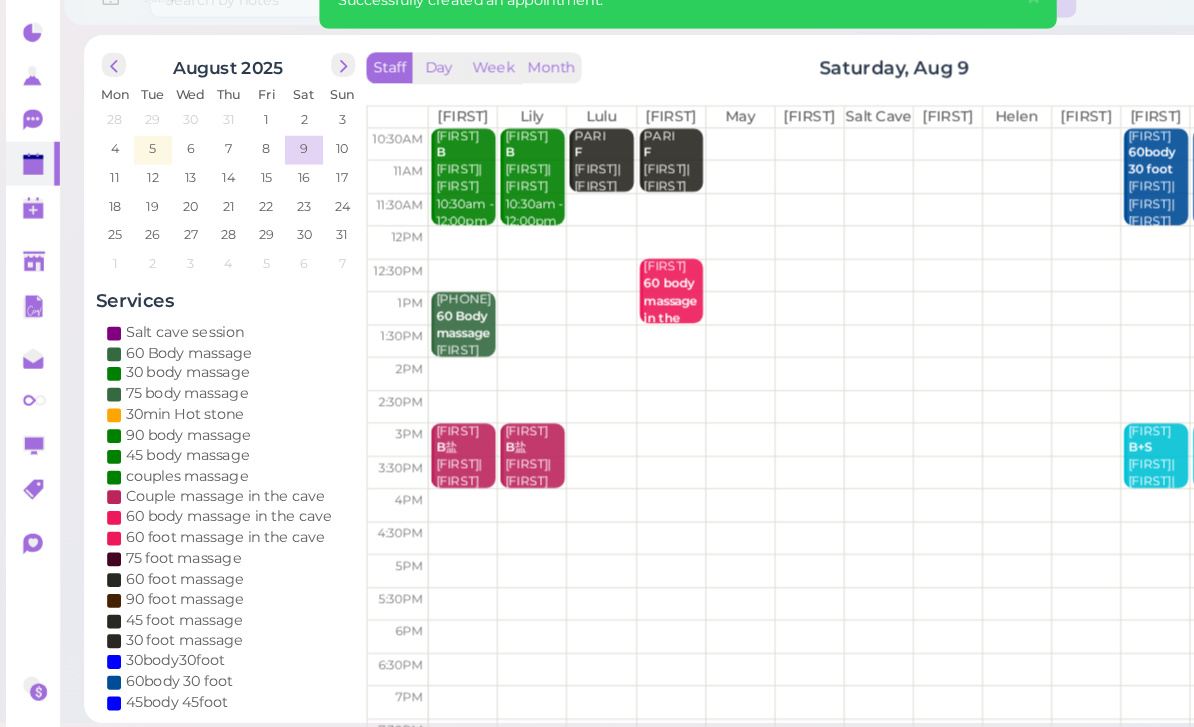 click on "60 Body massage" at bounding box center [401, 321] 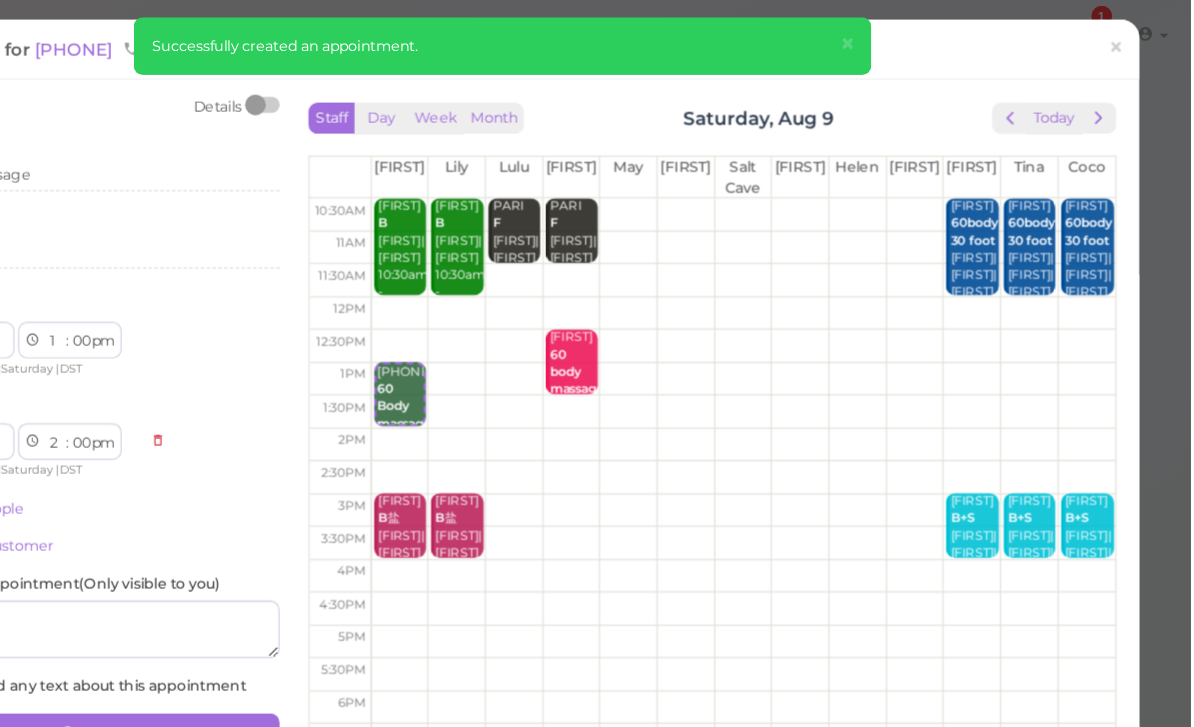 scroll, scrollTop: 0, scrollLeft: 0, axis: both 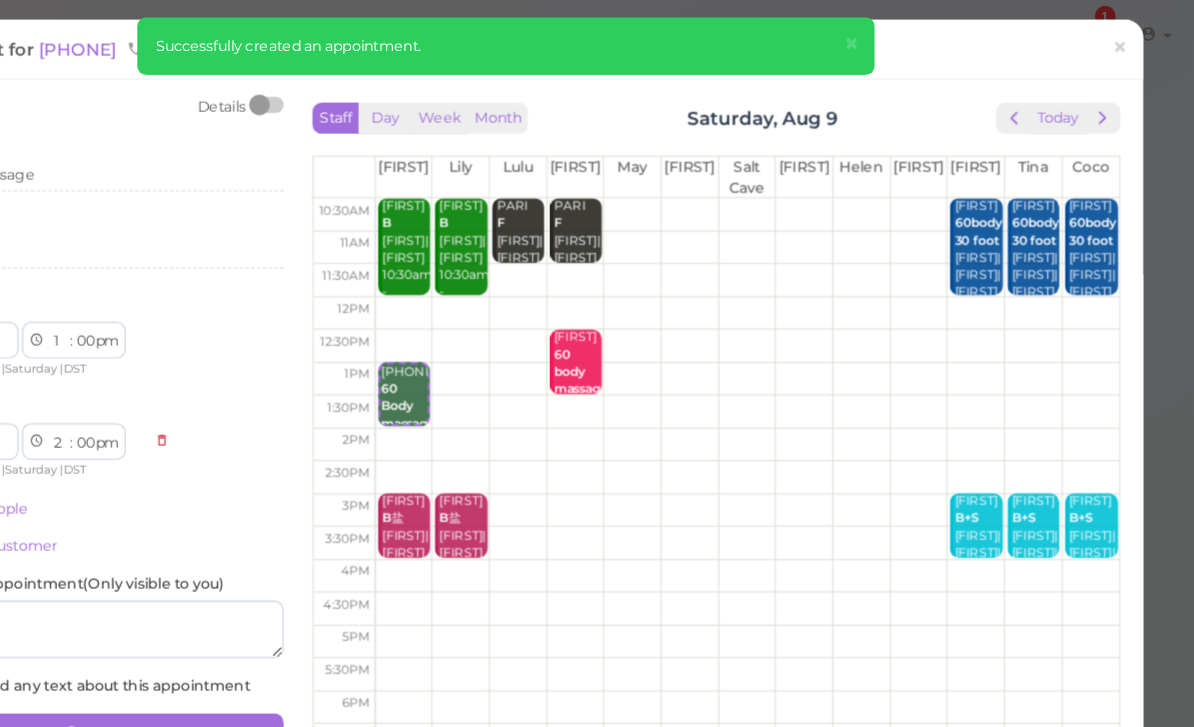click on "[PHONE]" at bounding box center (227, 42) 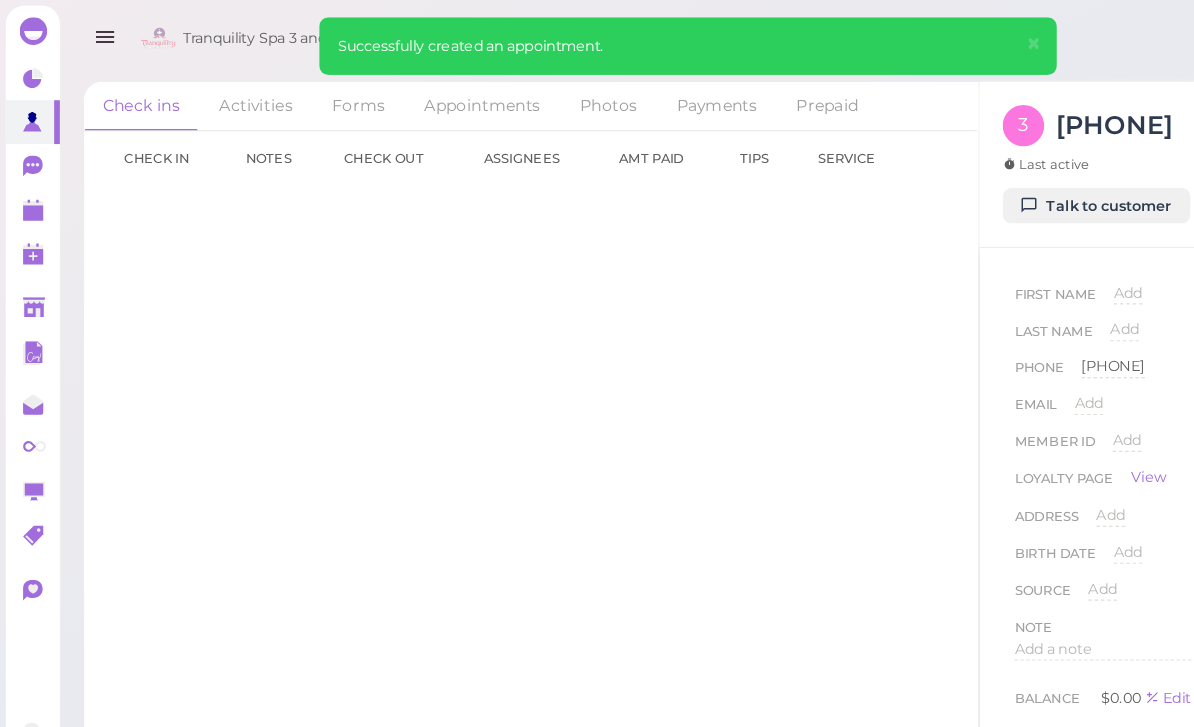 click on "Add" at bounding box center (978, 253) 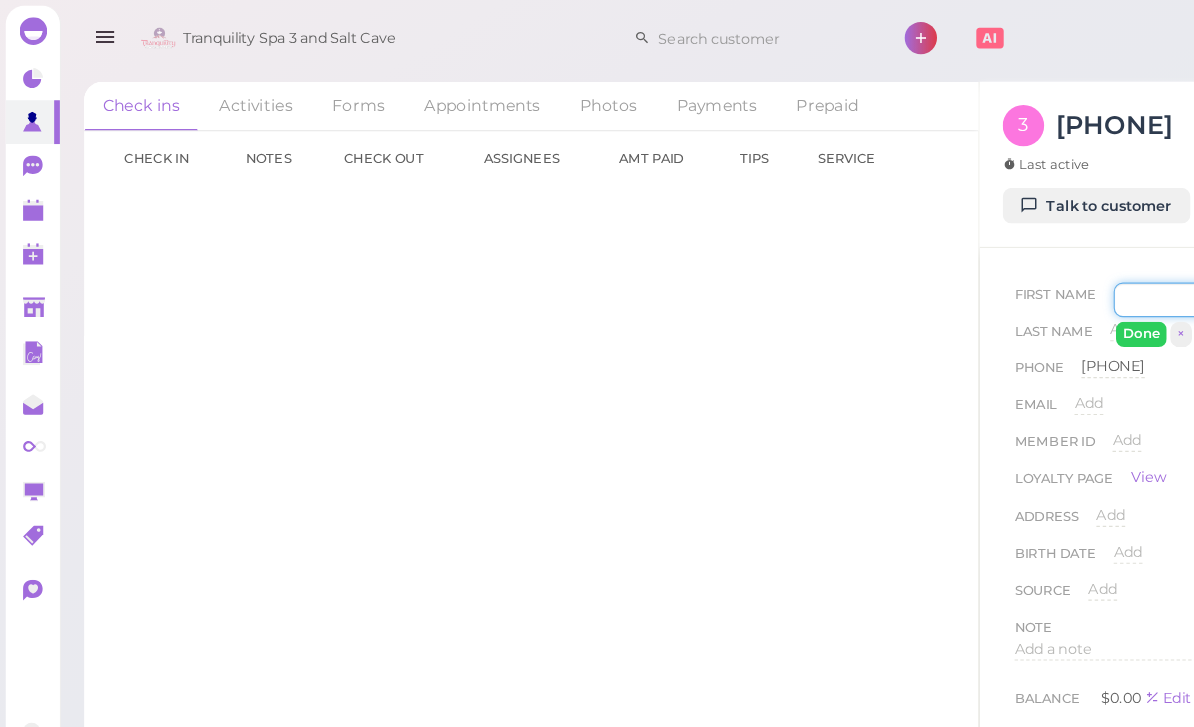 click at bounding box center [1052, 260] 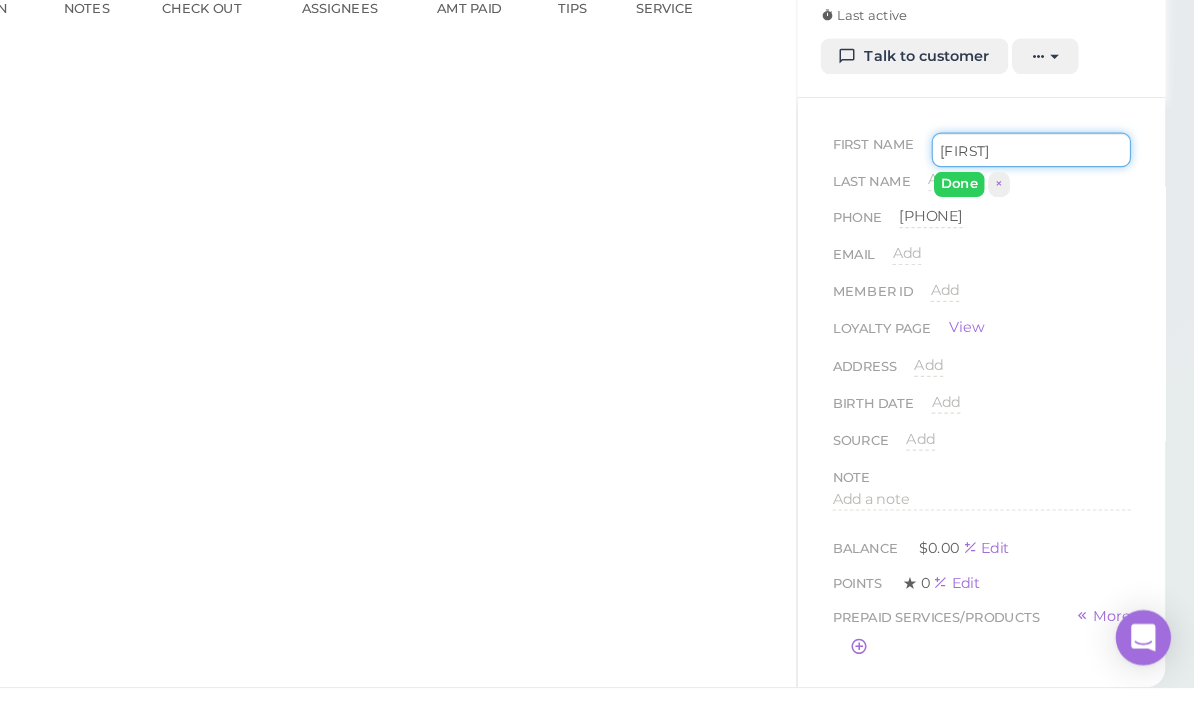 type on "[FIRST]" 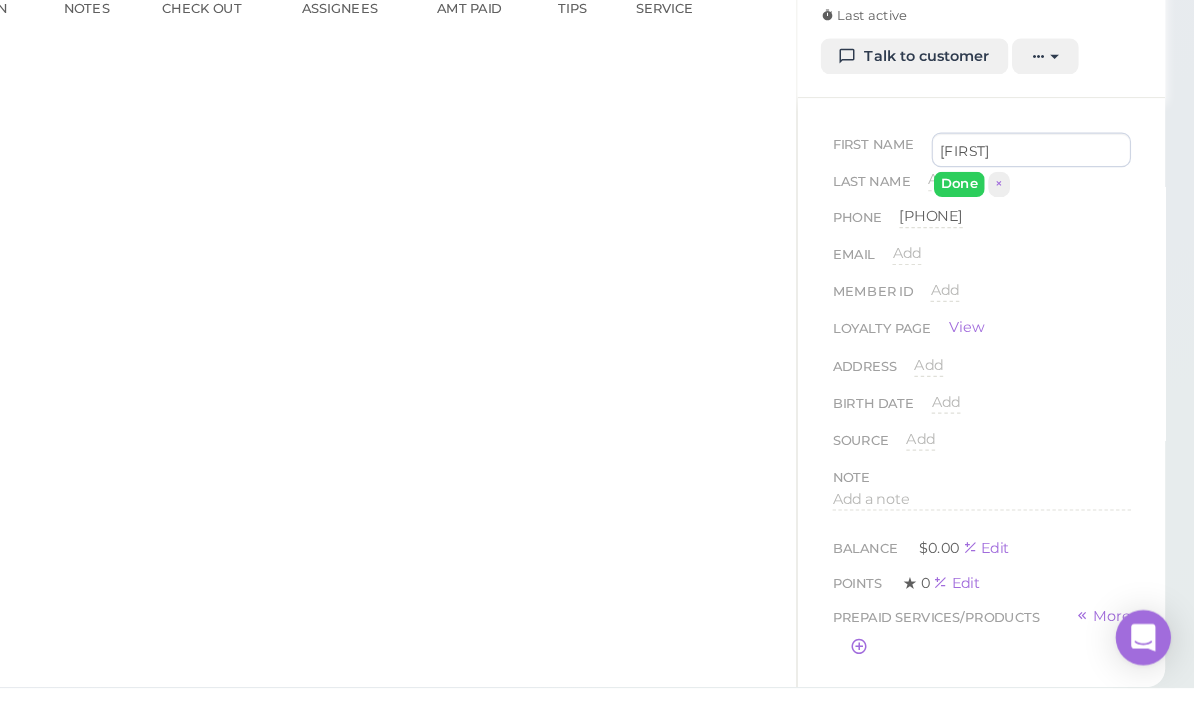 click on "Done" at bounding box center [990, 289] 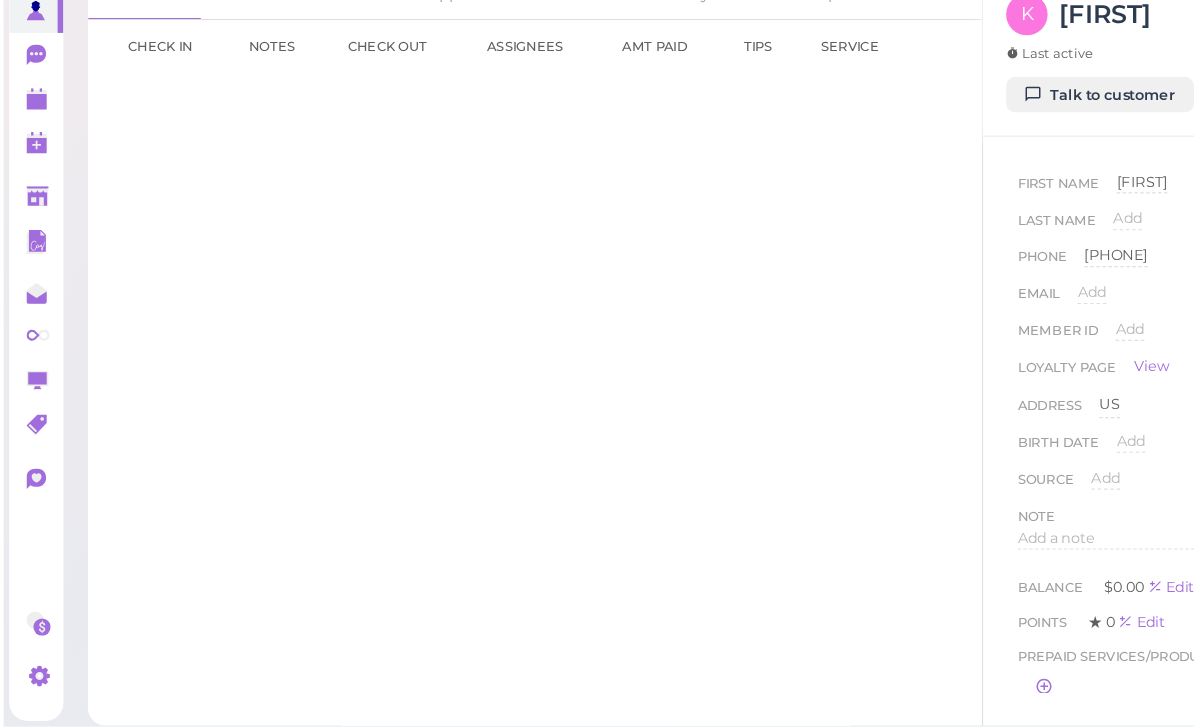 scroll, scrollTop: 34, scrollLeft: 0, axis: vertical 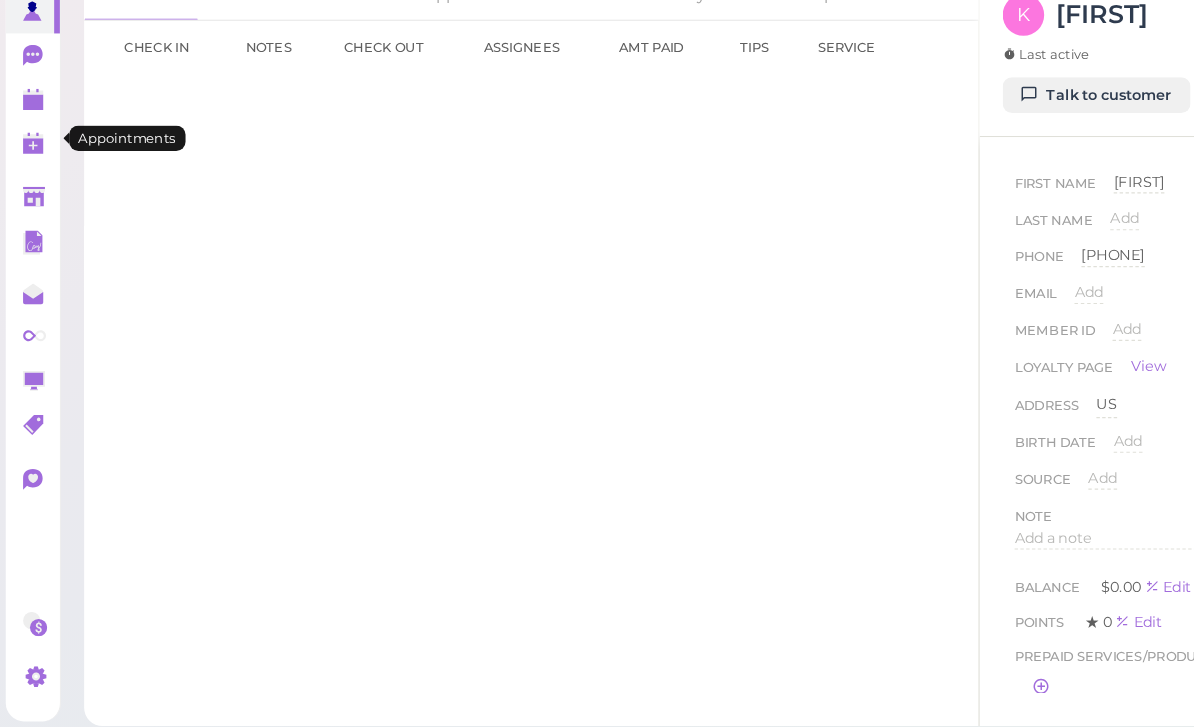click at bounding box center (28, 182) 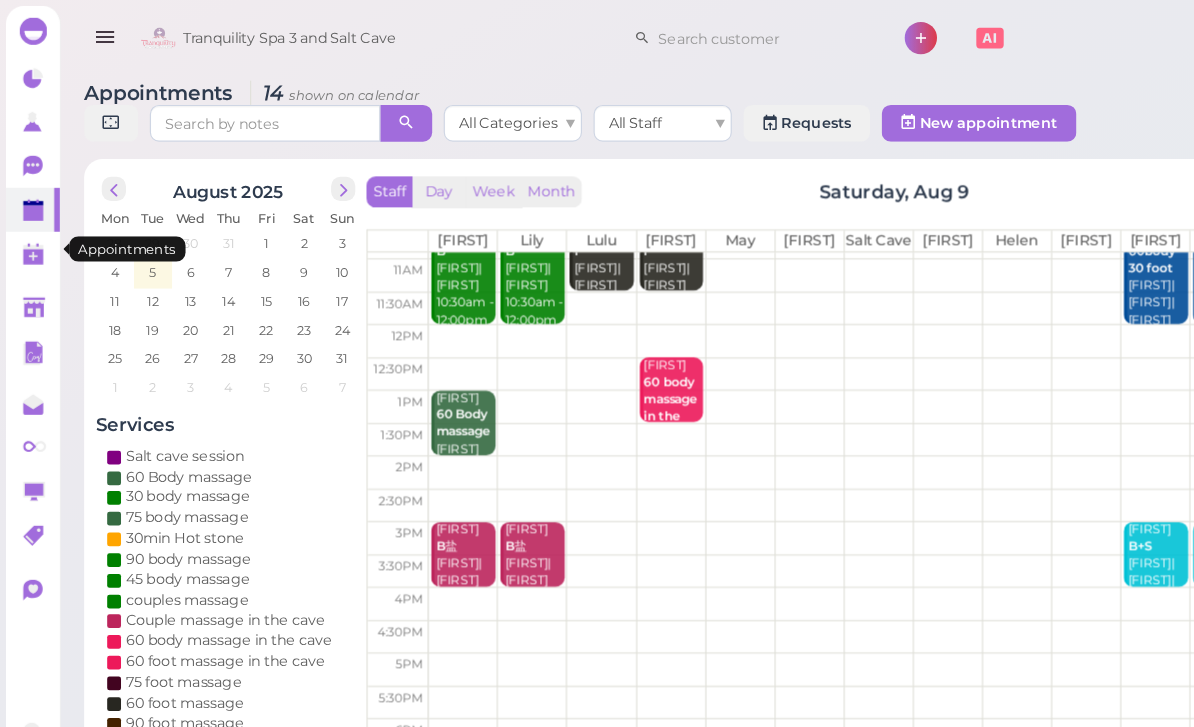 scroll, scrollTop: 22, scrollLeft: 0, axis: vertical 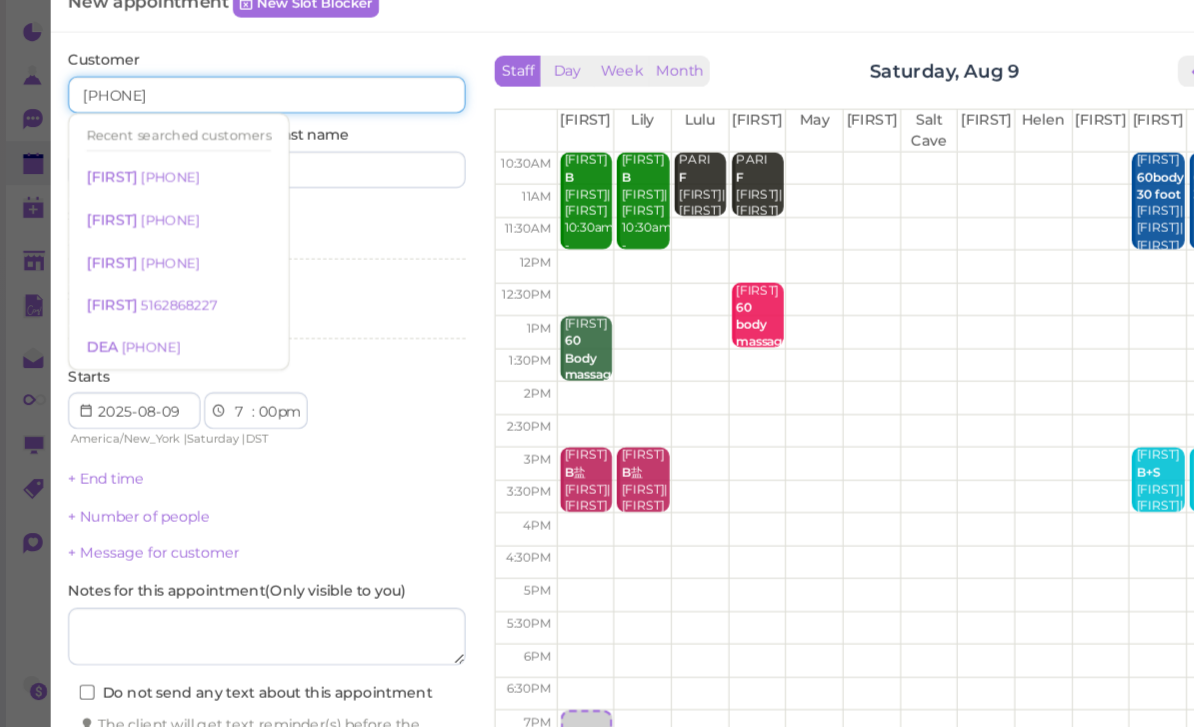 type on "[PHONE]" 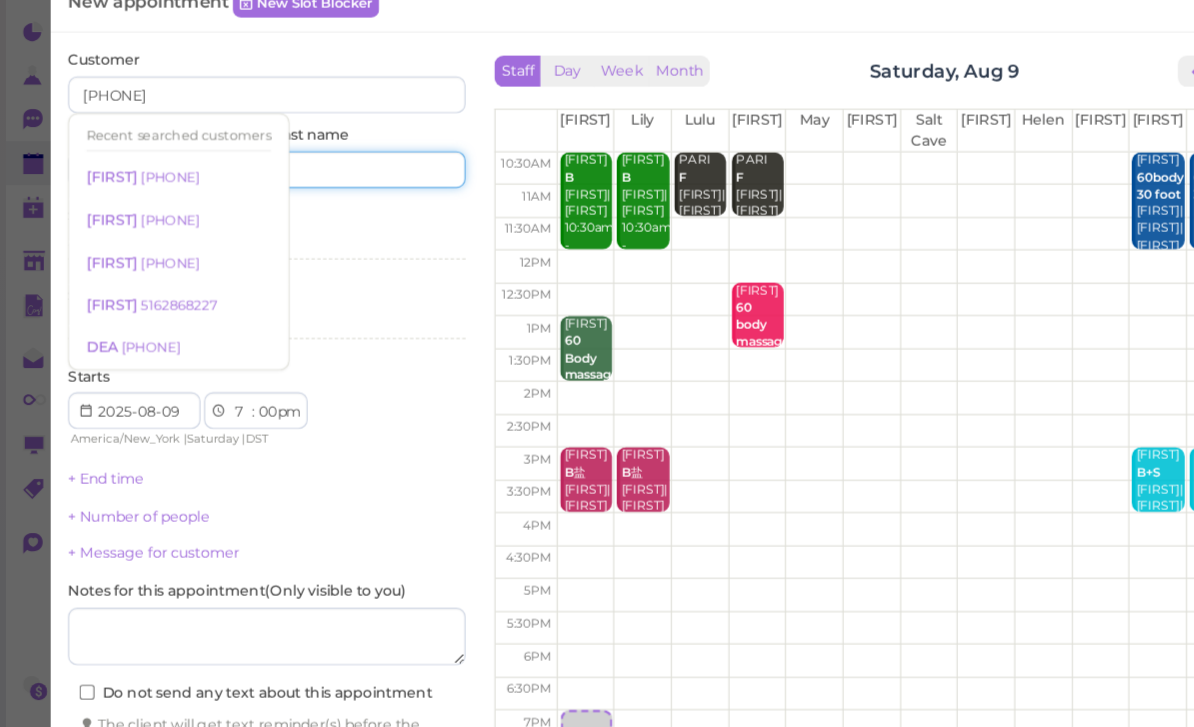 click at bounding box center (321, 188) 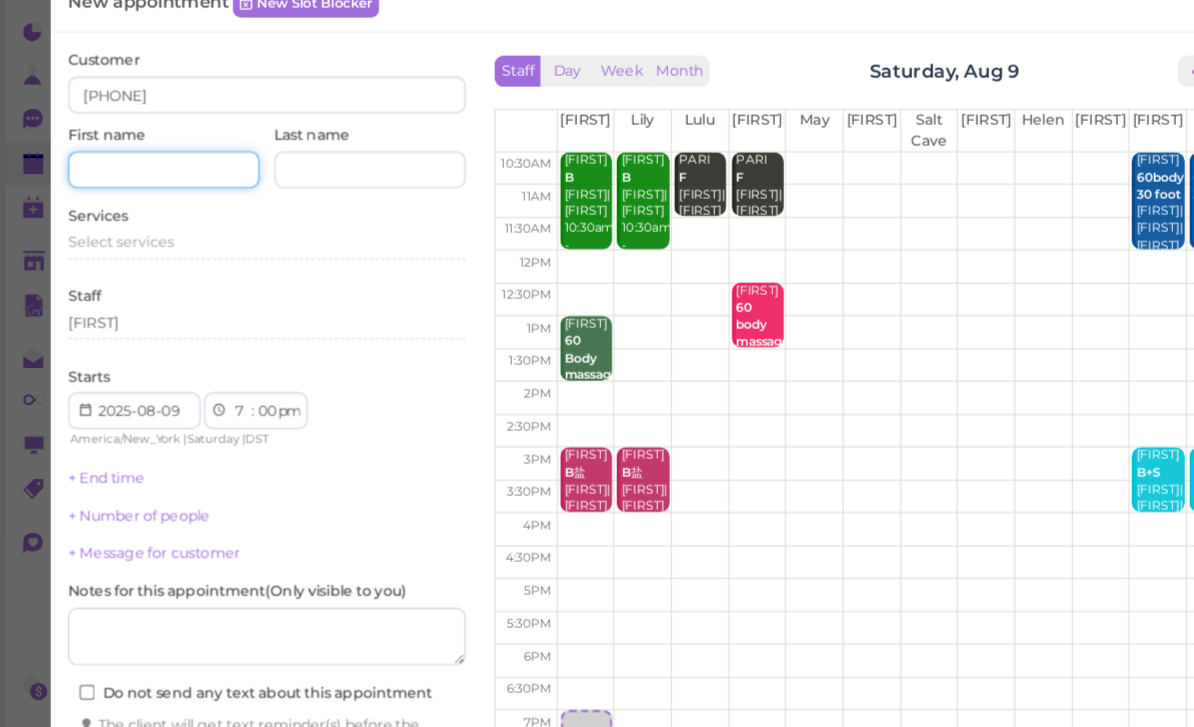 click at bounding box center (142, 188) 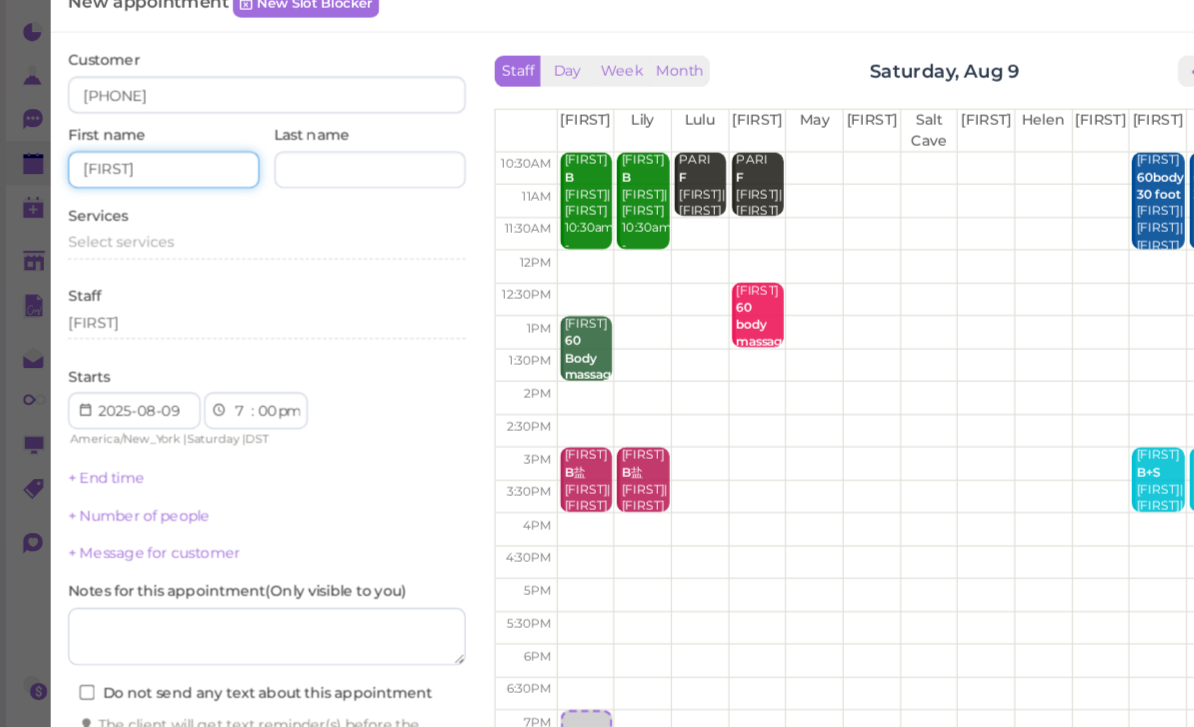 type on "[FIRST]" 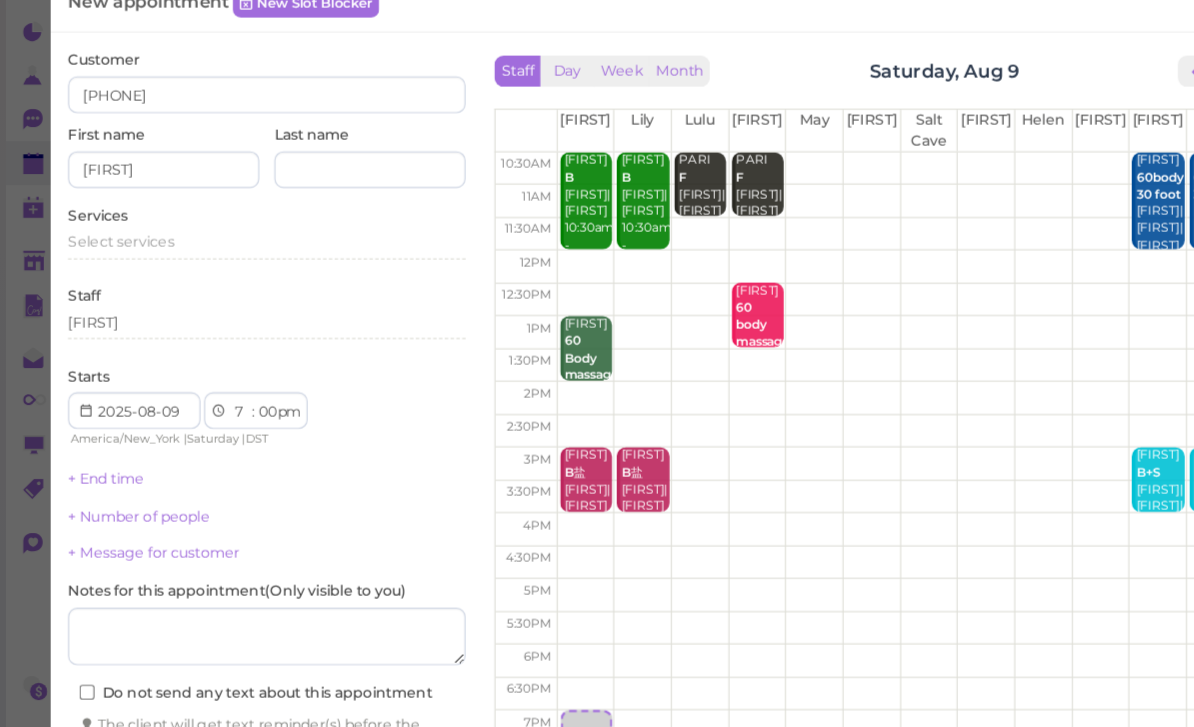 click on "Select services" at bounding box center [105, 250] 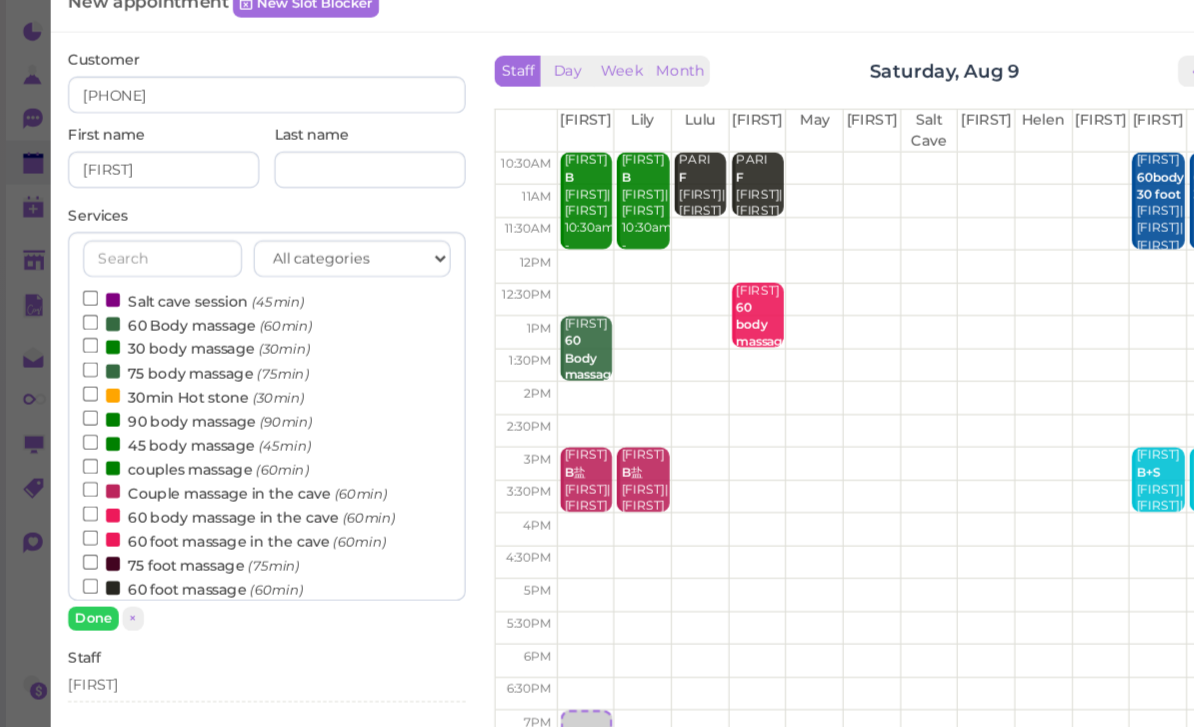 click on "90 body massage
(90min)" at bounding box center [171, 405] 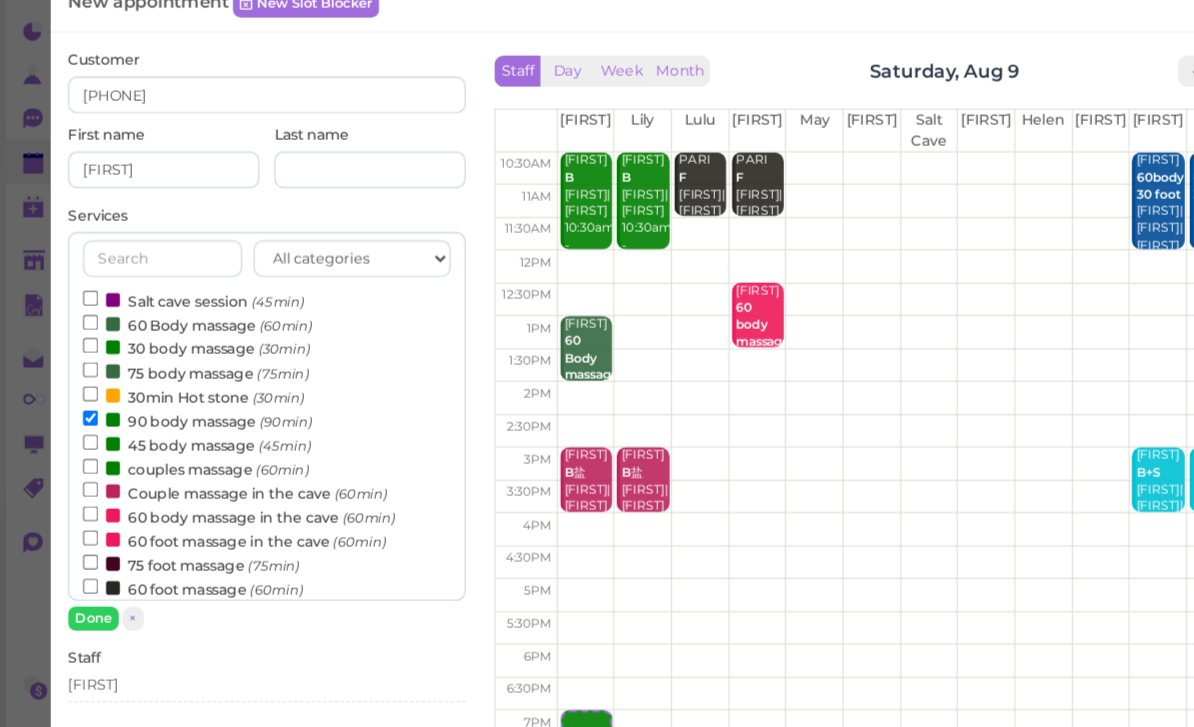 click on "Done" at bounding box center (81, 577) 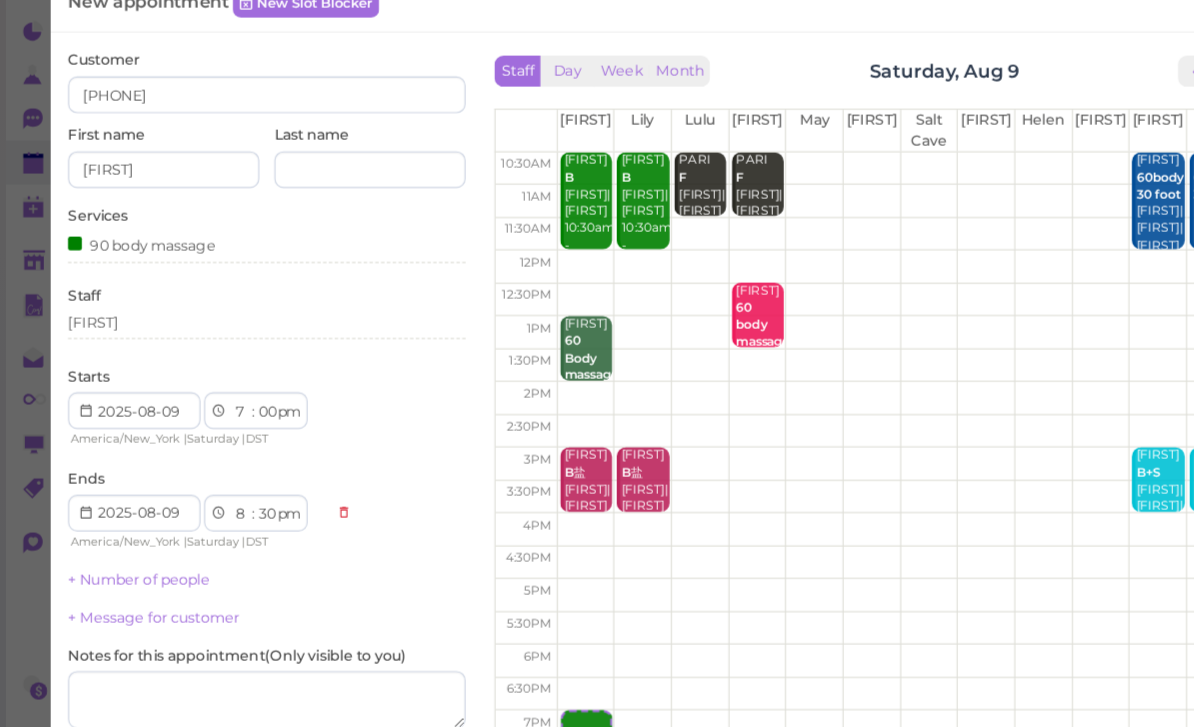 click on "1
2
3
4
5
6
7
8
9
10
11
12" at bounding box center [209, 398] 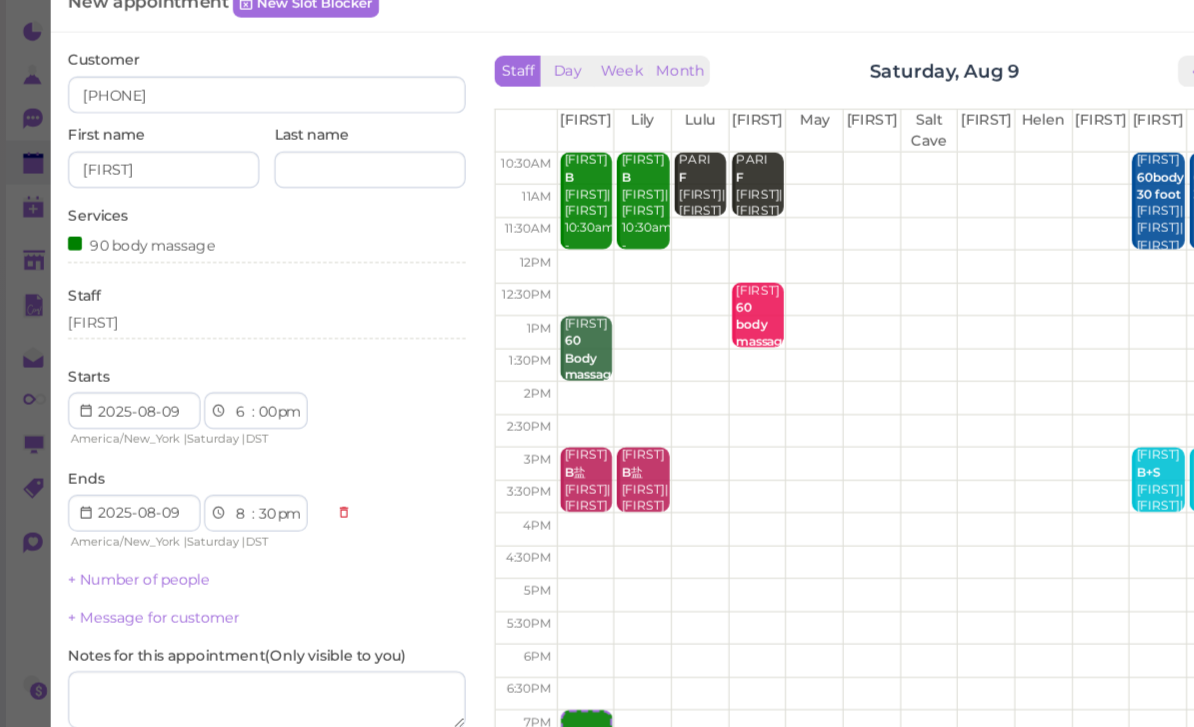 select on "7" 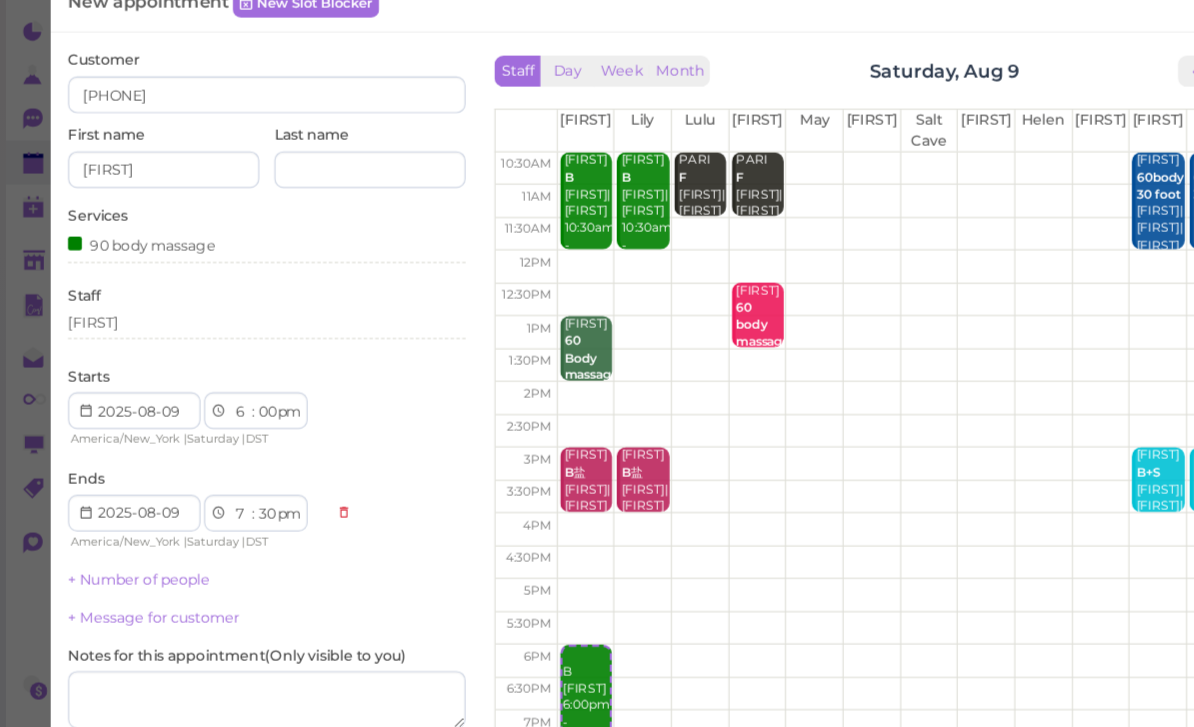 click on "00
05
10
15
20
25
30
35
40
45
50
55" at bounding box center (231, 398) 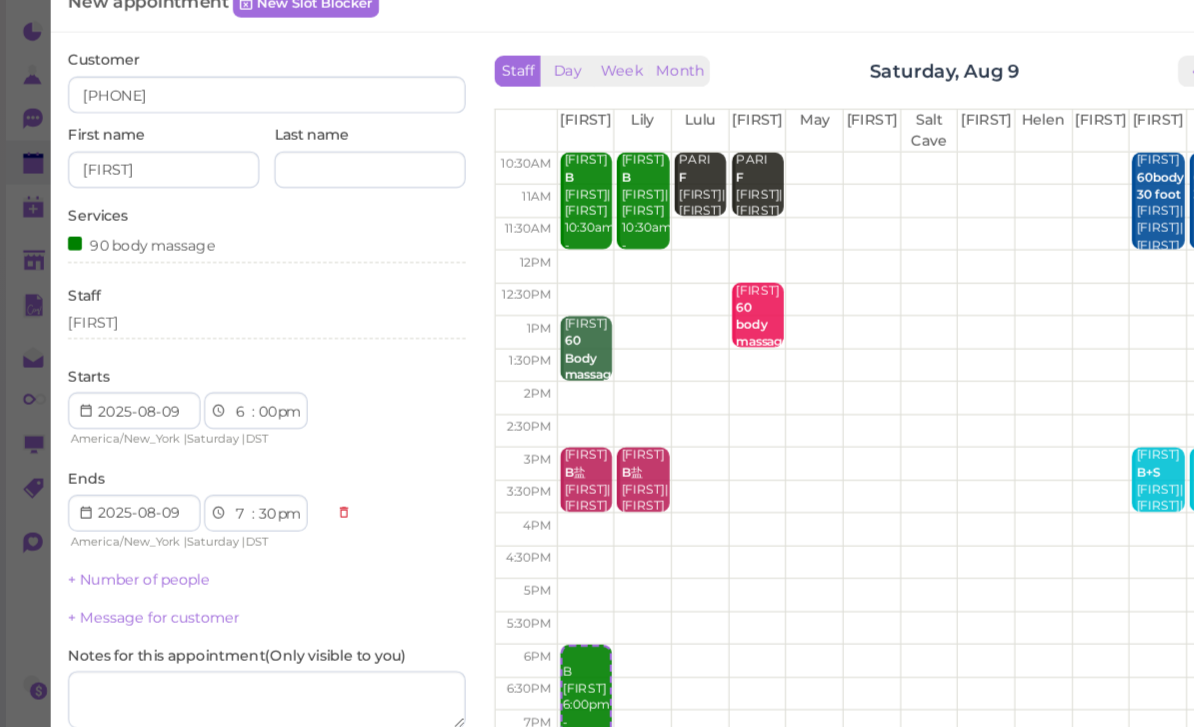 select on "15" 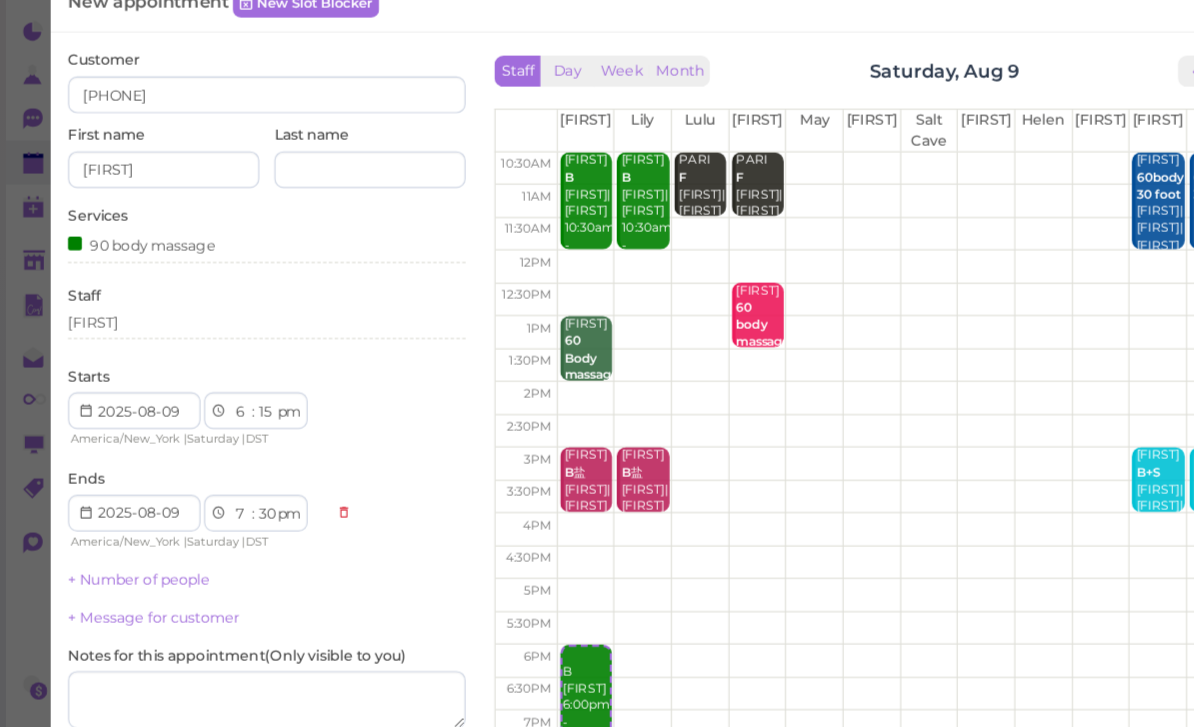 select on "45" 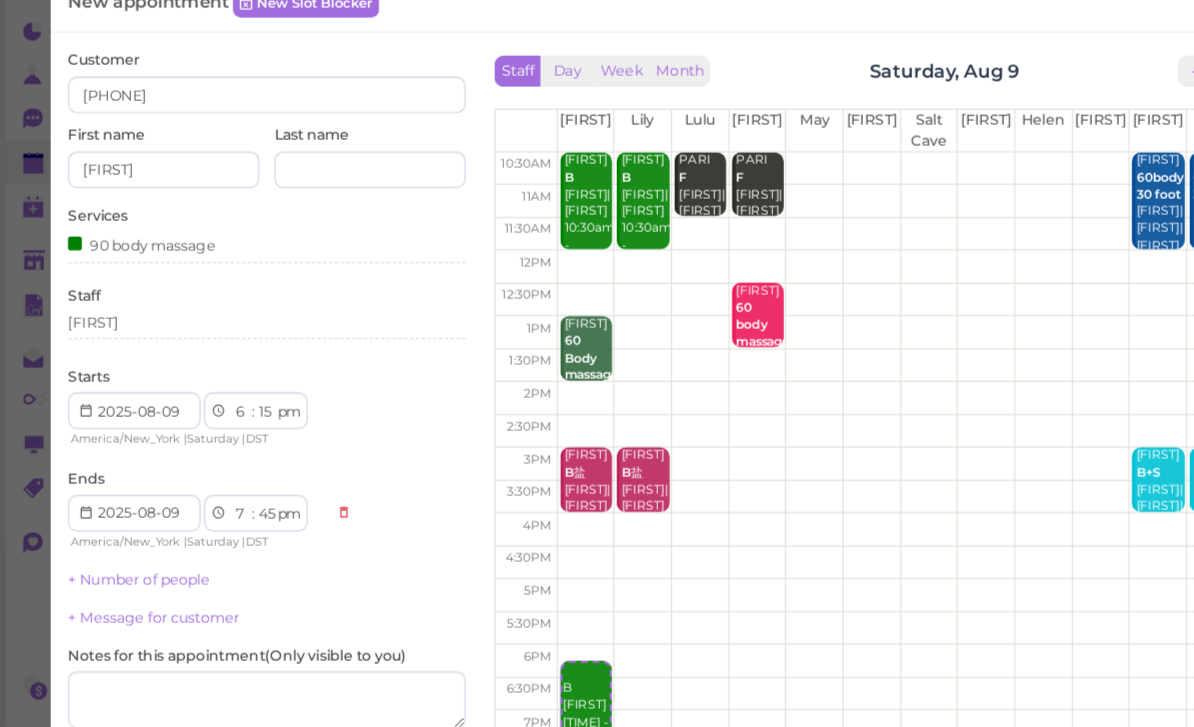 click on "90 body massage" at bounding box center [231, 252] 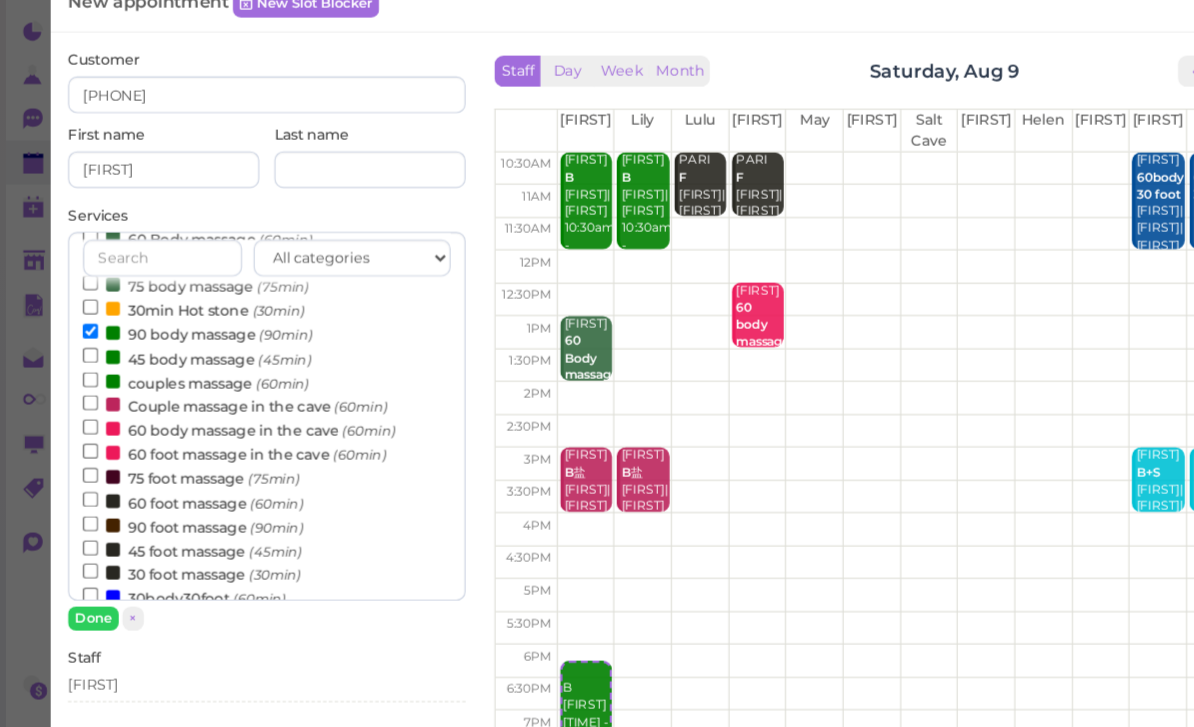 scroll, scrollTop: 76, scrollLeft: 0, axis: vertical 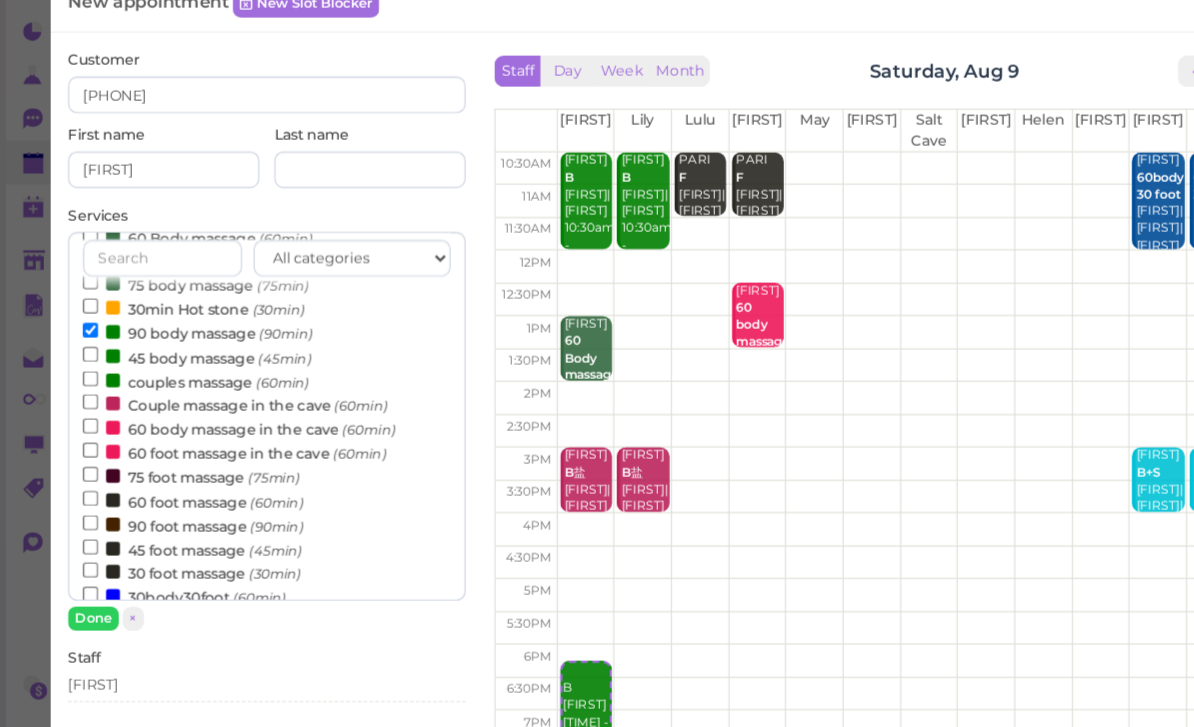click on "30 foot massage
(30min)" at bounding box center [166, 537] 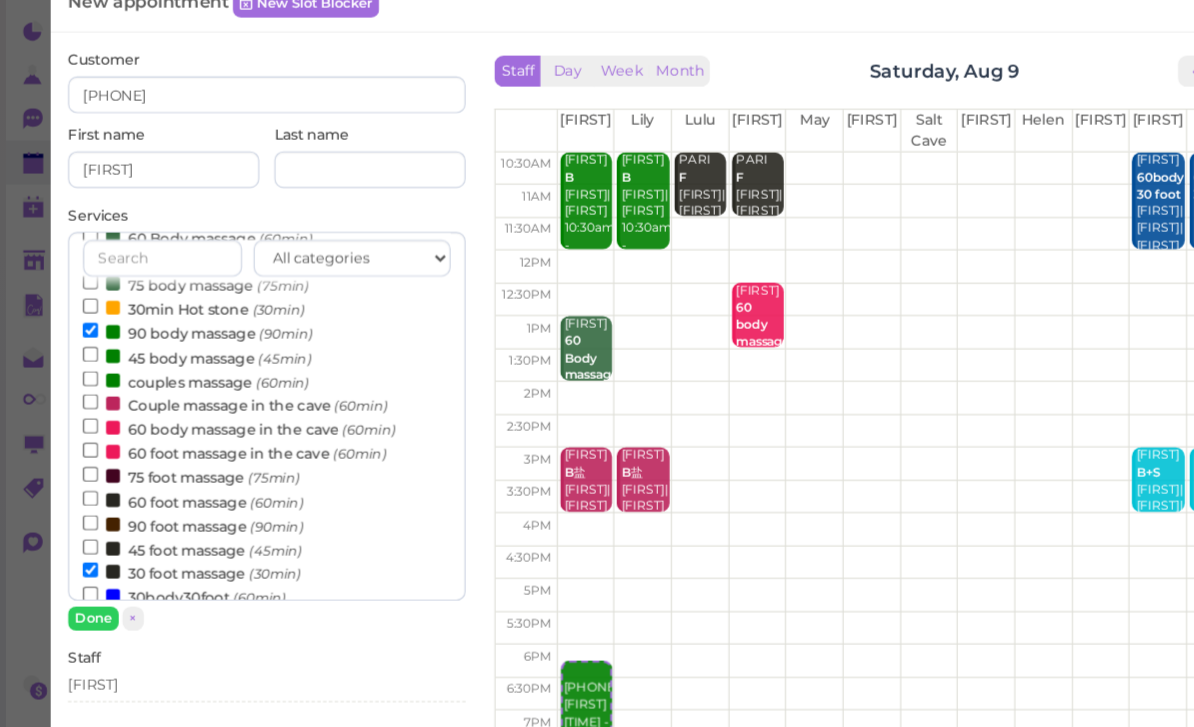 click on "Done" at bounding box center (81, 577) 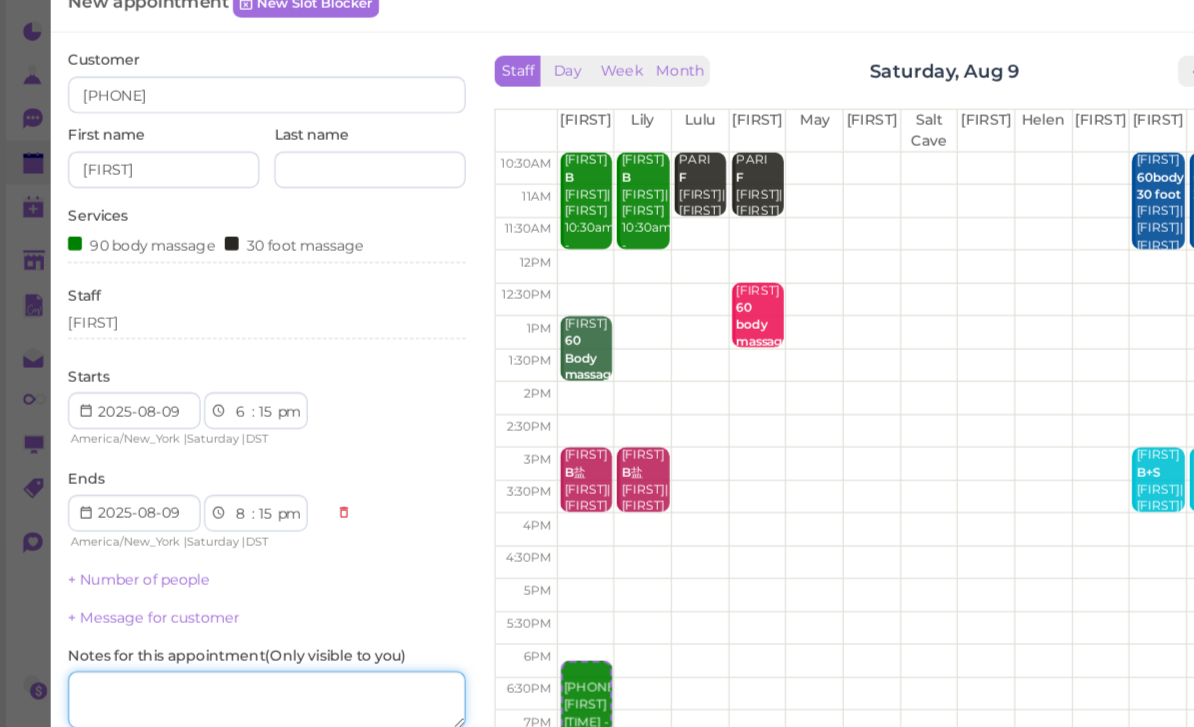 click at bounding box center (231, 648) 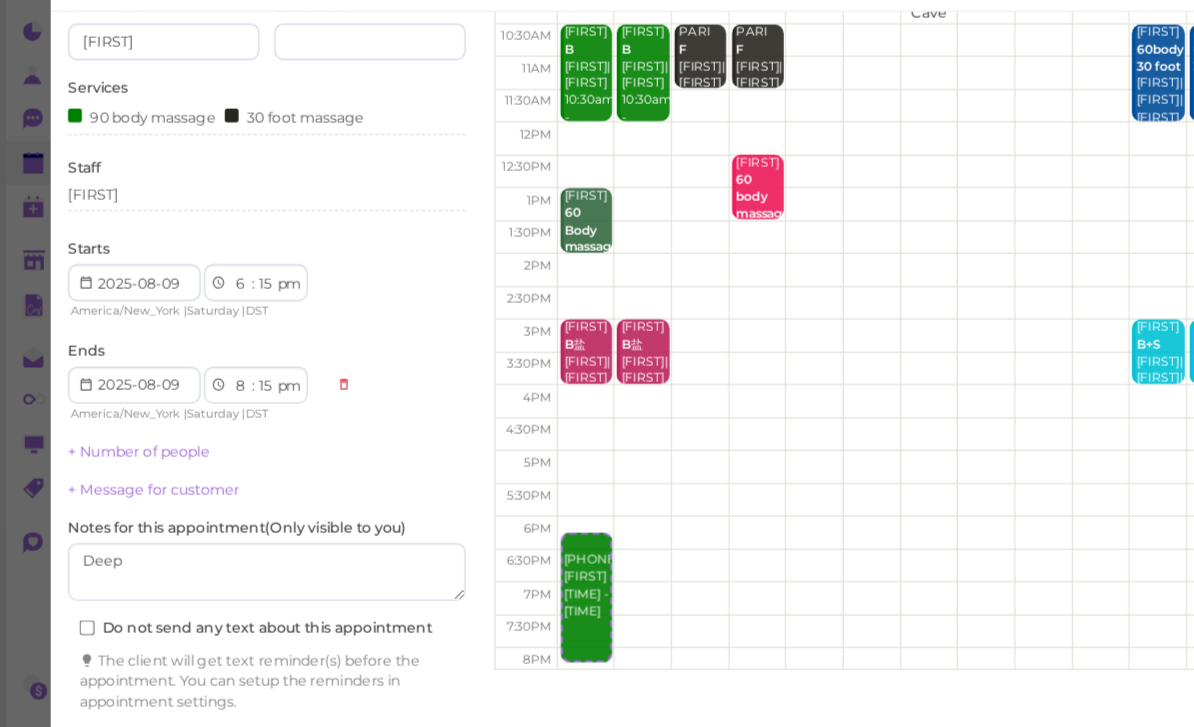 scroll, scrollTop: 109, scrollLeft: 0, axis: vertical 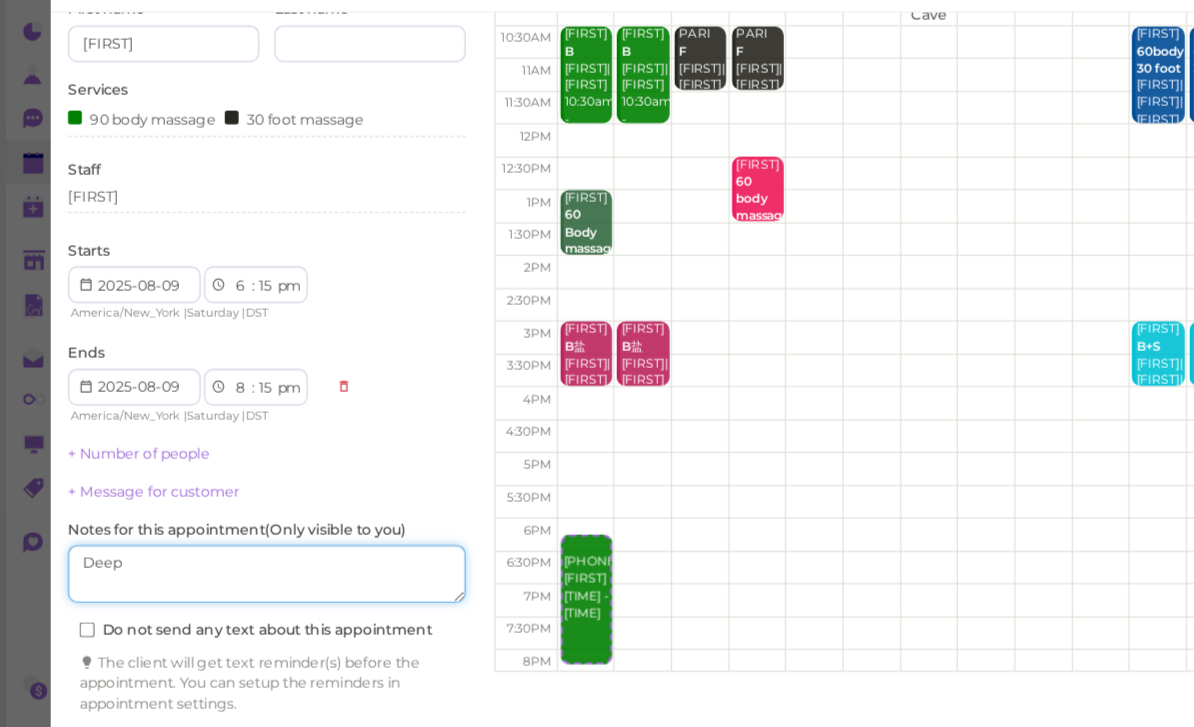 type on "Deep" 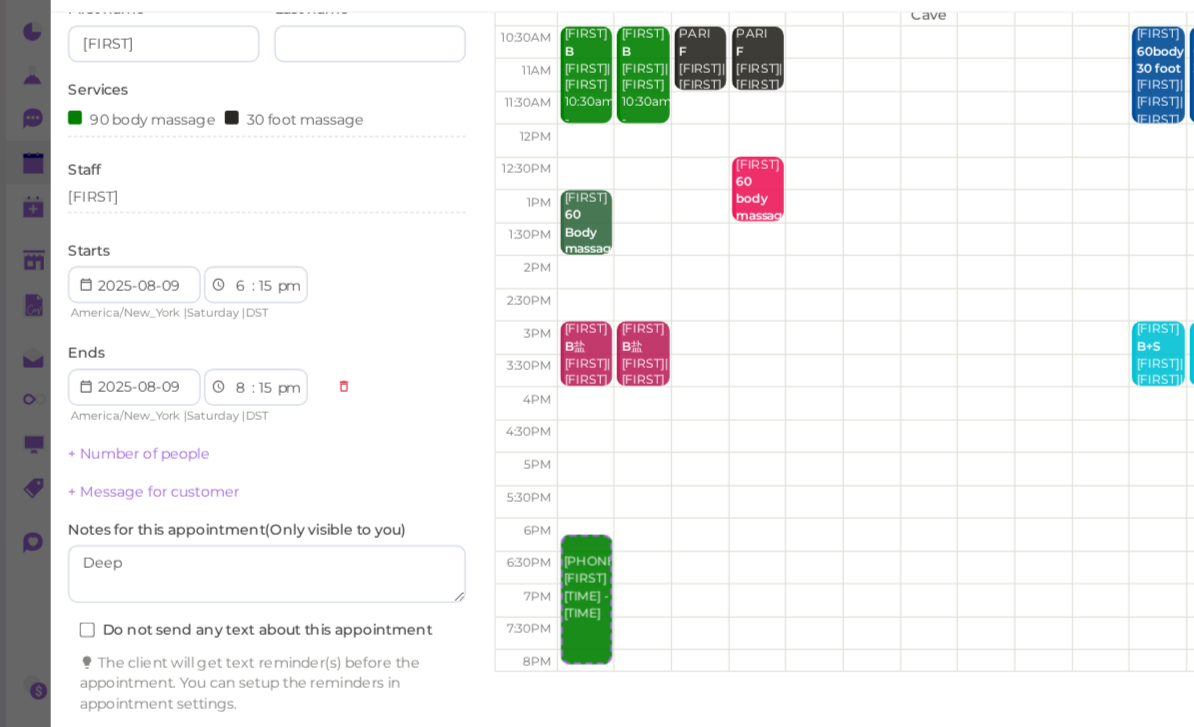 click on "Create appointment" at bounding box center (231, 691) 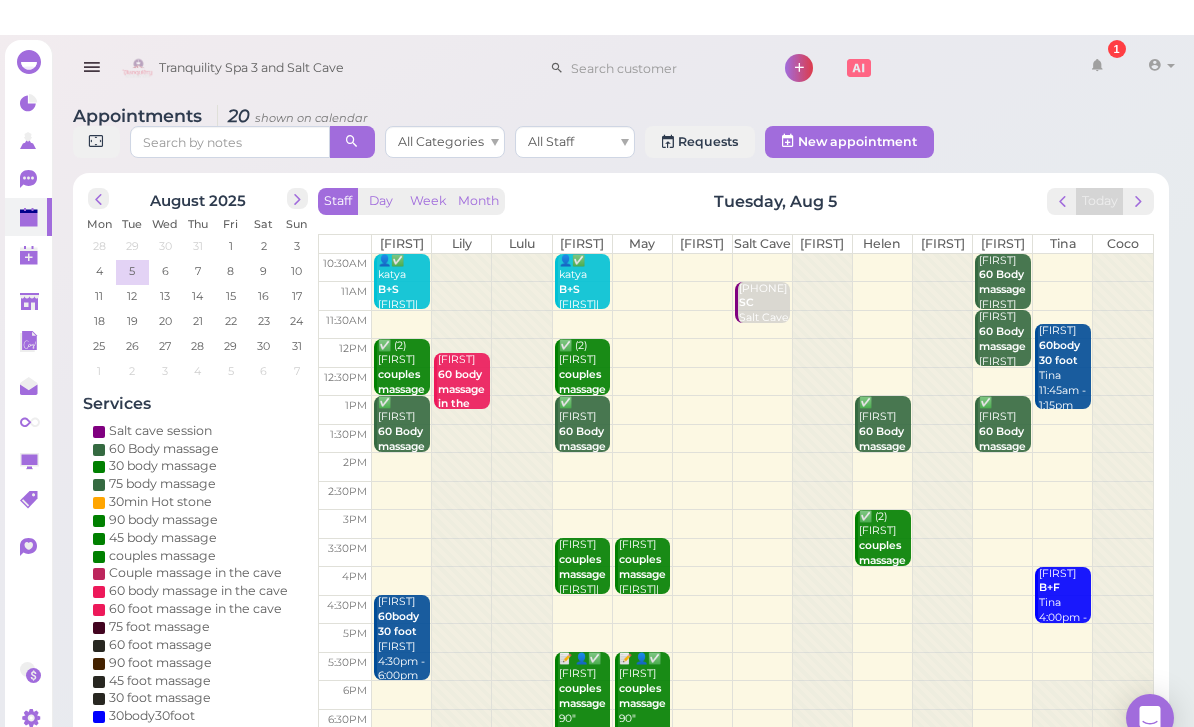 scroll, scrollTop: 1, scrollLeft: 0, axis: vertical 